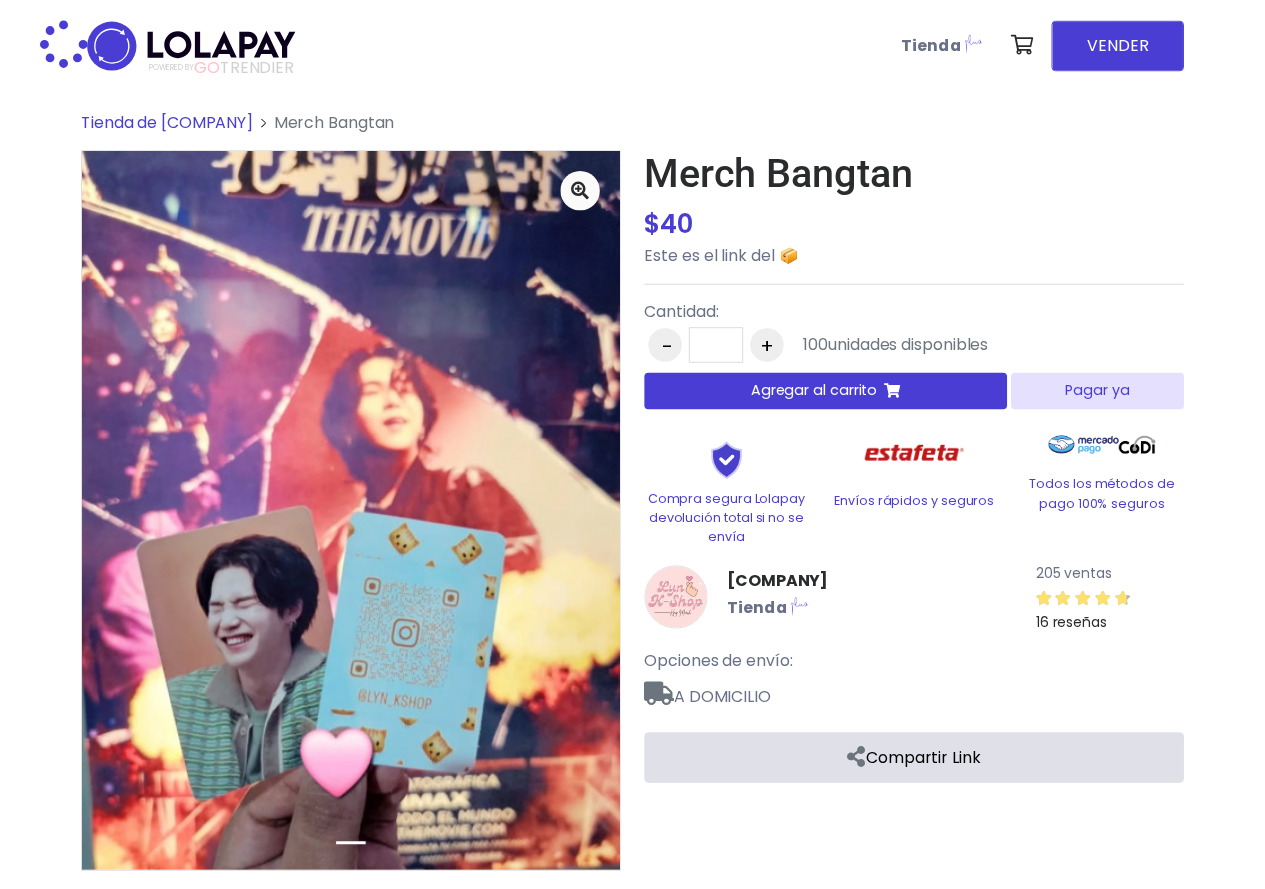 scroll, scrollTop: 0, scrollLeft: 0, axis: both 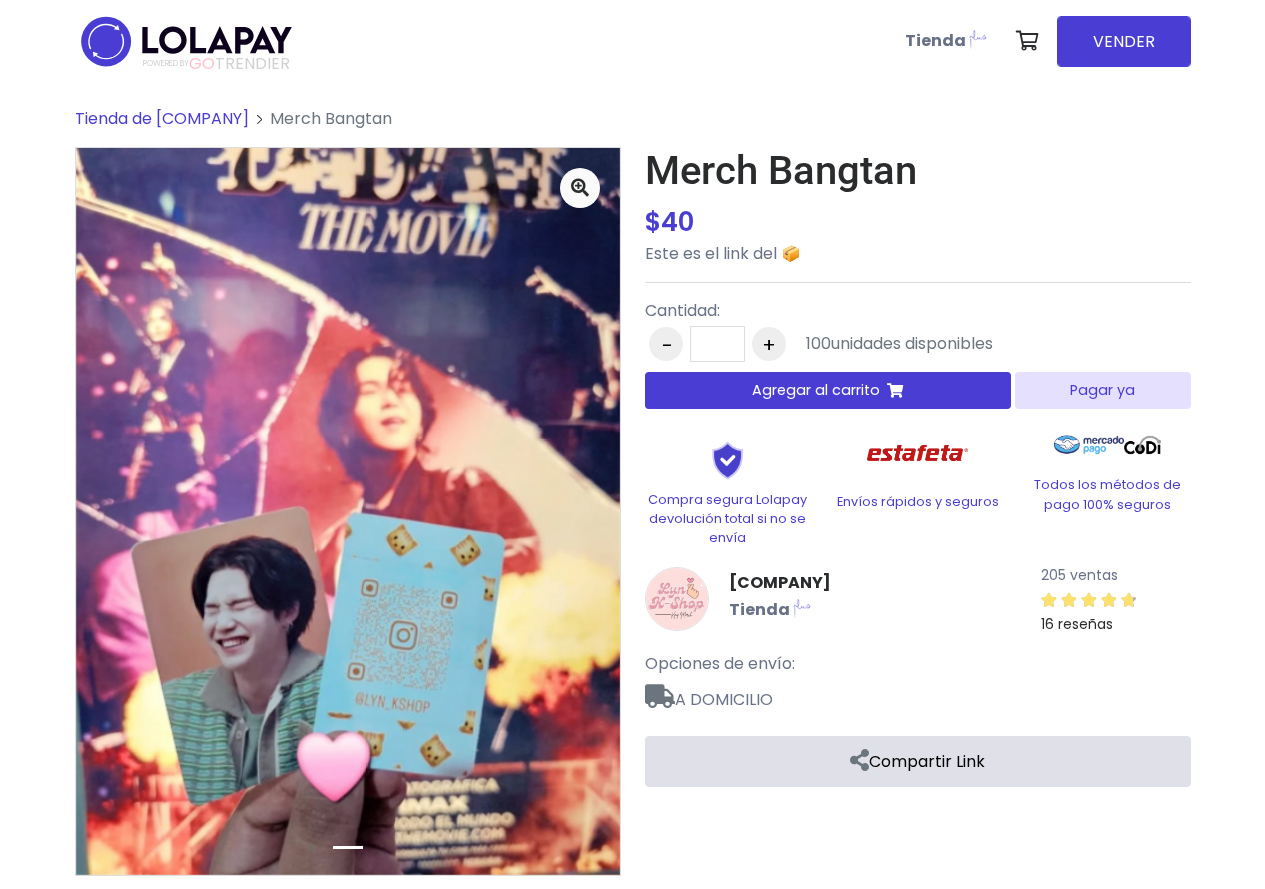 click on "Agregar al carrito" at bounding box center (816, 390) 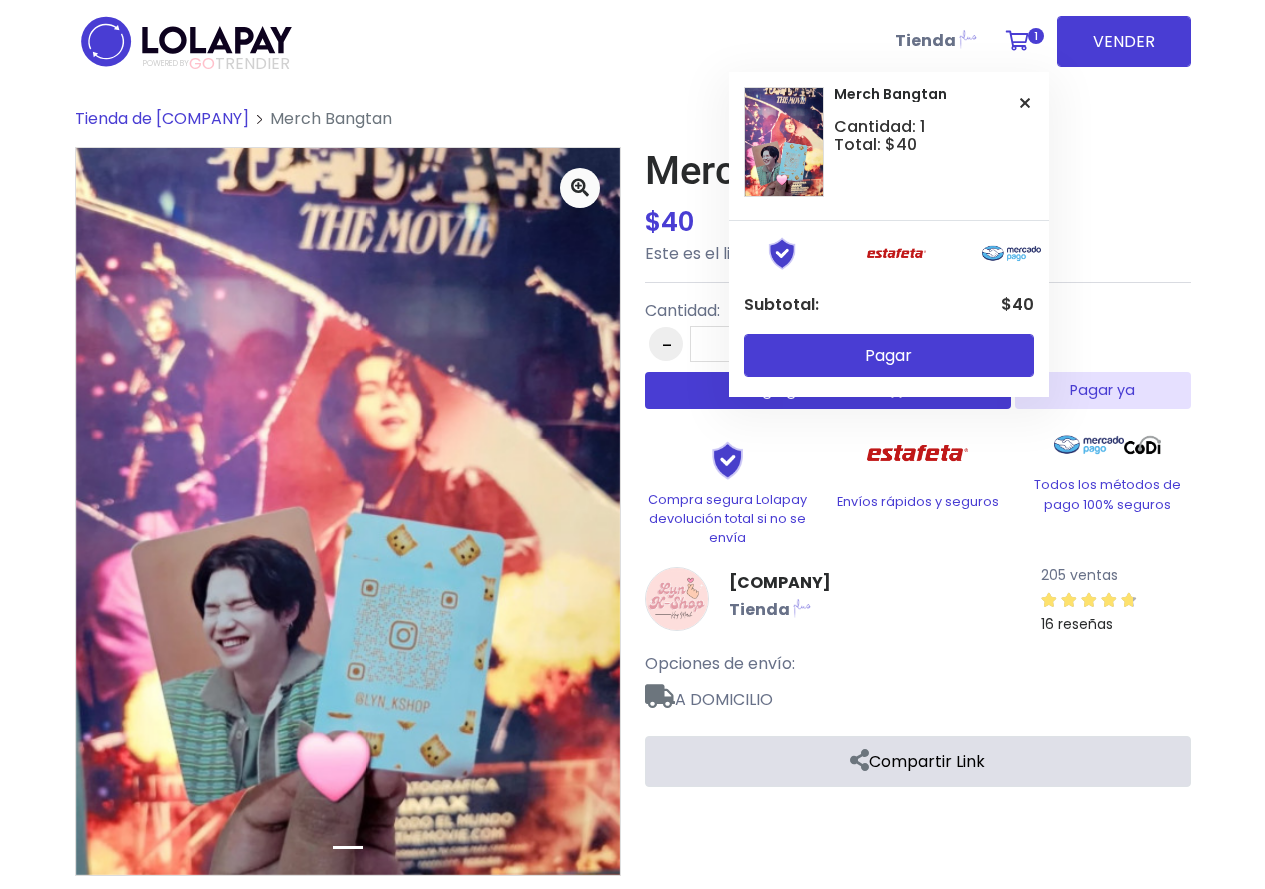 click on "1" at bounding box center [1022, 41] 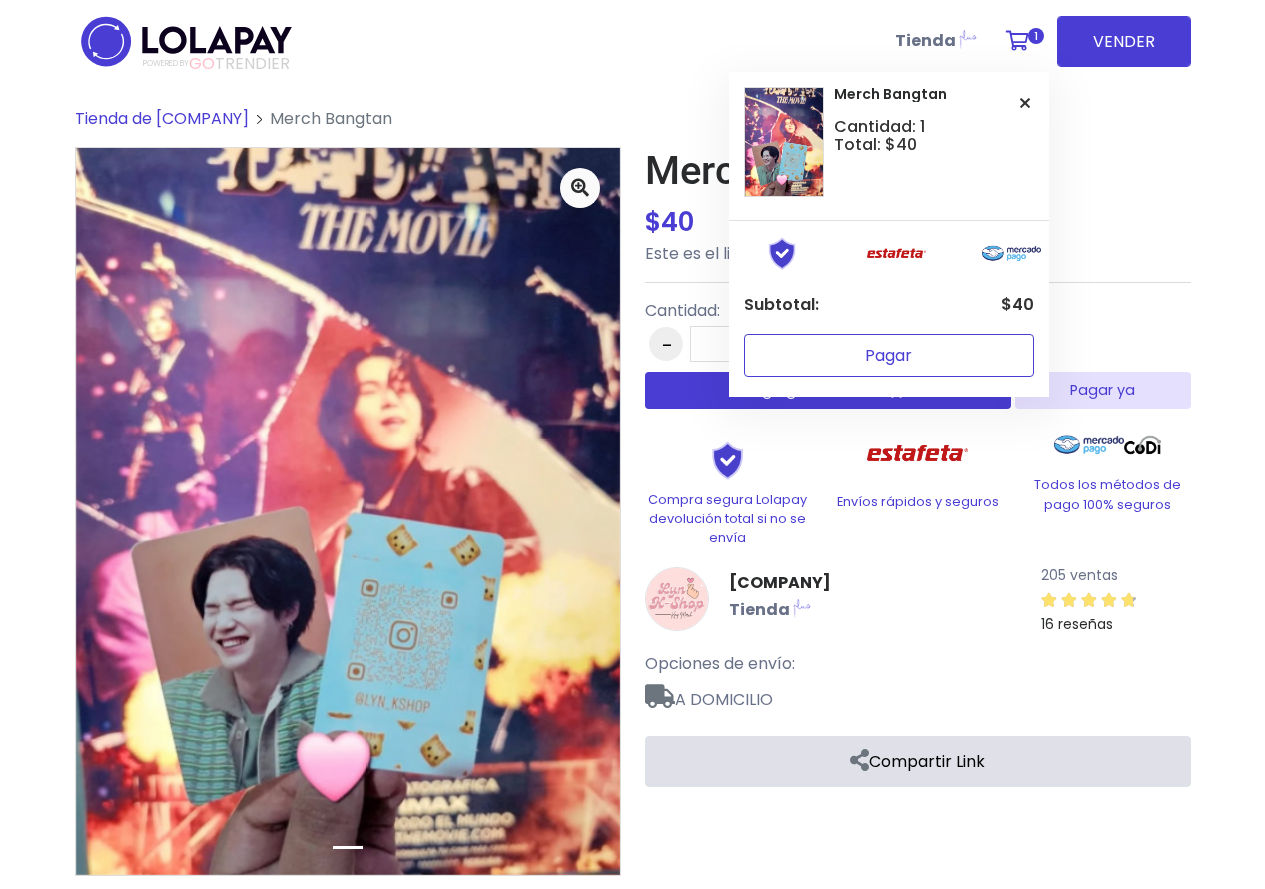 click on "Pagar" at bounding box center (889, 355) 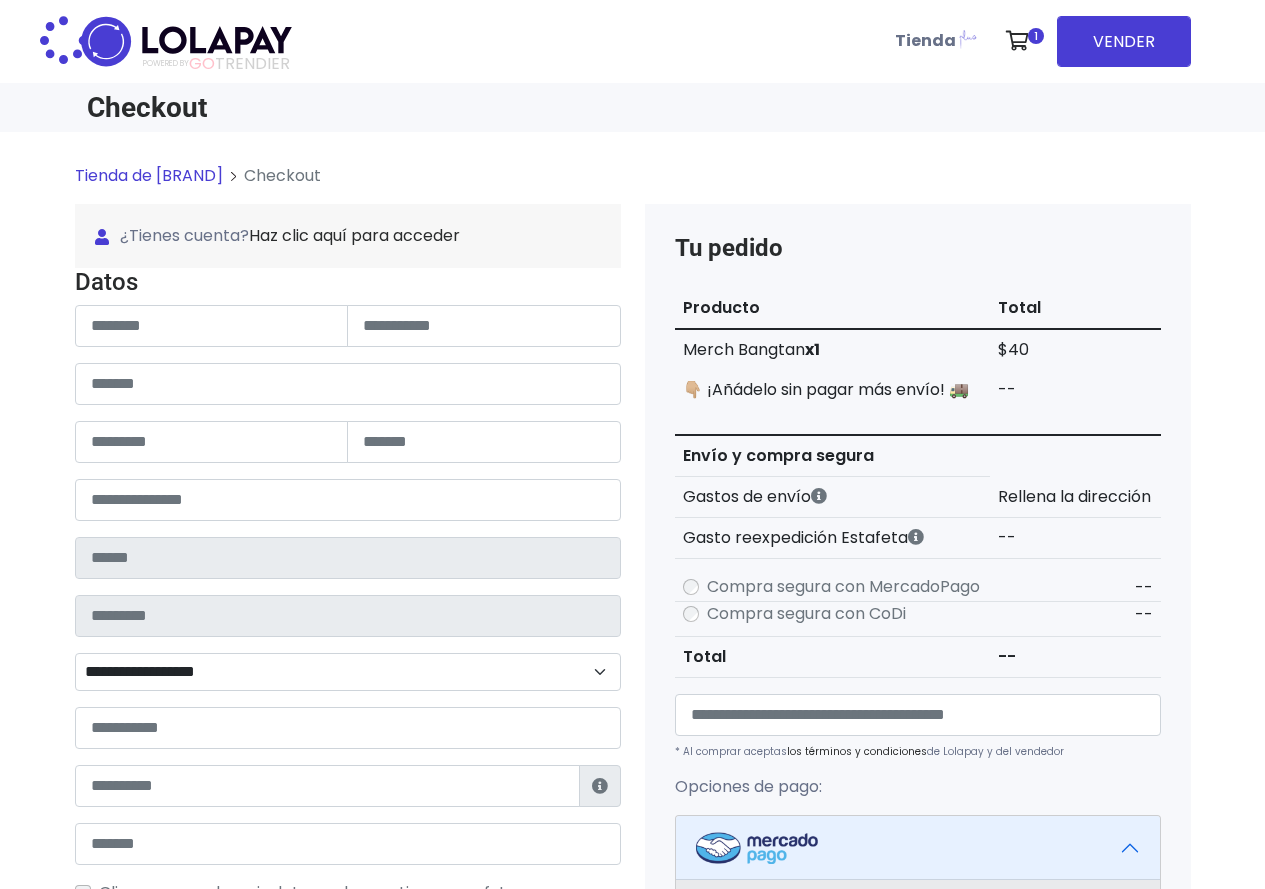 scroll, scrollTop: 0, scrollLeft: 0, axis: both 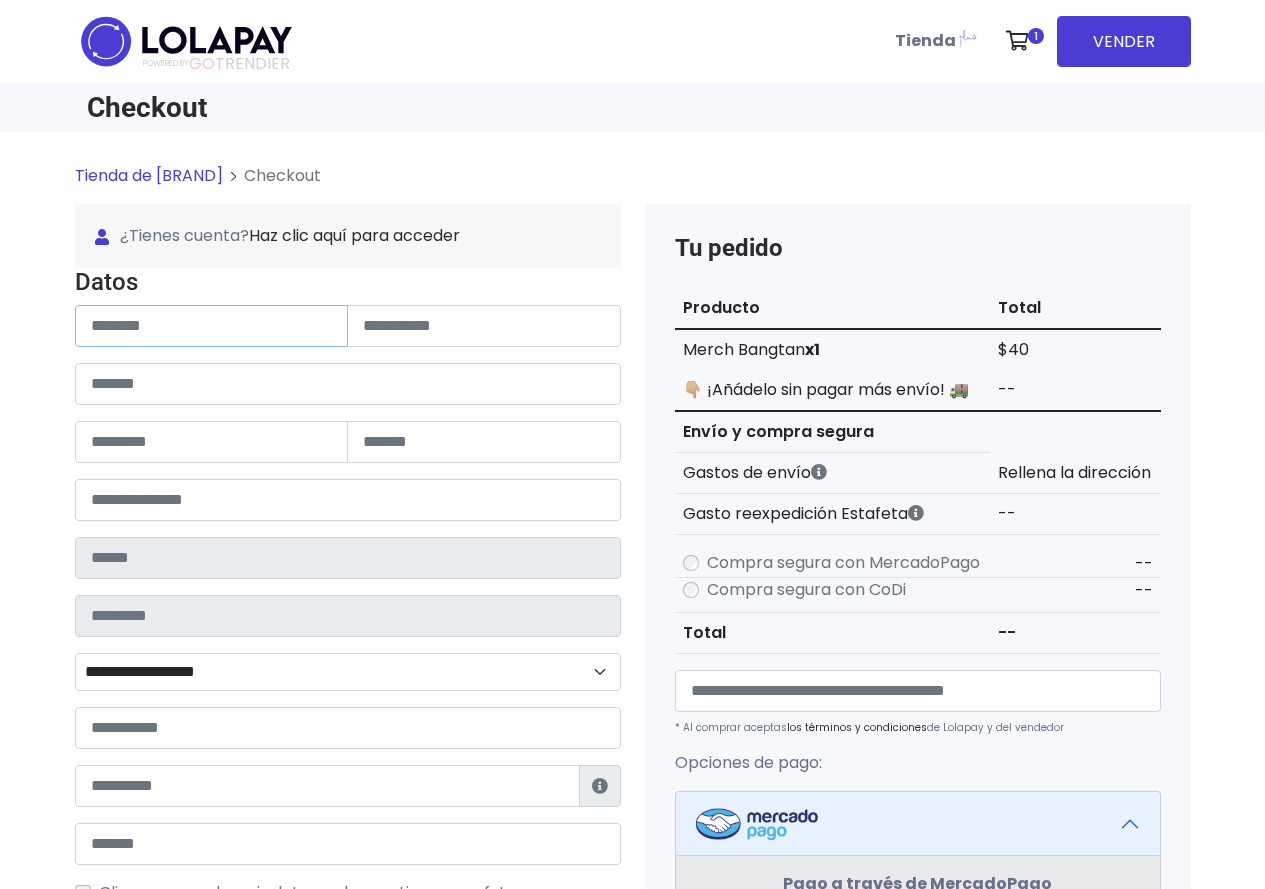 click at bounding box center [212, 326] 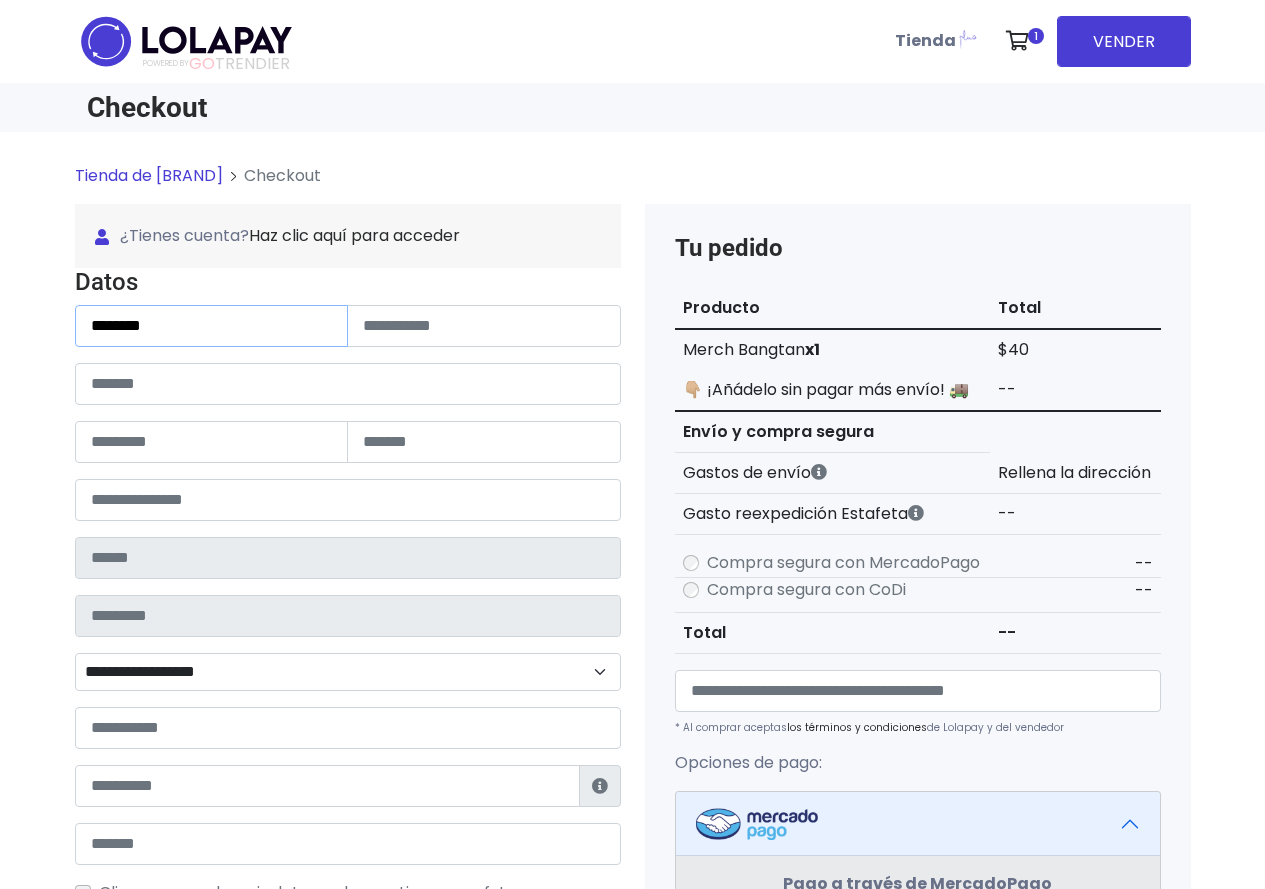 type on "********" 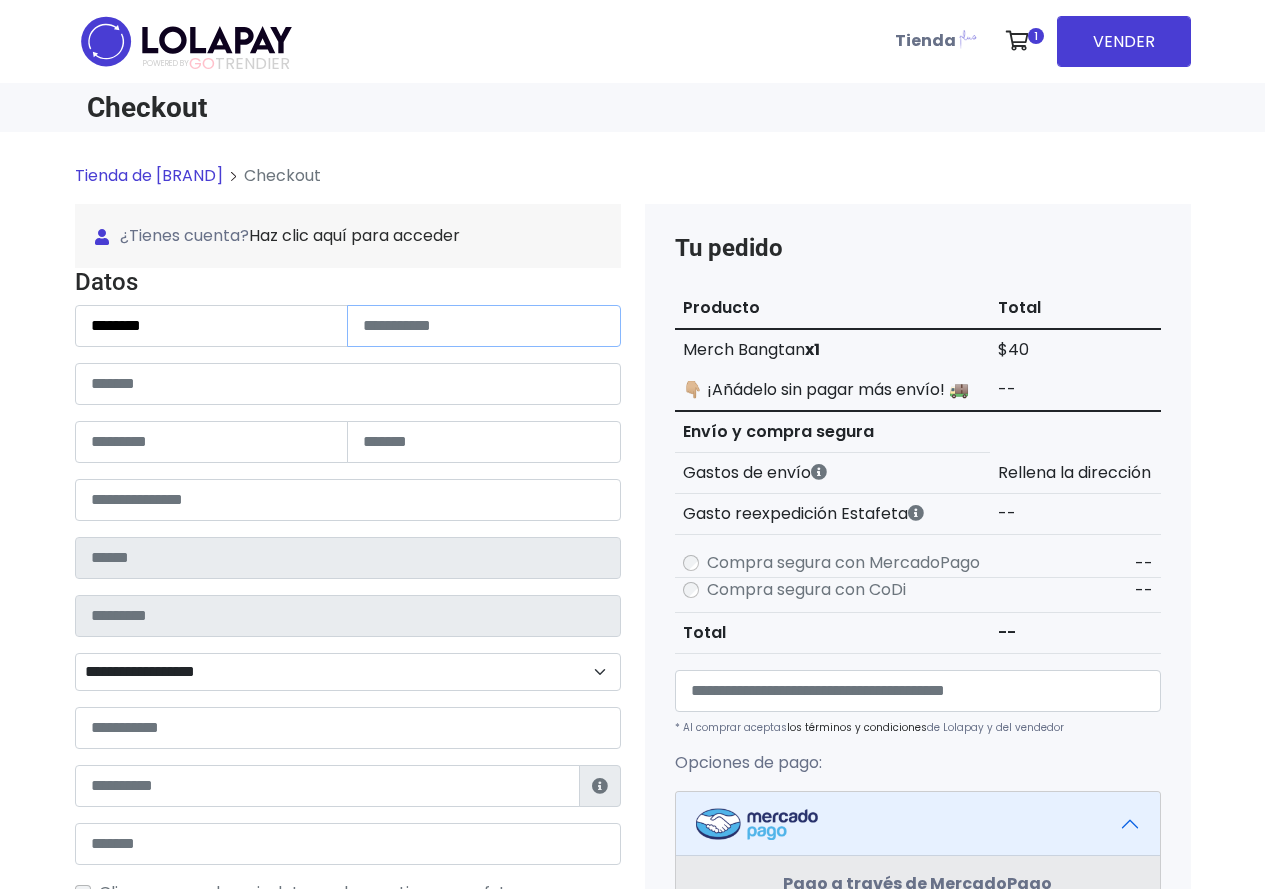 click at bounding box center (484, 326) 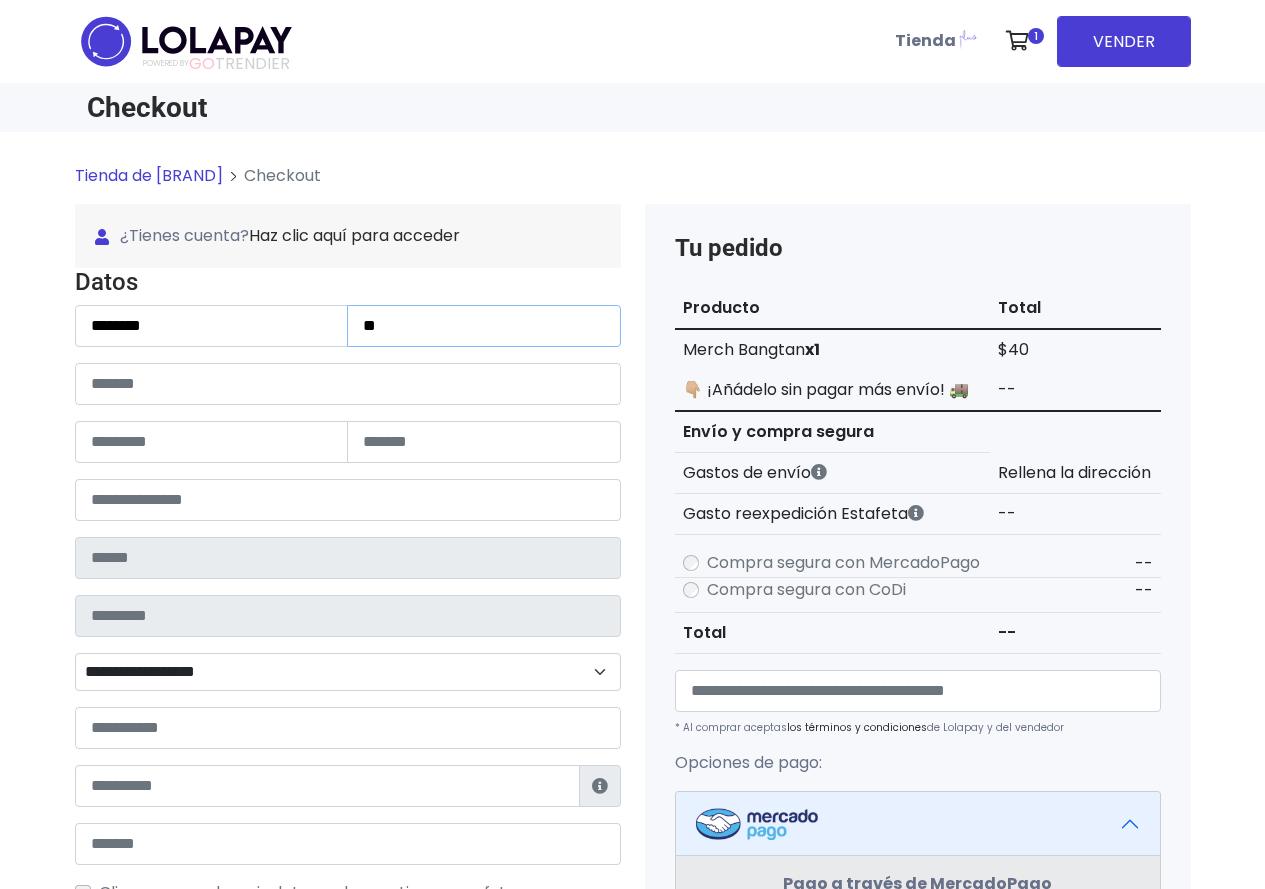 type on "*" 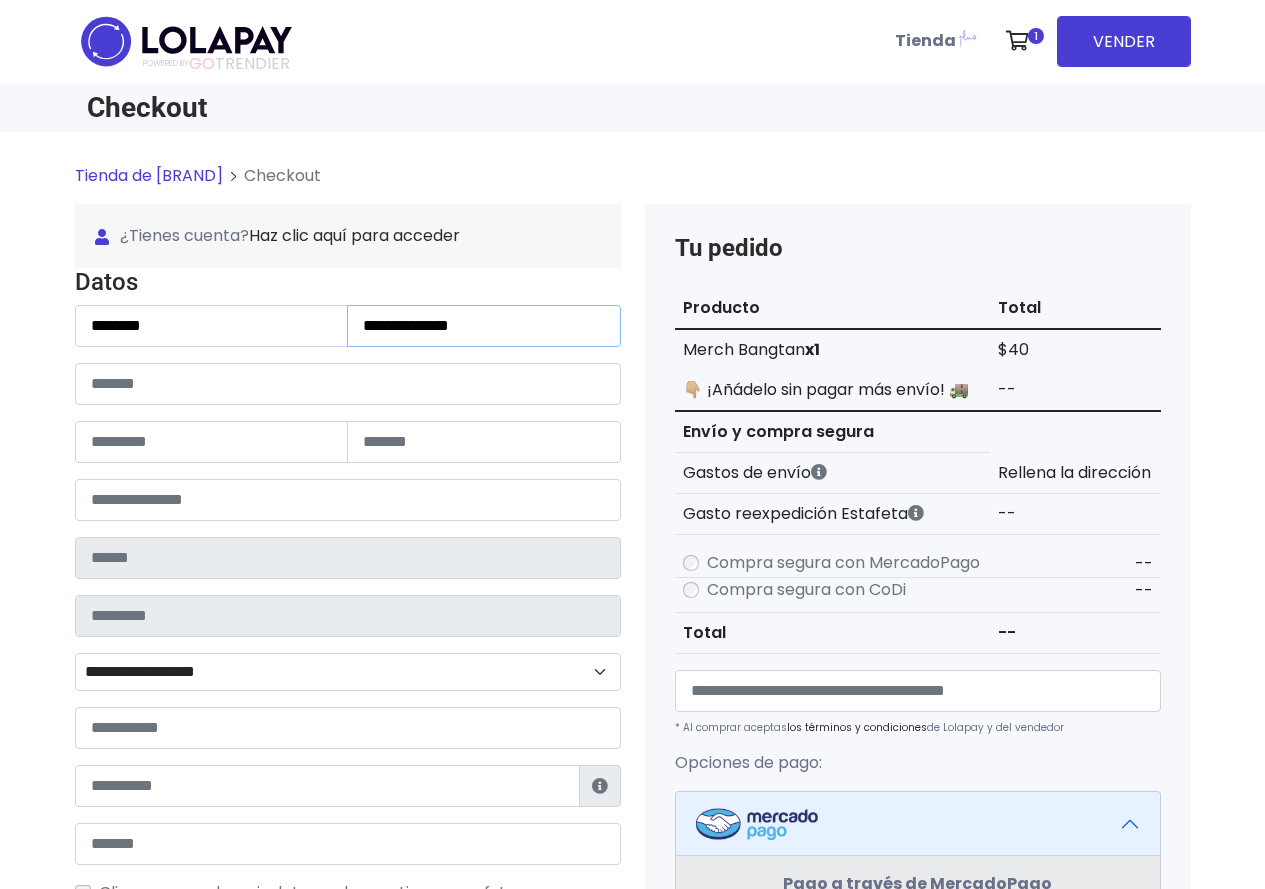 type on "**********" 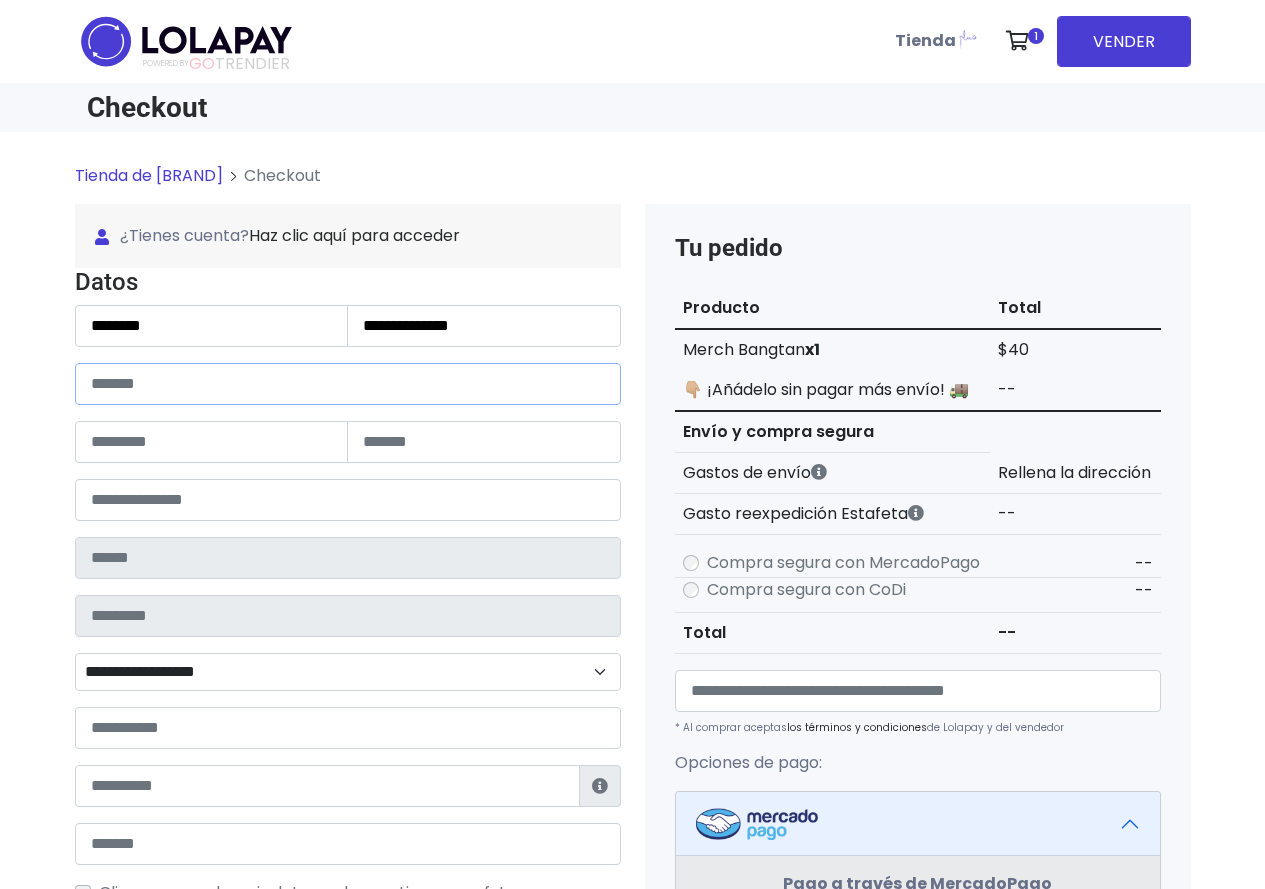 click at bounding box center (348, 384) 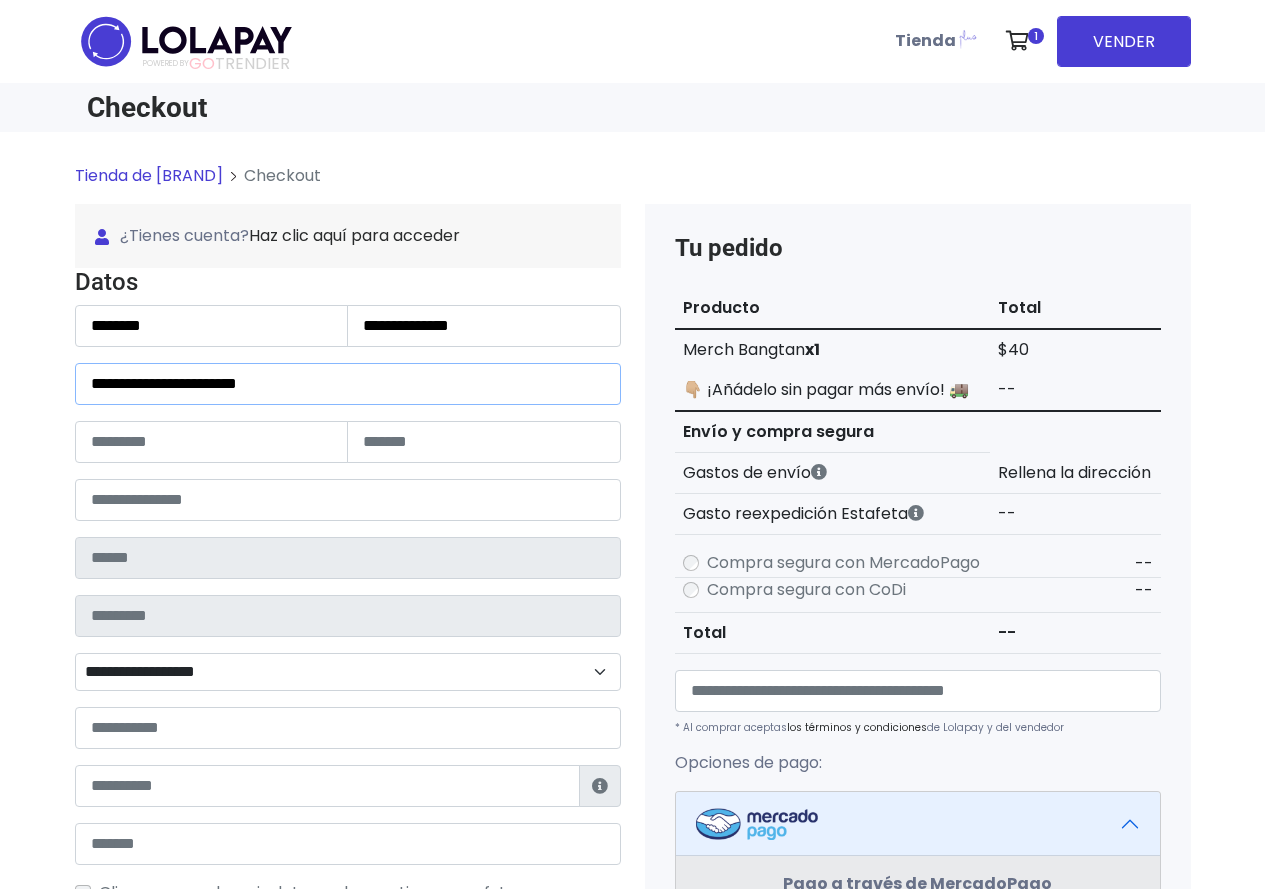 type on "**********" 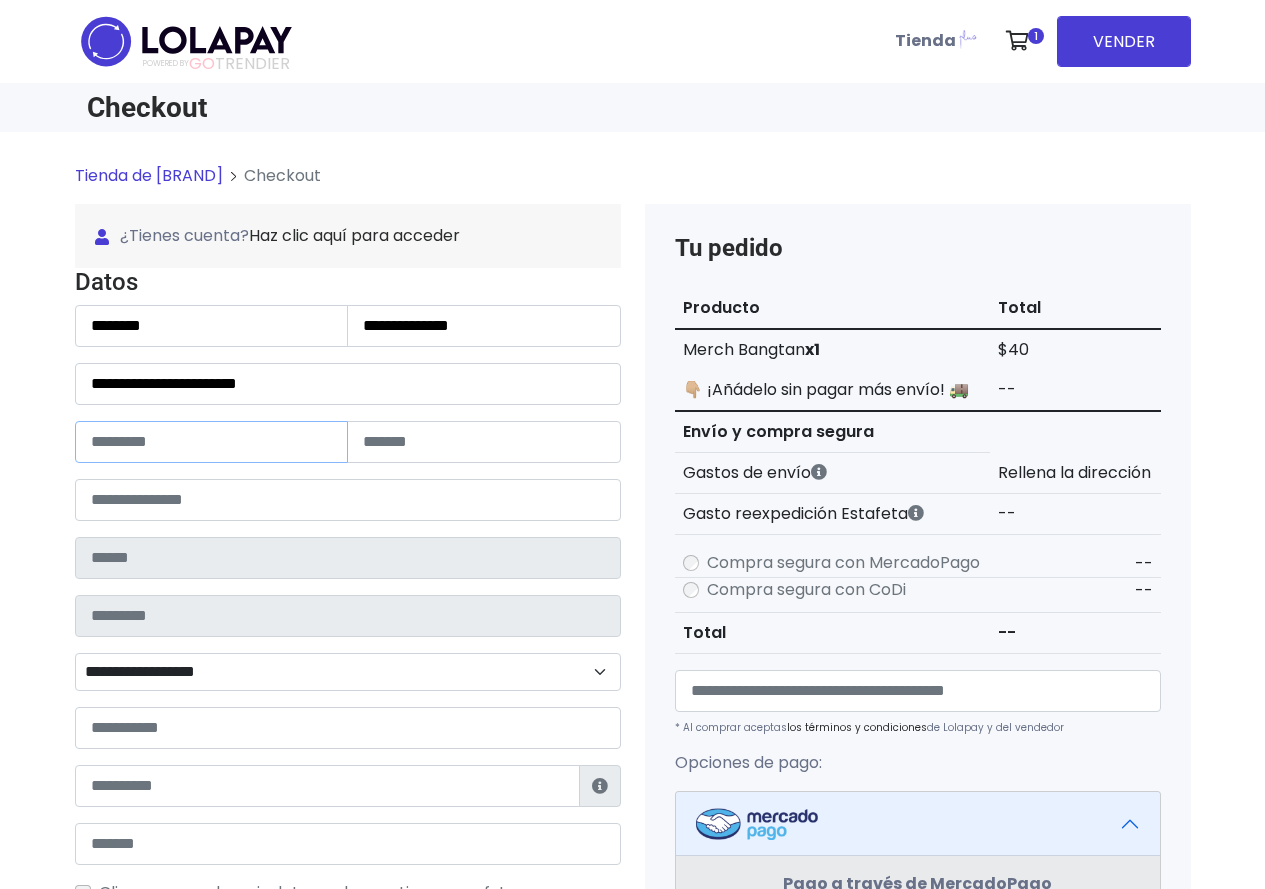 click at bounding box center (212, 442) 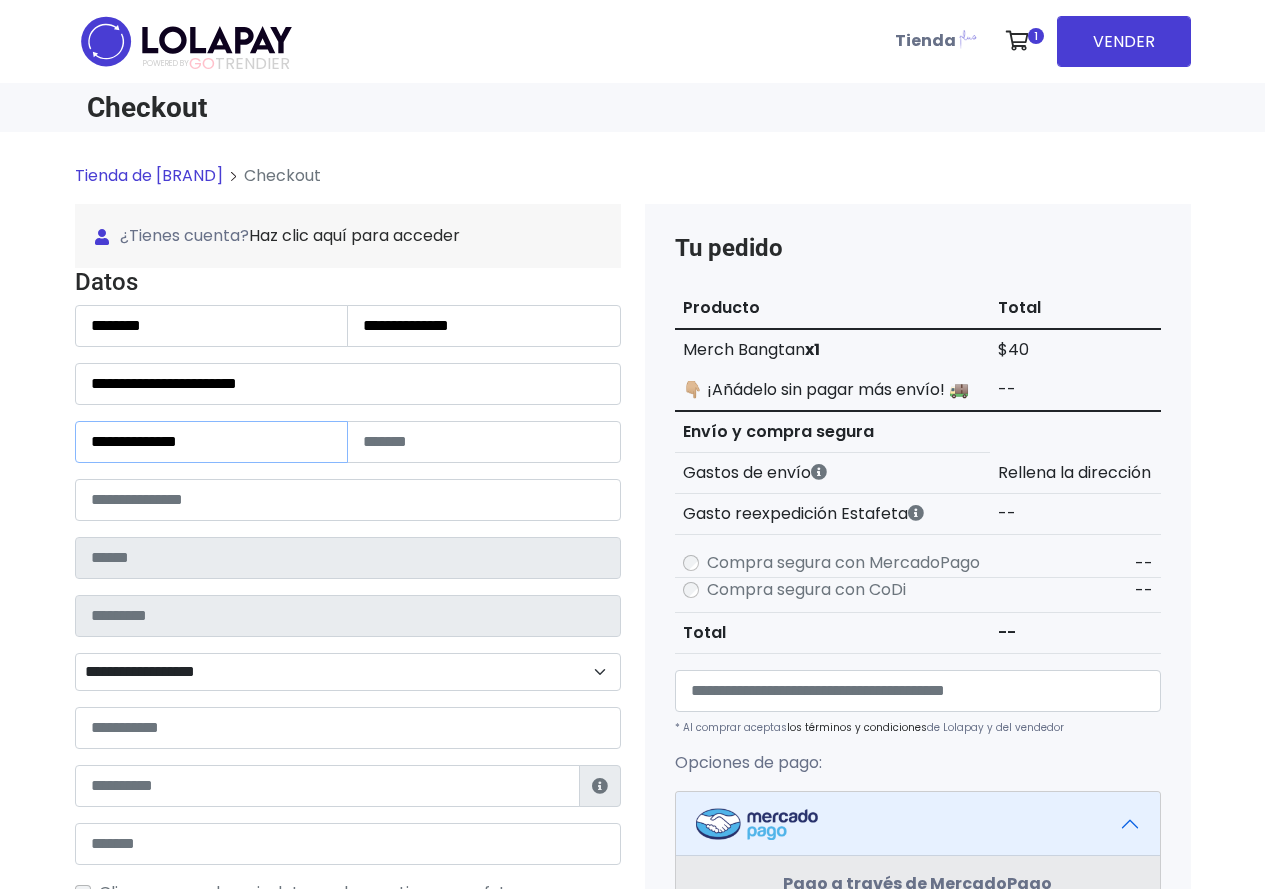 type on "**********" 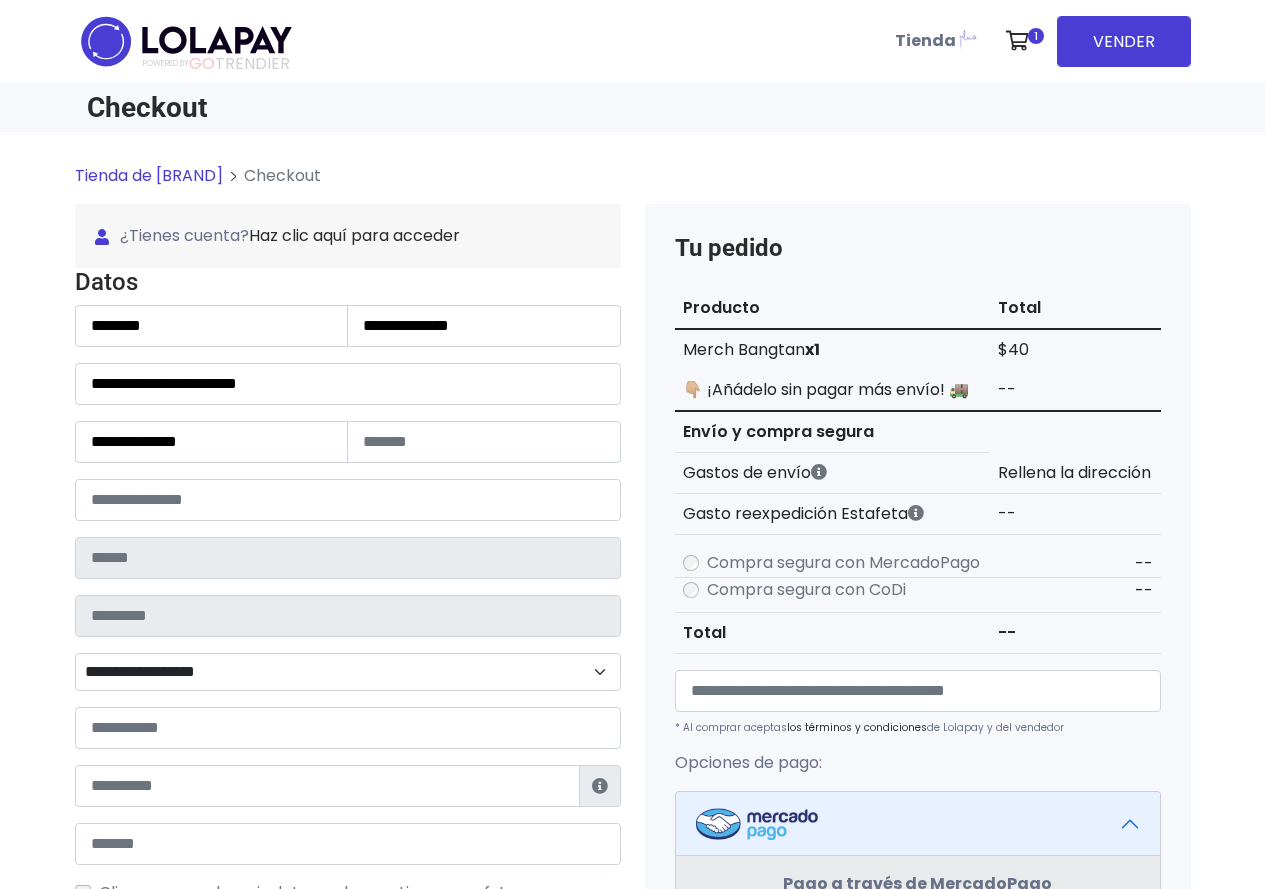 click on "Tienda de kshop_lyn
Checkout
¿Tienes cuenta?
Haz clic aquí para acceder
¿Olvidaste tu contraseña? Entrar Datos" at bounding box center (632, 814) 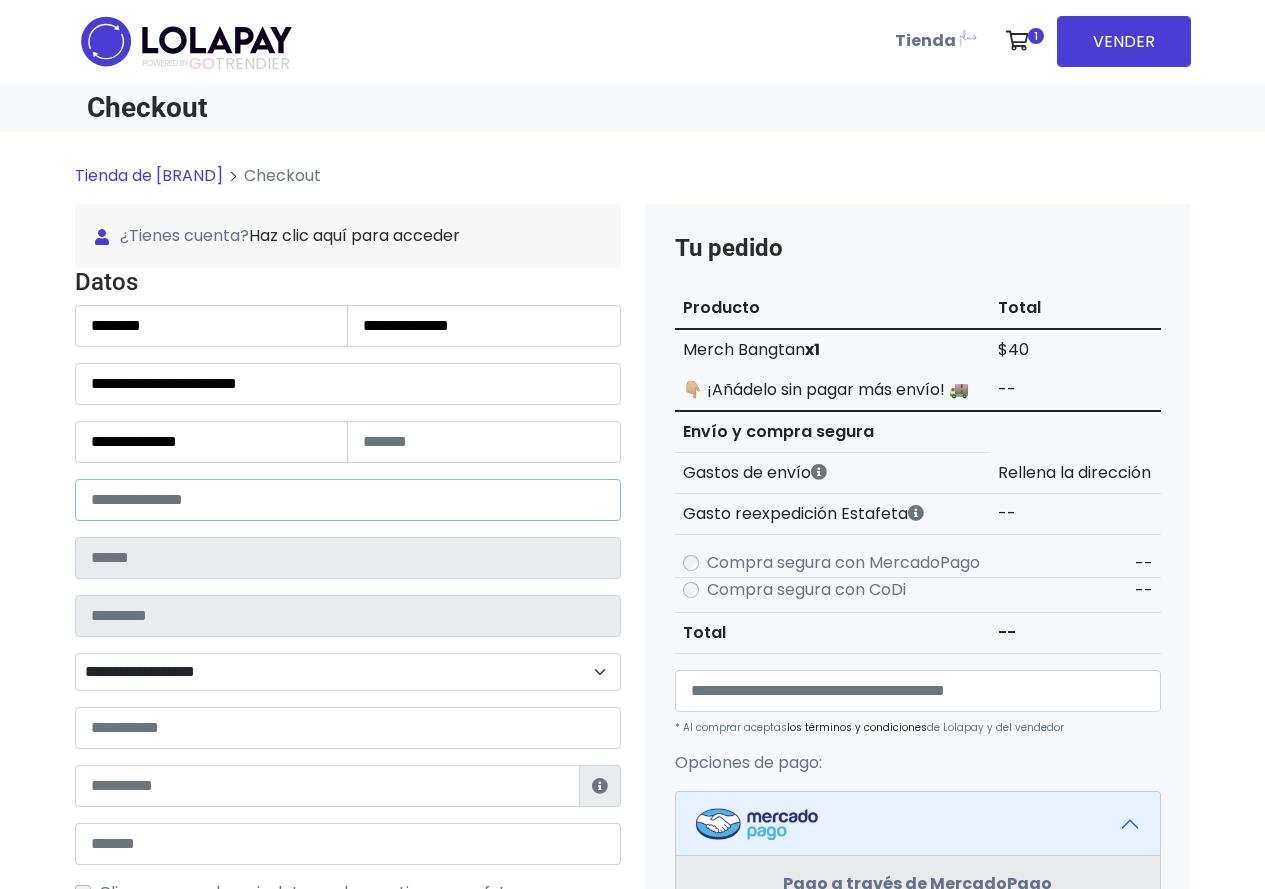 click at bounding box center [348, 500] 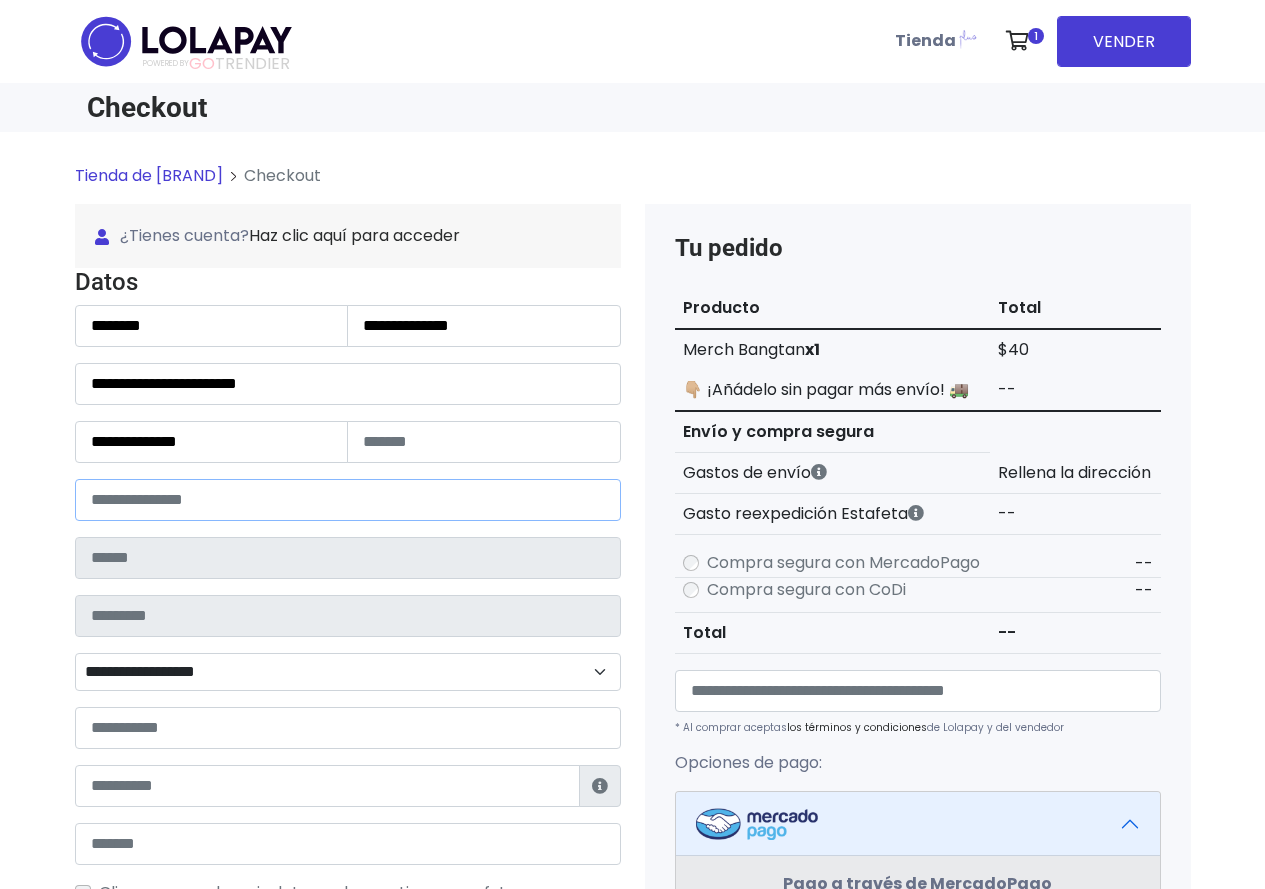 type on "*****" 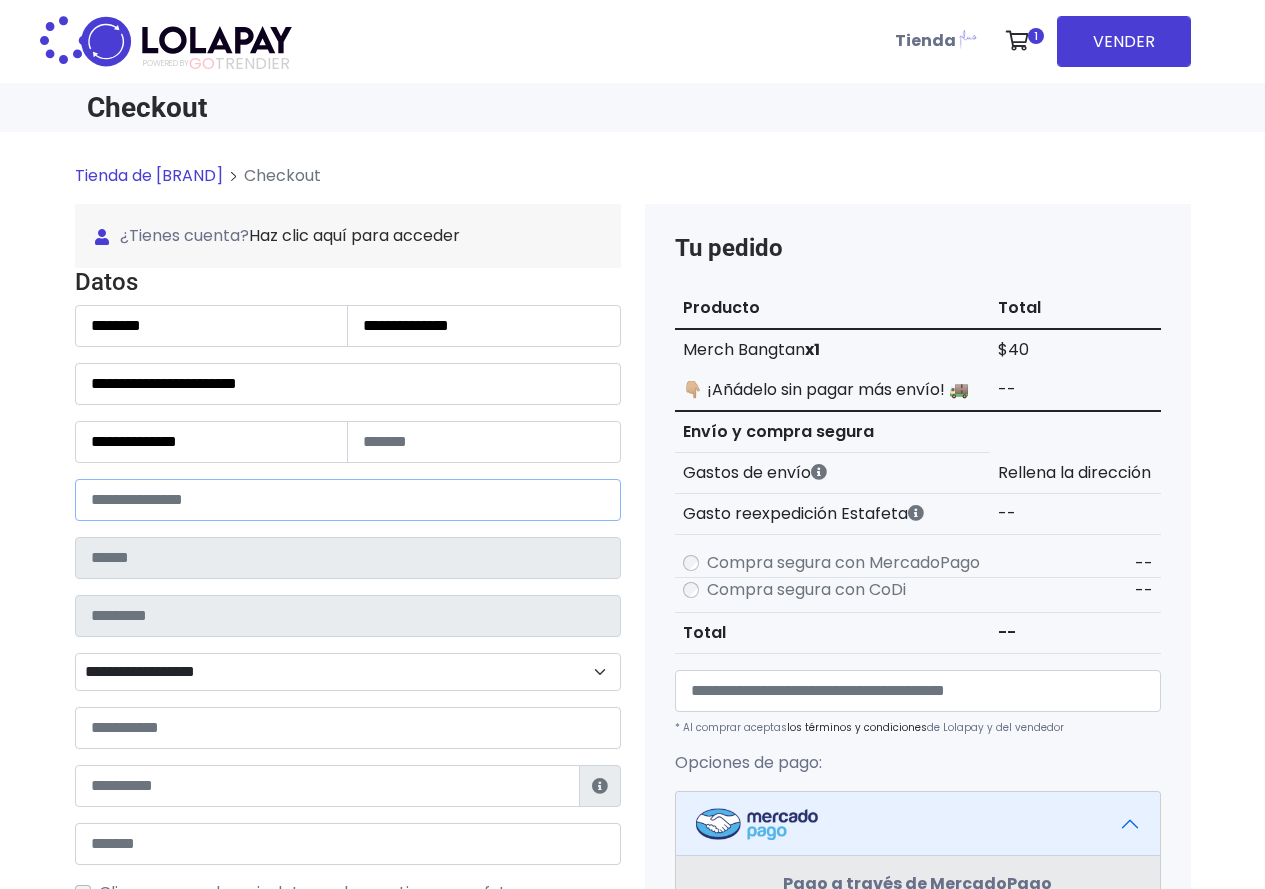type on "**********" 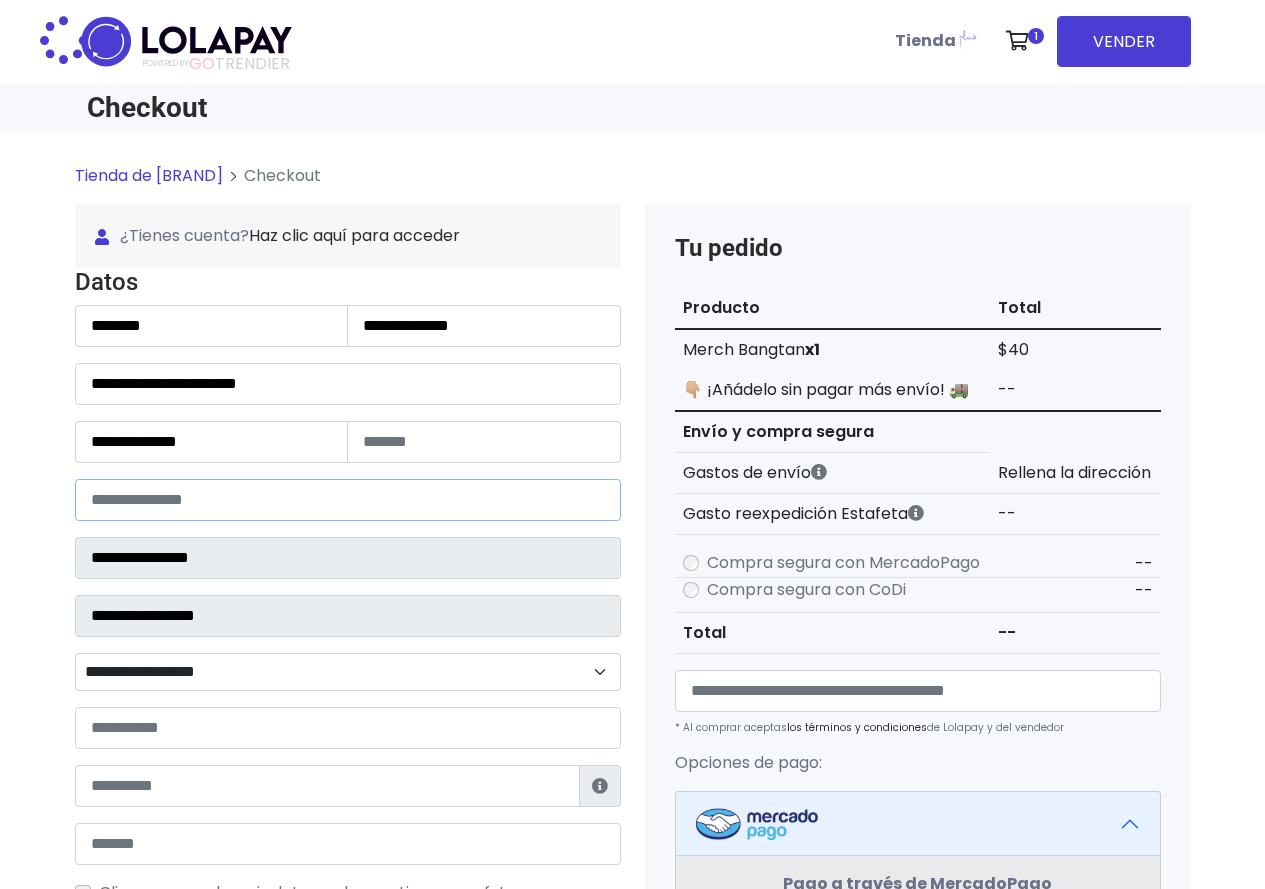 select 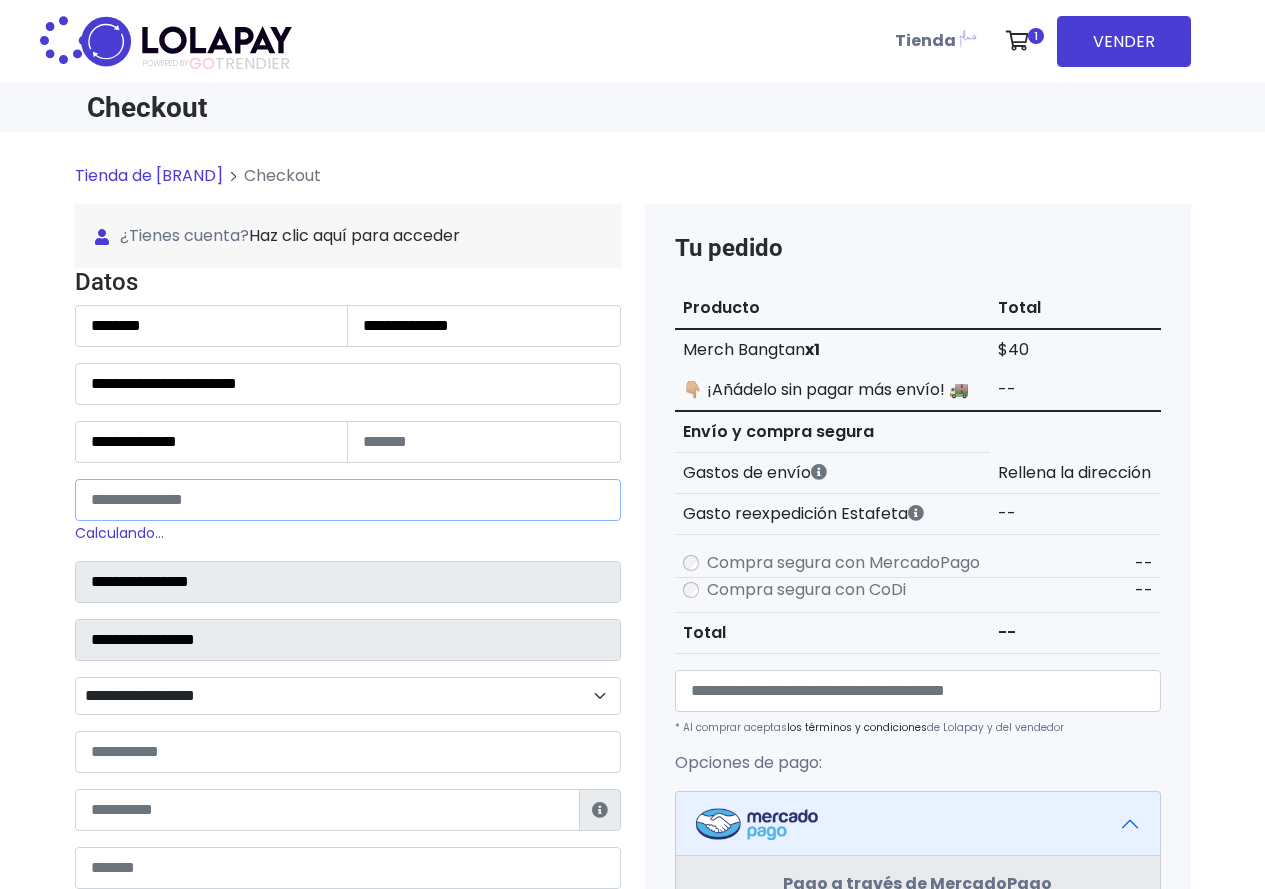 type on "*****" 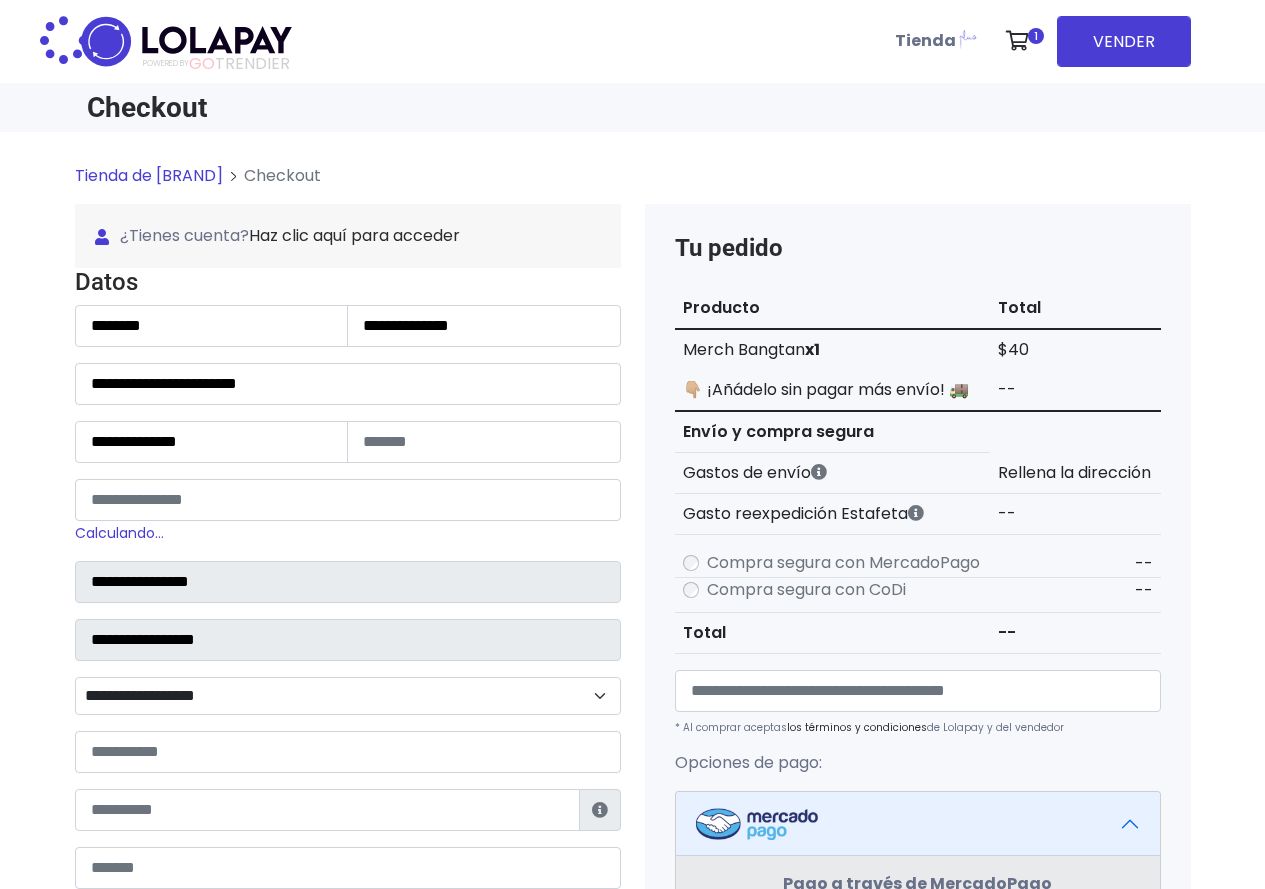 click on "Tienda de kshop_lyn
Checkout
¿Tienes cuenta?
Haz clic aquí para acceder
¿Olvidaste tu contraseña? Entrar Datos" at bounding box center (632, 814) 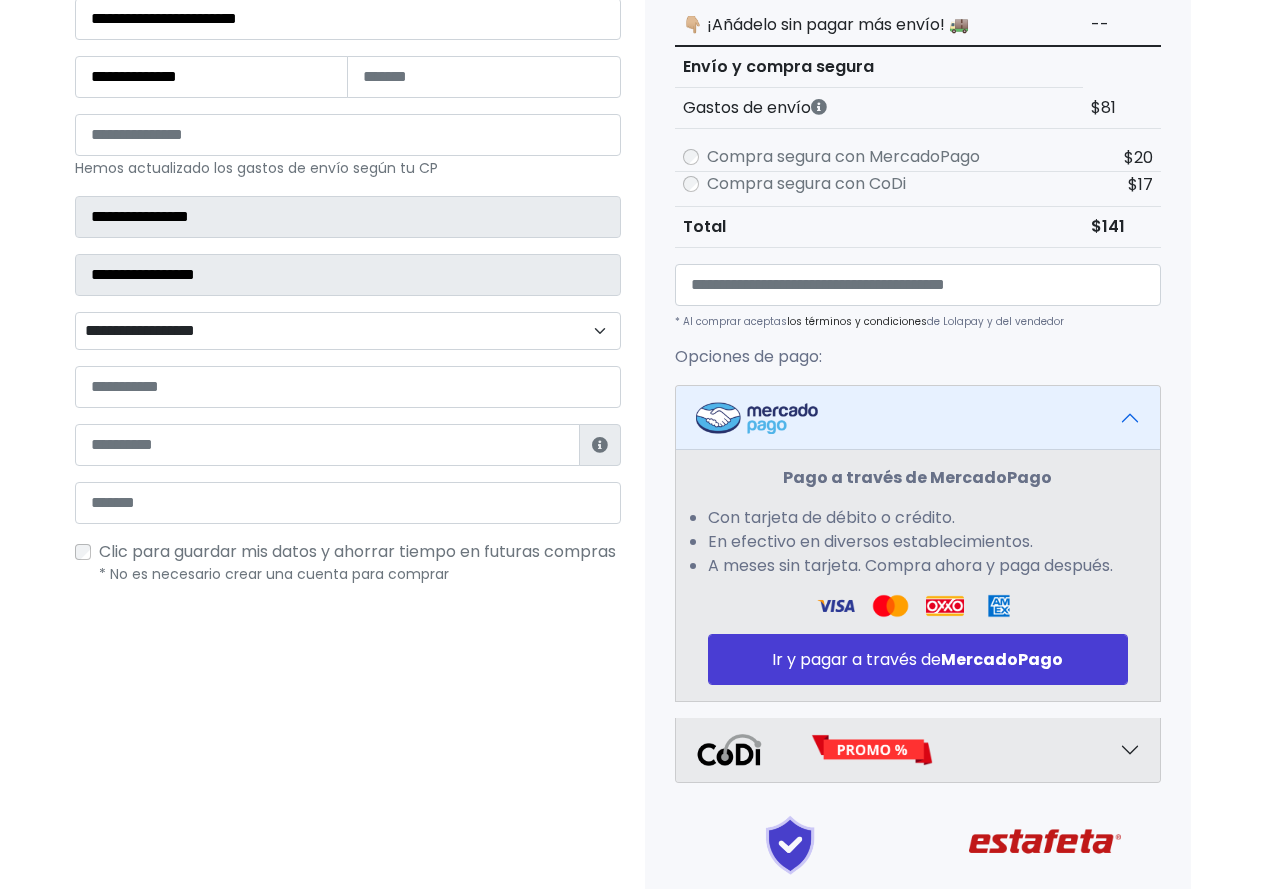 scroll, scrollTop: 400, scrollLeft: 0, axis: vertical 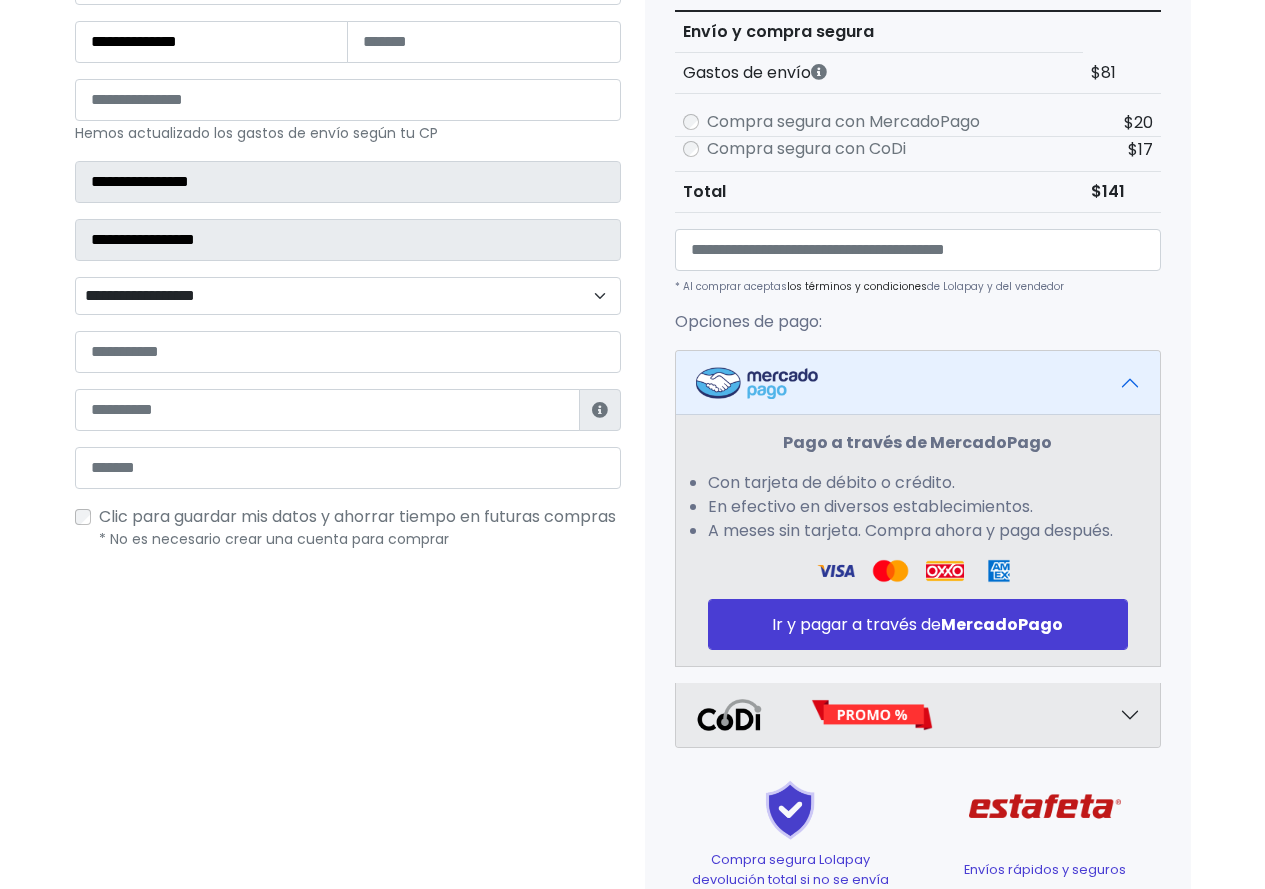 click on "**********" at bounding box center [348, 296] 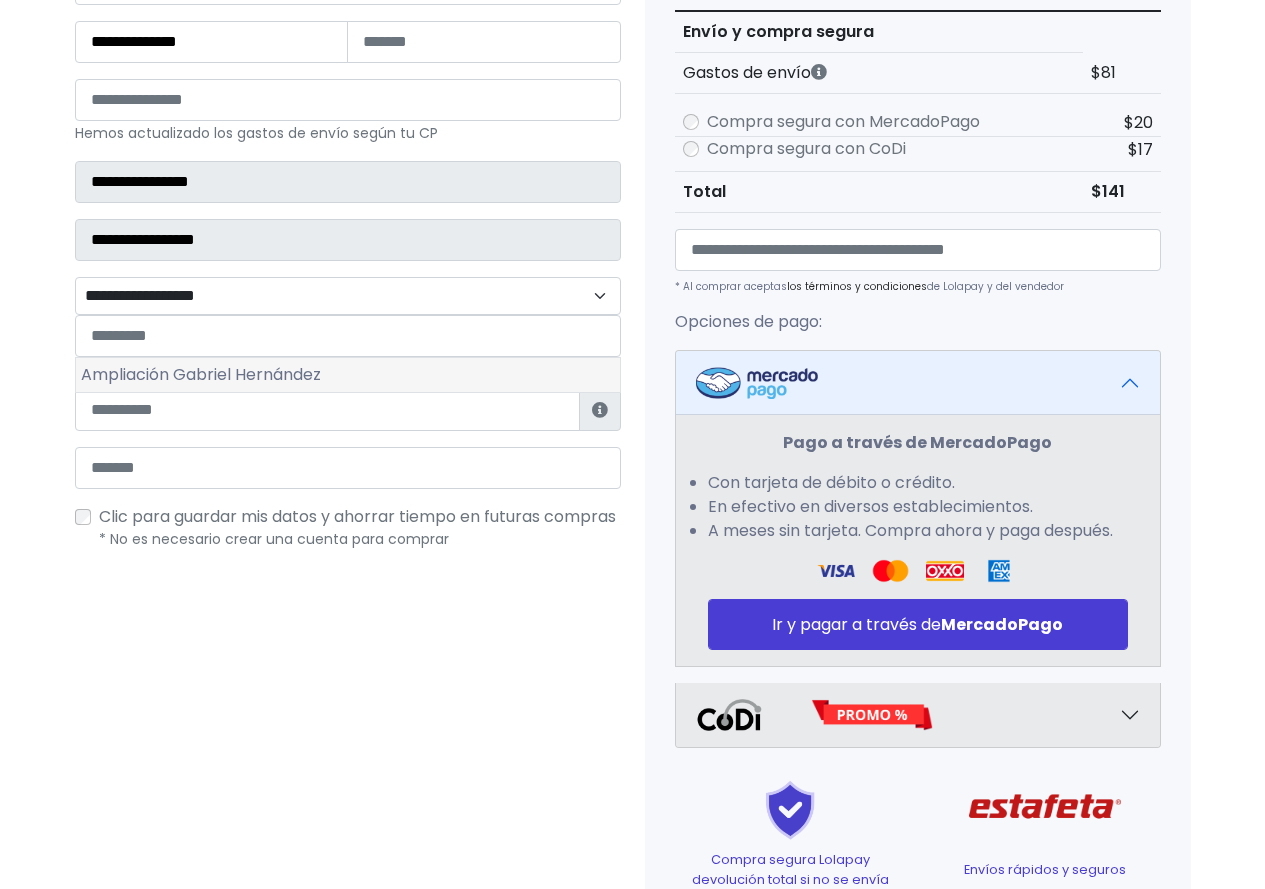 click on "Ampliación Gabriel Hernández" at bounding box center [348, 375] 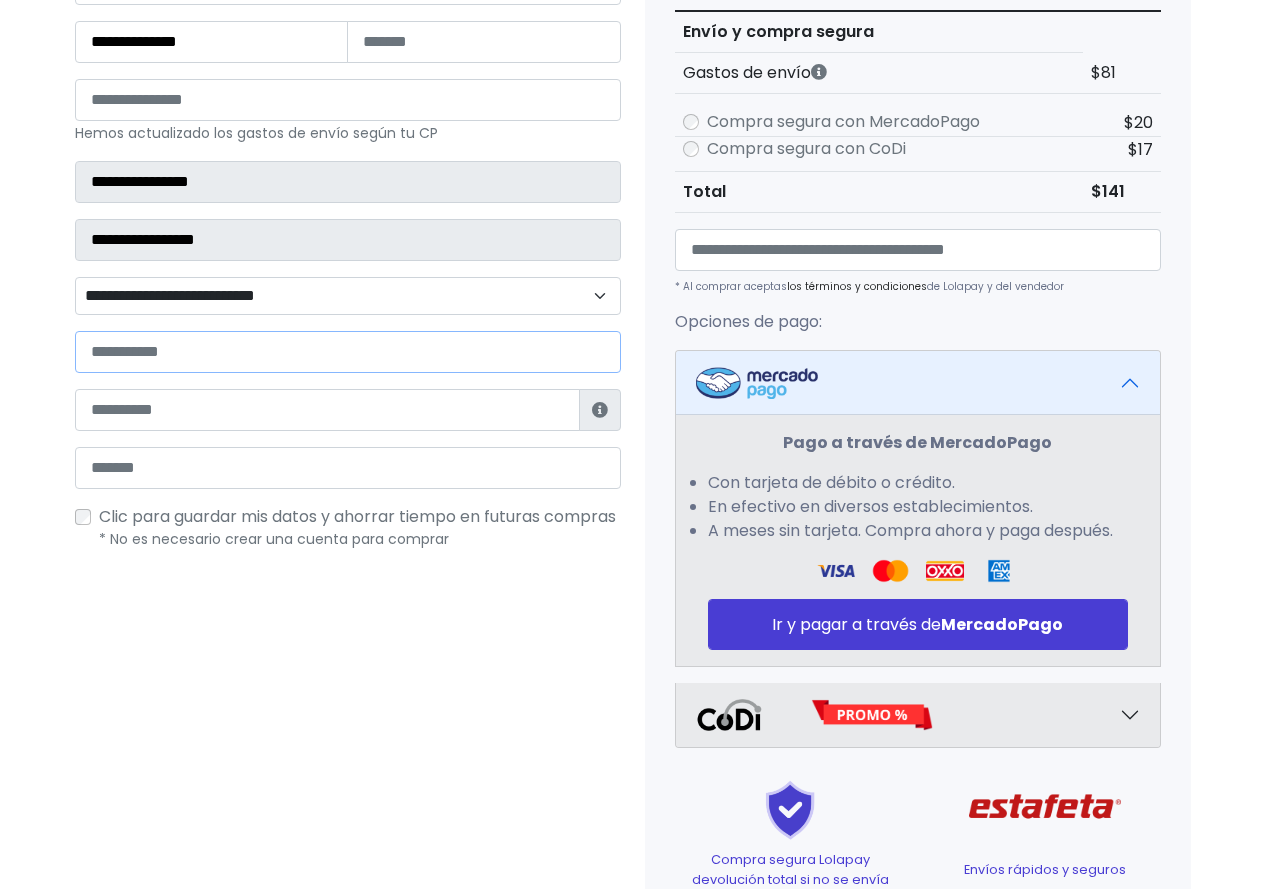 click at bounding box center [348, 352] 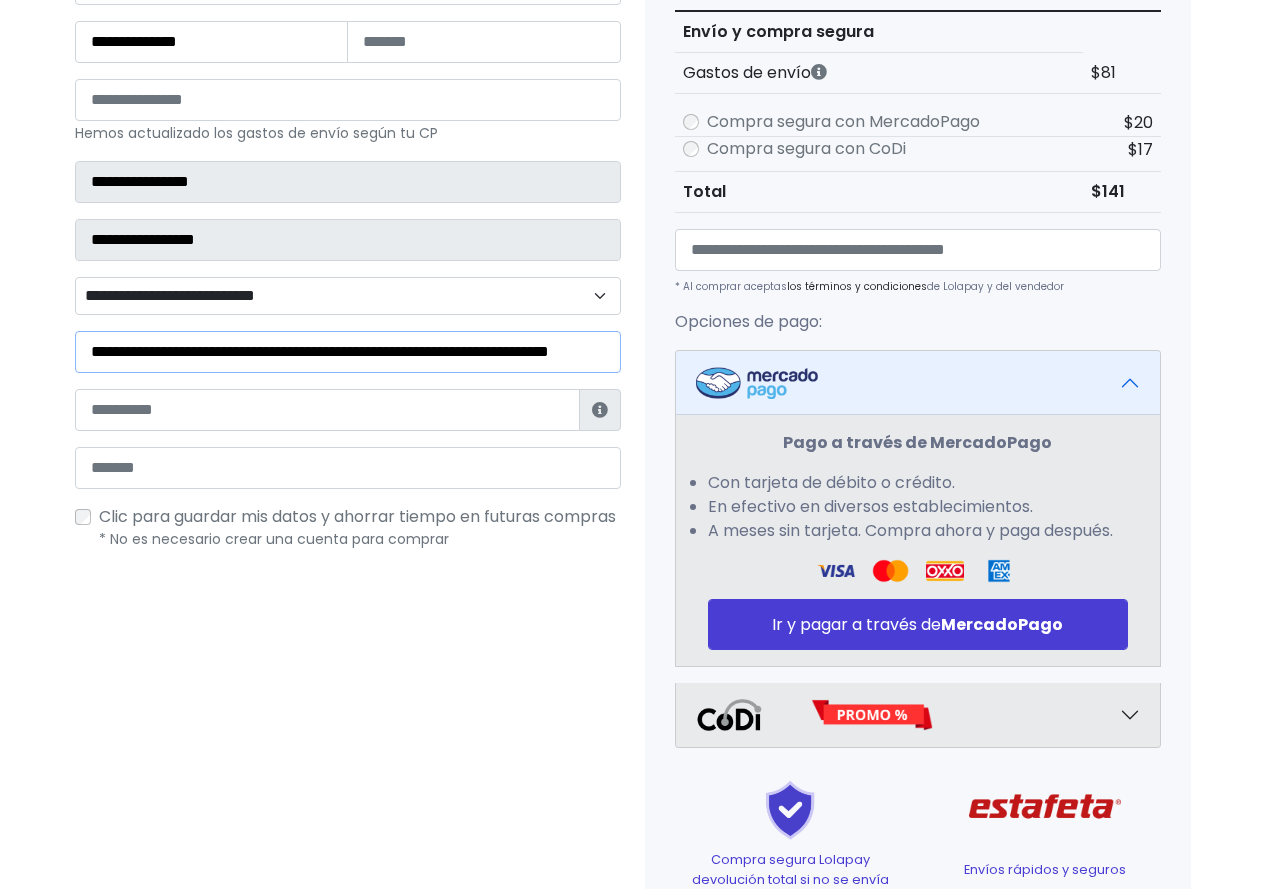 scroll, scrollTop: 0, scrollLeft: 124, axis: horizontal 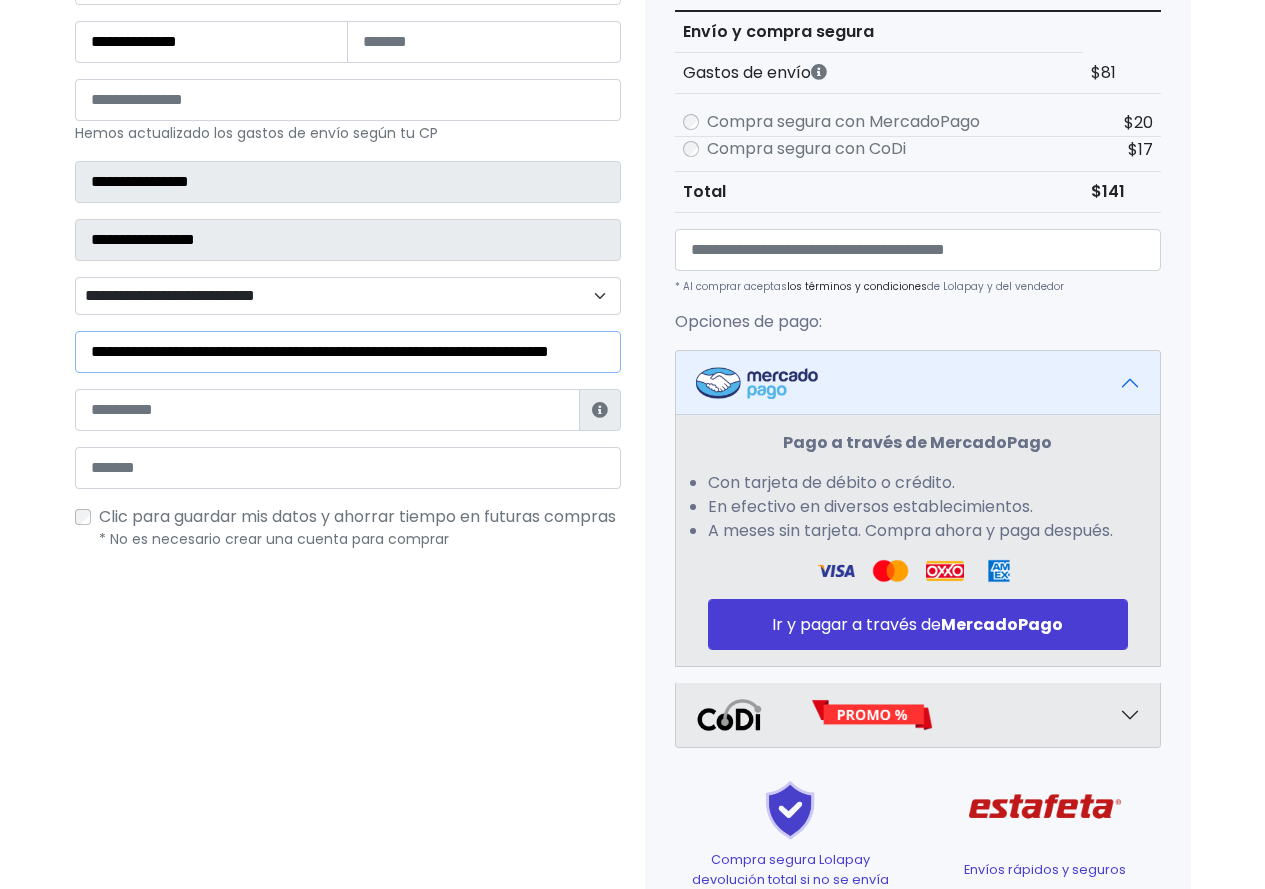 type on "**********" 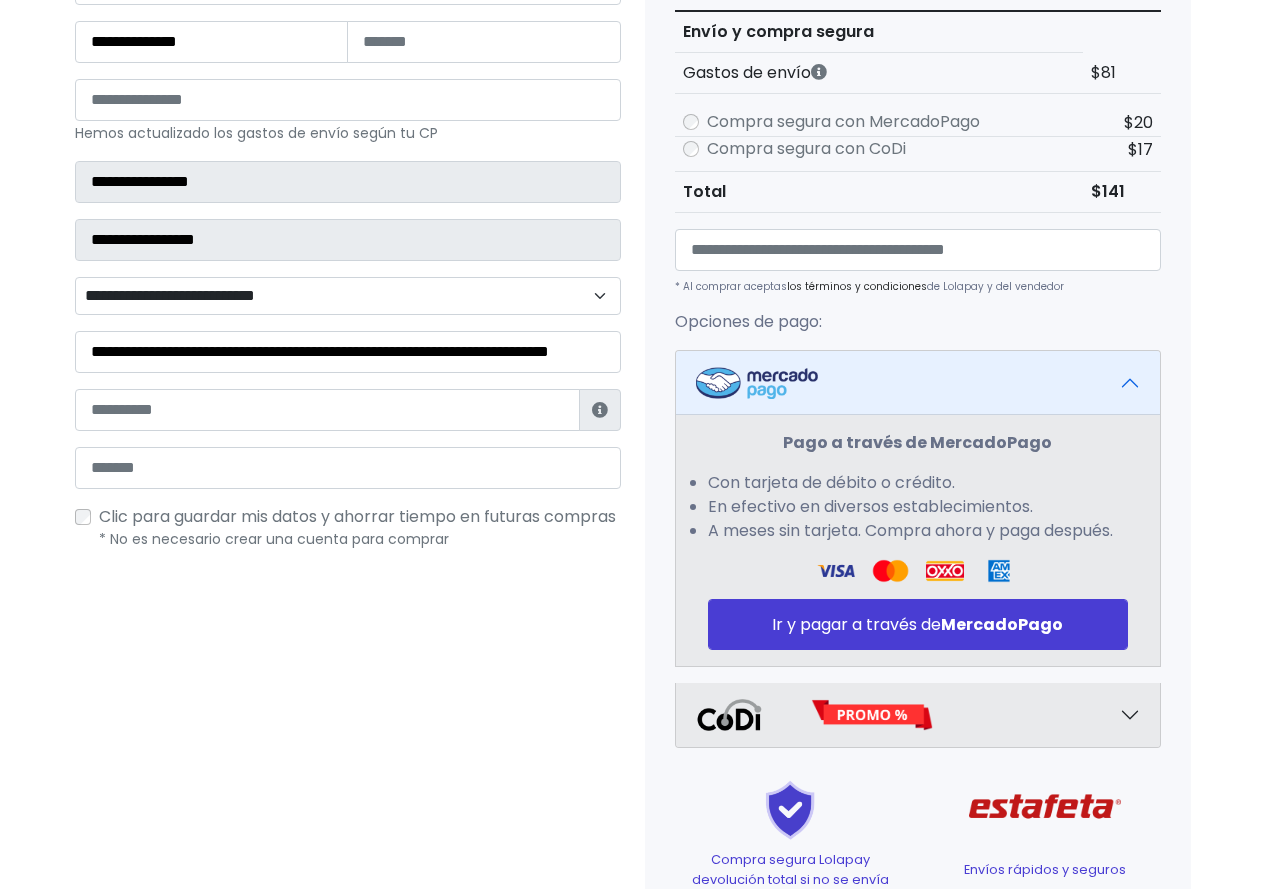 click on "¿Tienes cuenta?
Haz clic aquí para acceder
¿Olvidaste tu contraseña?
Entrar
Datos" at bounding box center [348, 413] 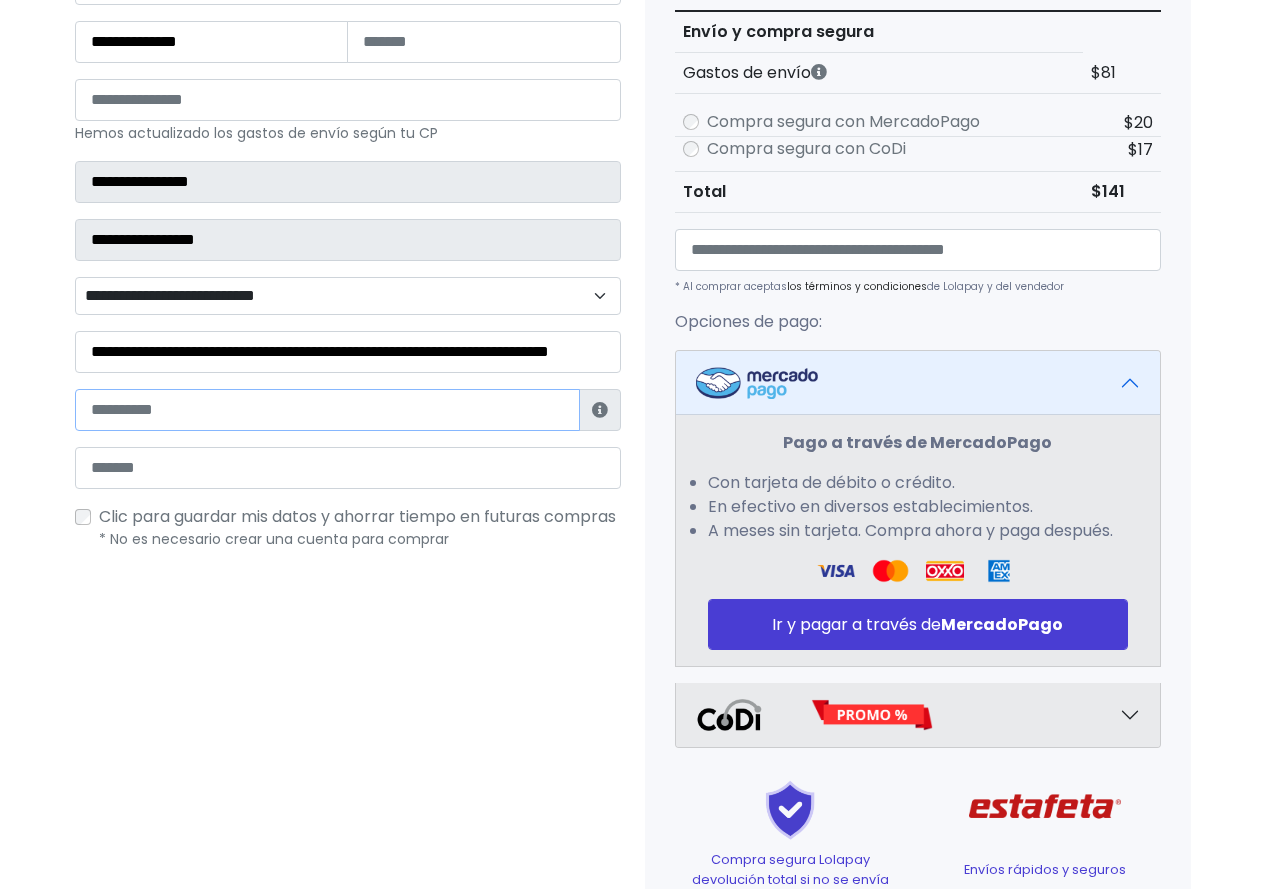 click at bounding box center [327, 410] 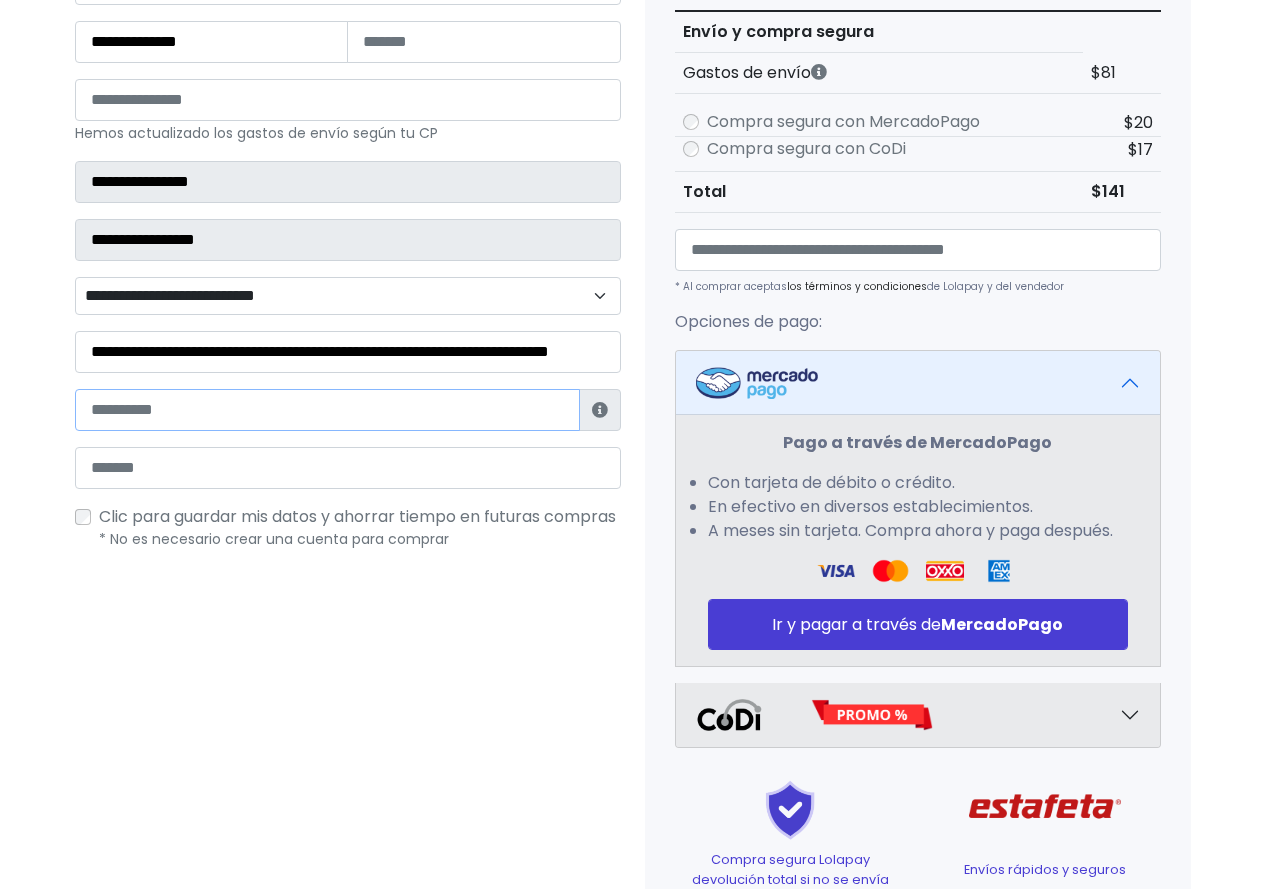 scroll, scrollTop: 300, scrollLeft: 0, axis: vertical 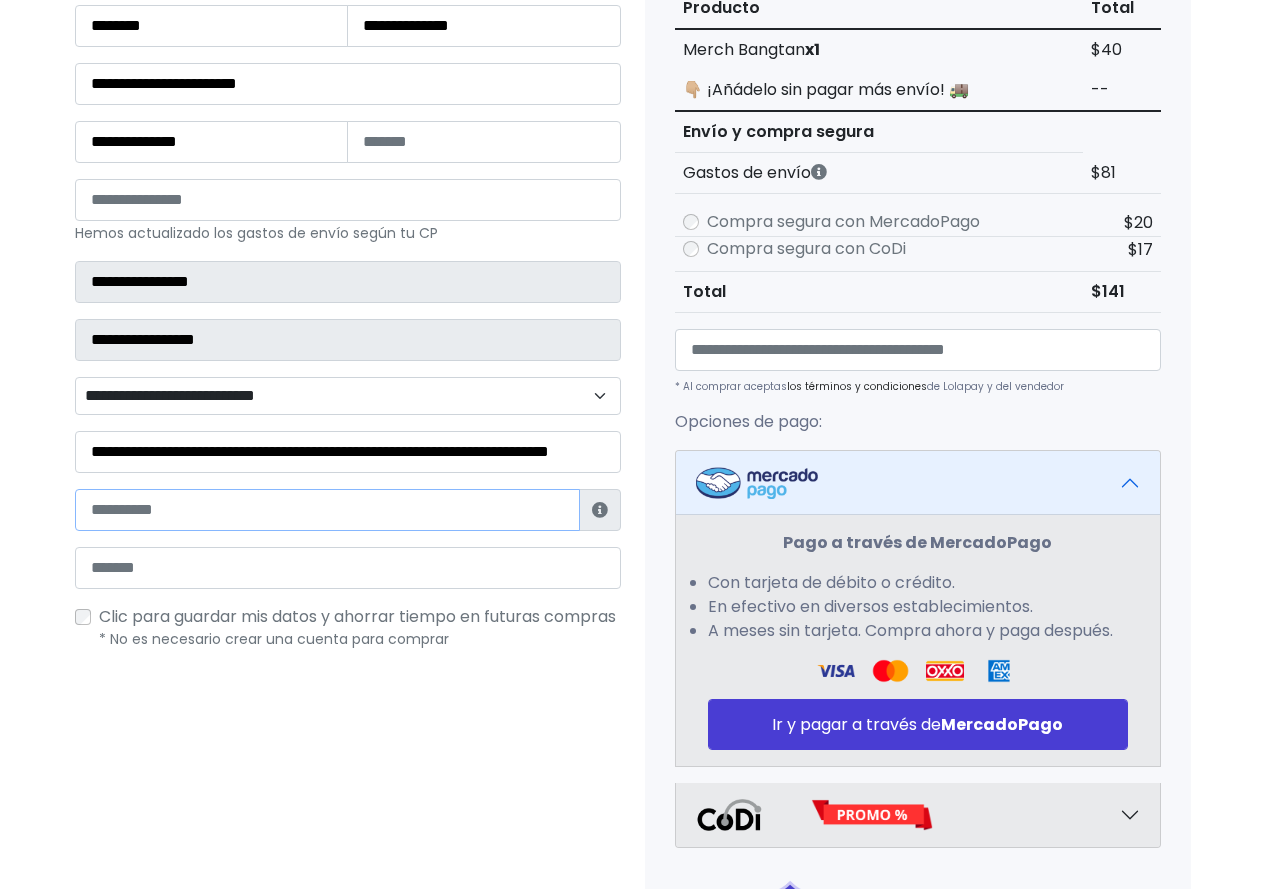 click at bounding box center (327, 510) 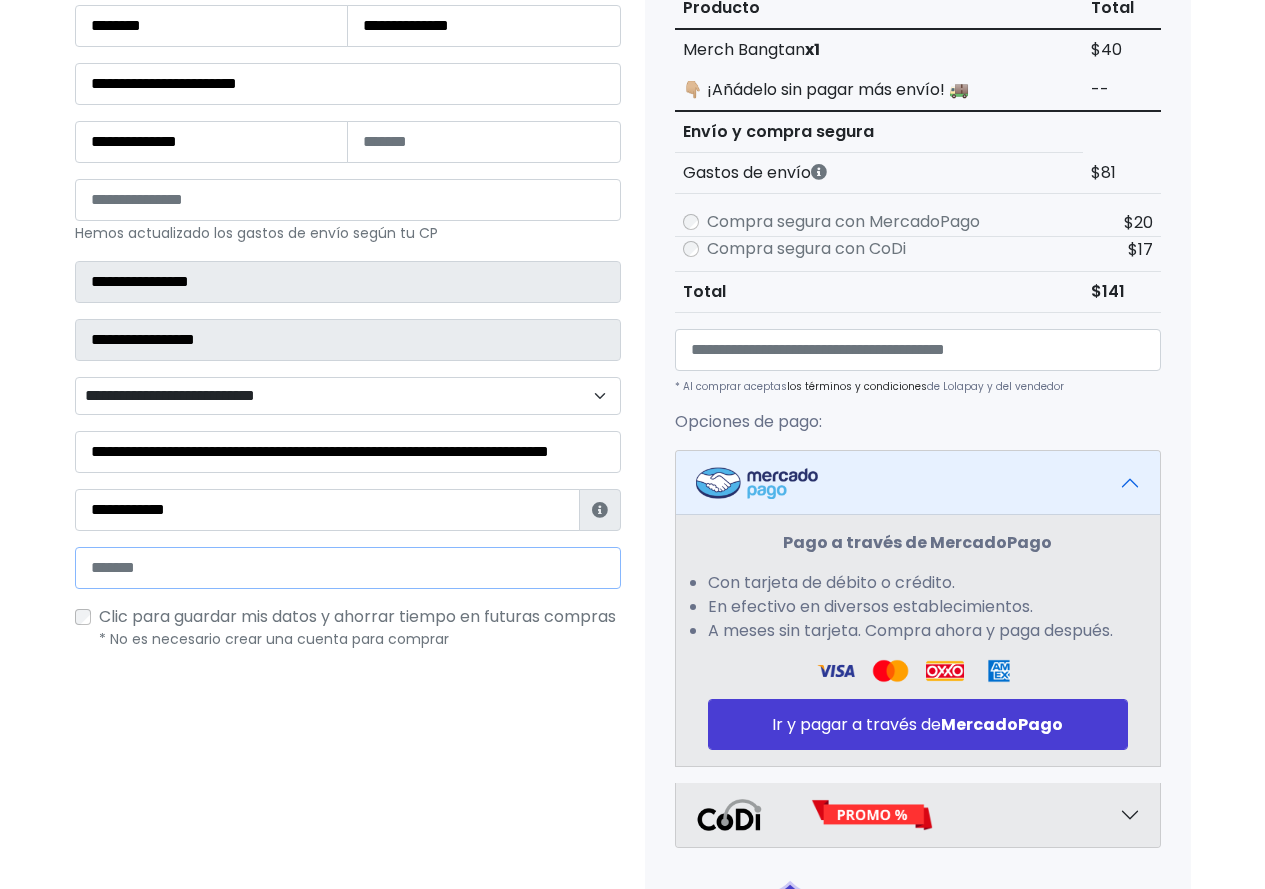click at bounding box center (348, 568) 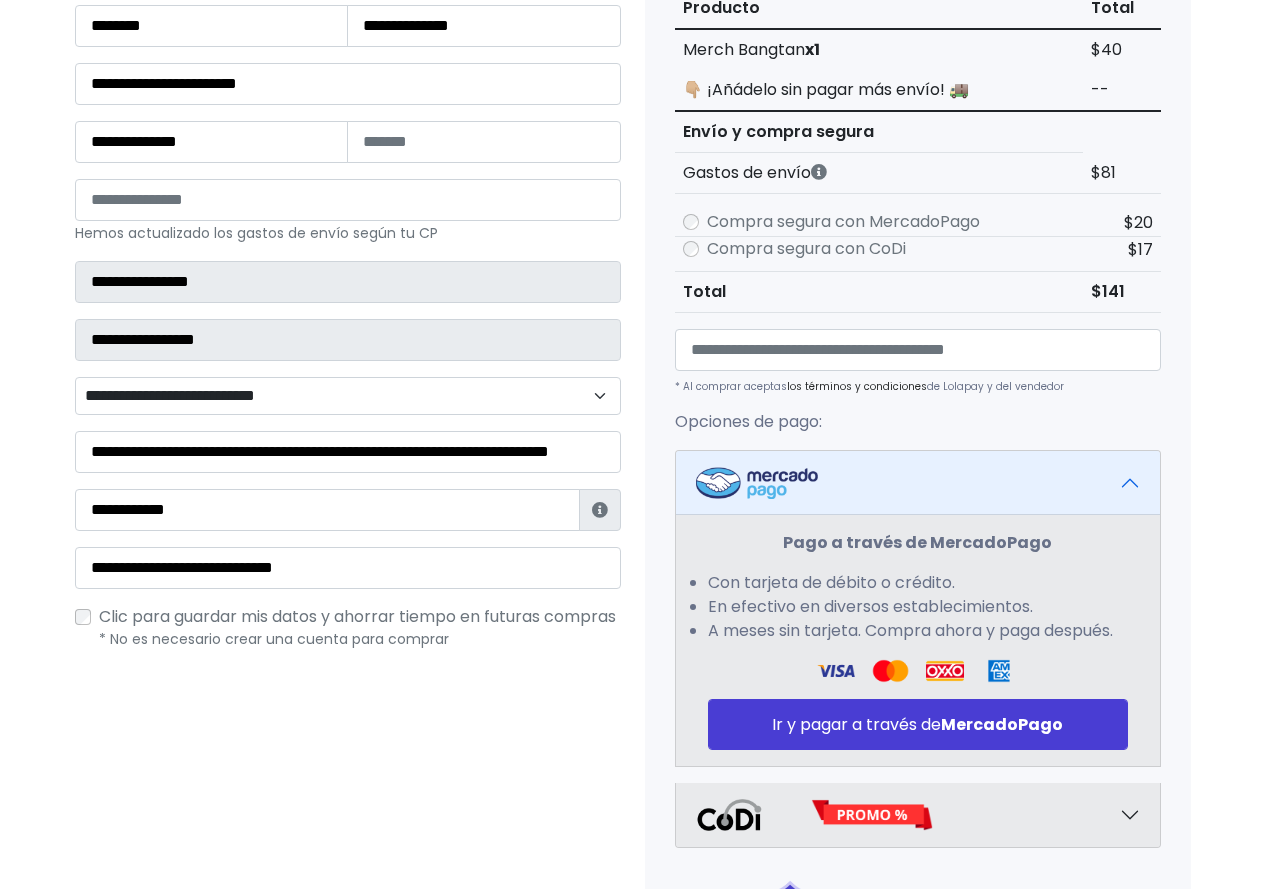 click on "Clic para guardar mis datos y ahorrar tiempo en futuras compras" at bounding box center (357, 617) 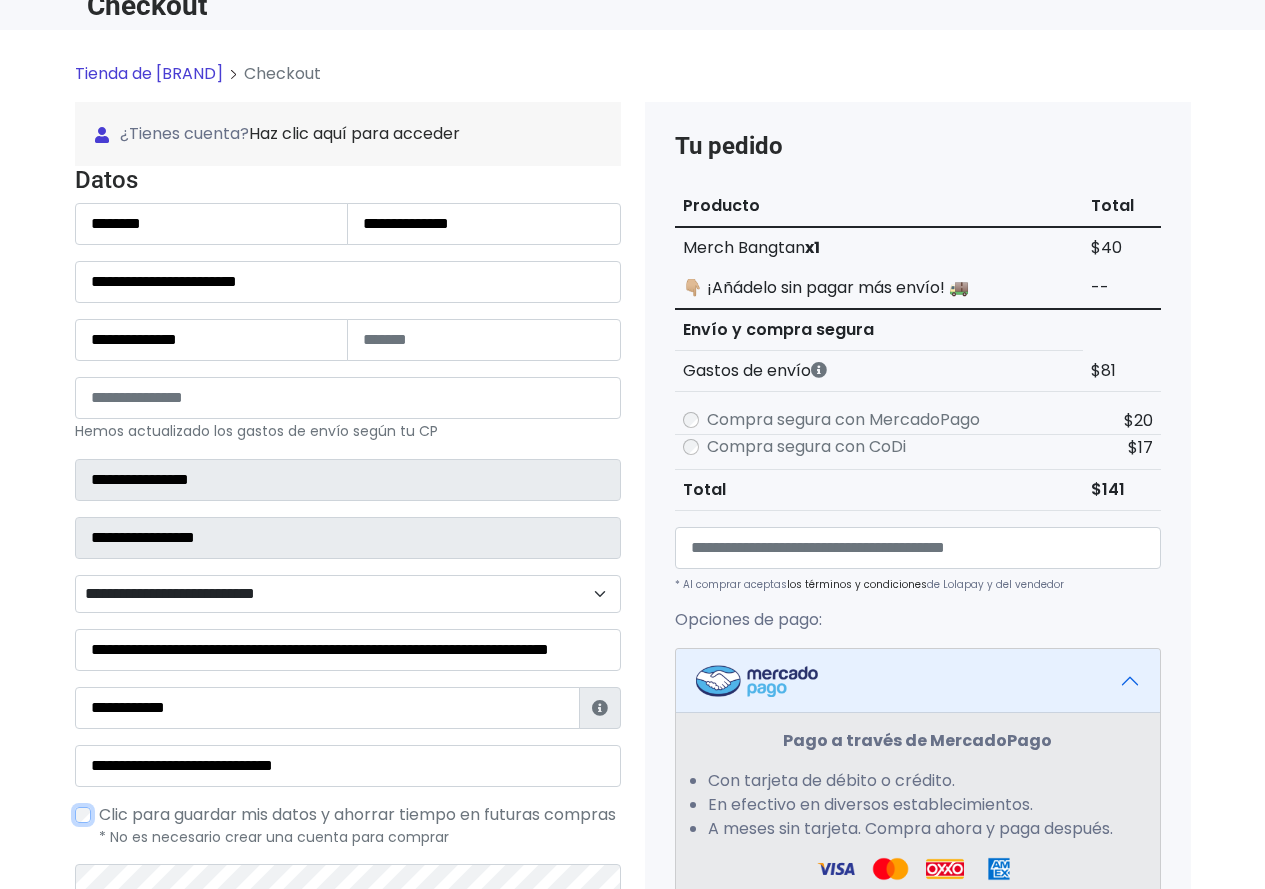 scroll, scrollTop: 100, scrollLeft: 0, axis: vertical 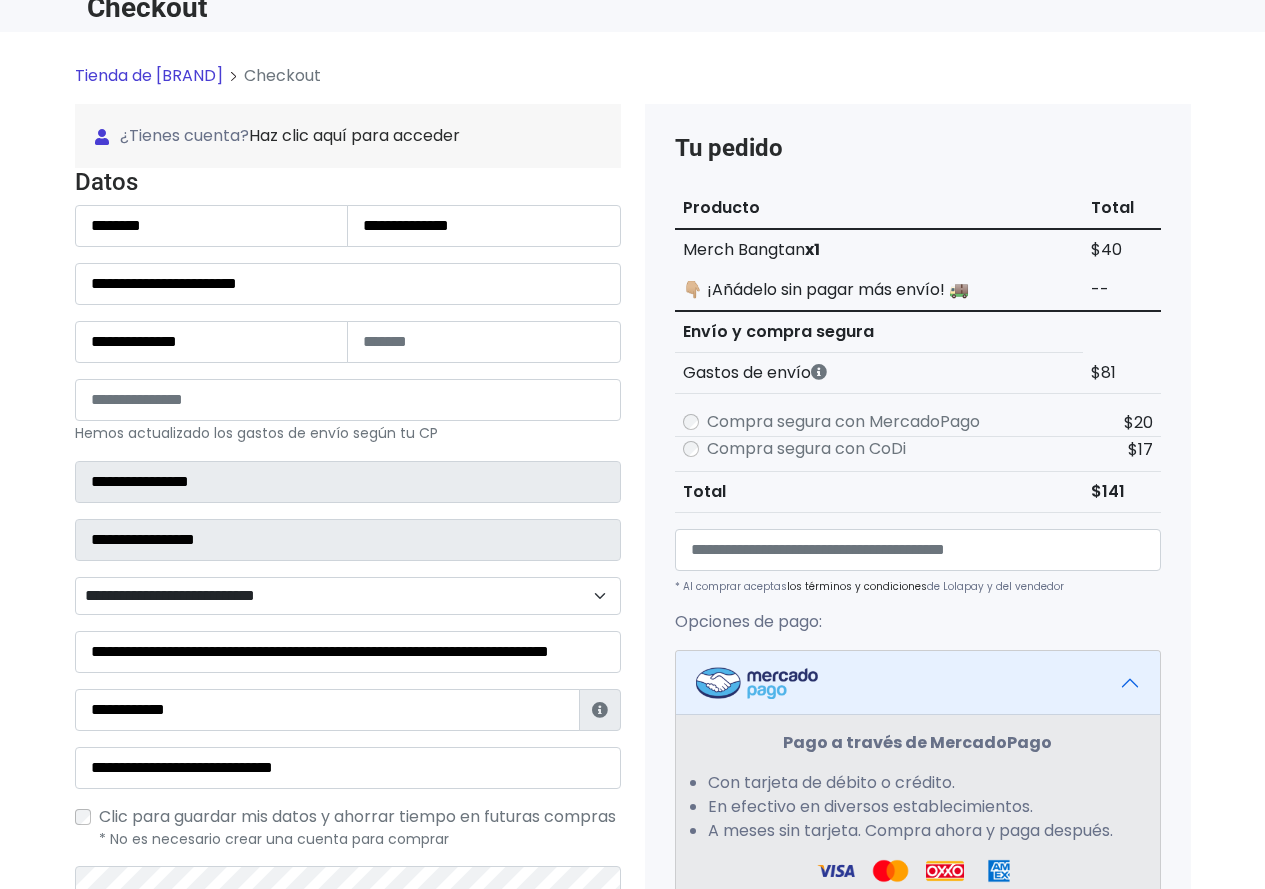 click on "Compra segura con CoDi" at bounding box center (806, 449) 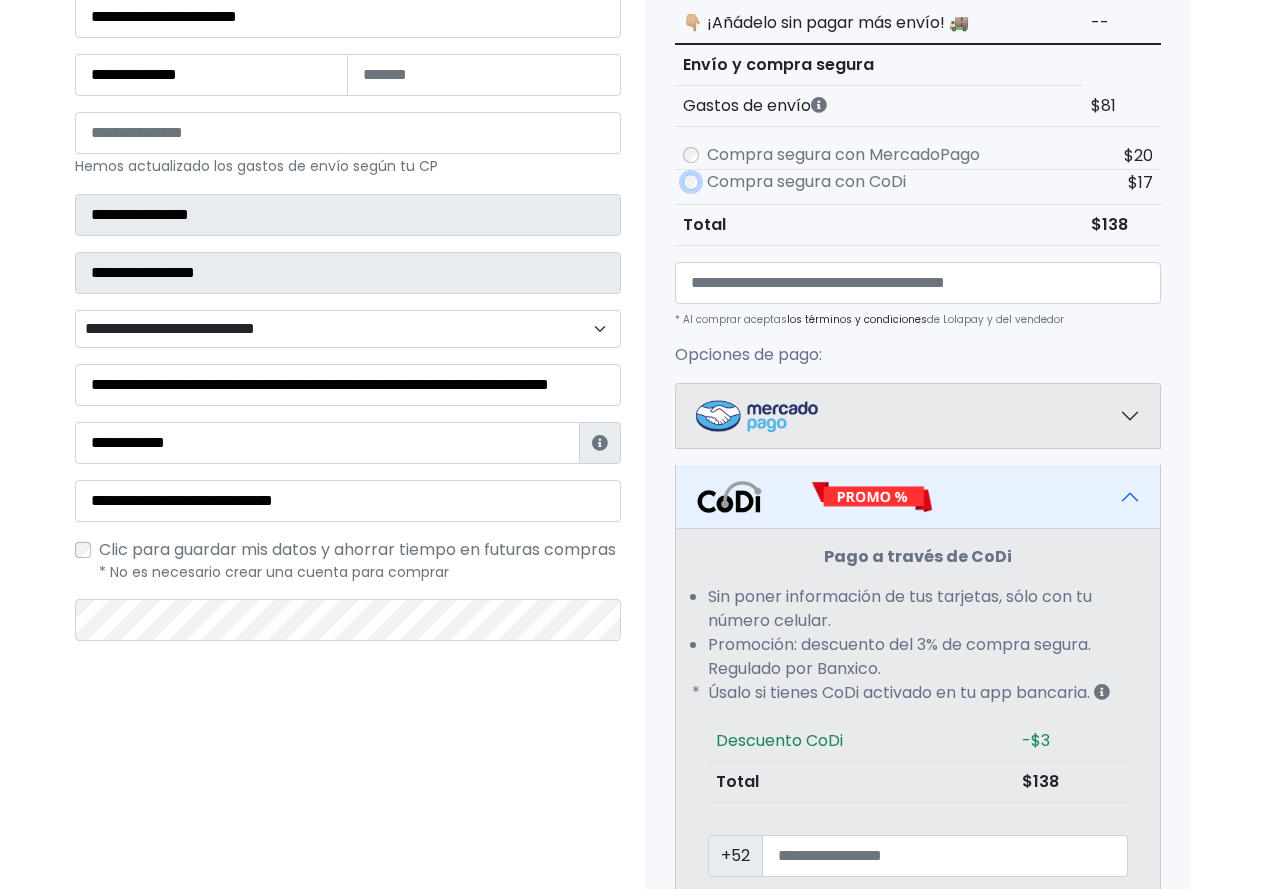 scroll, scrollTop: 400, scrollLeft: 0, axis: vertical 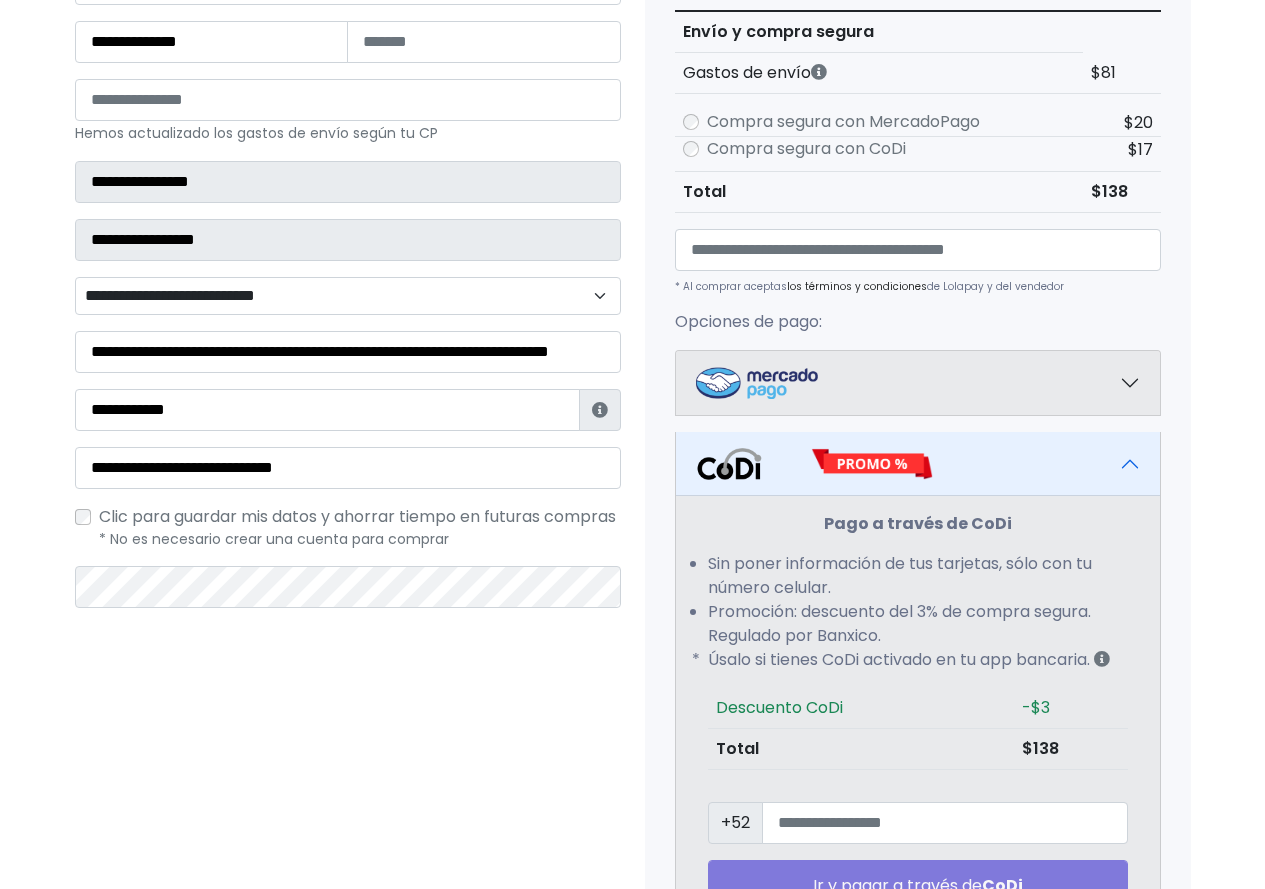click on "Compra segura con MercadoPago" at bounding box center (843, 122) 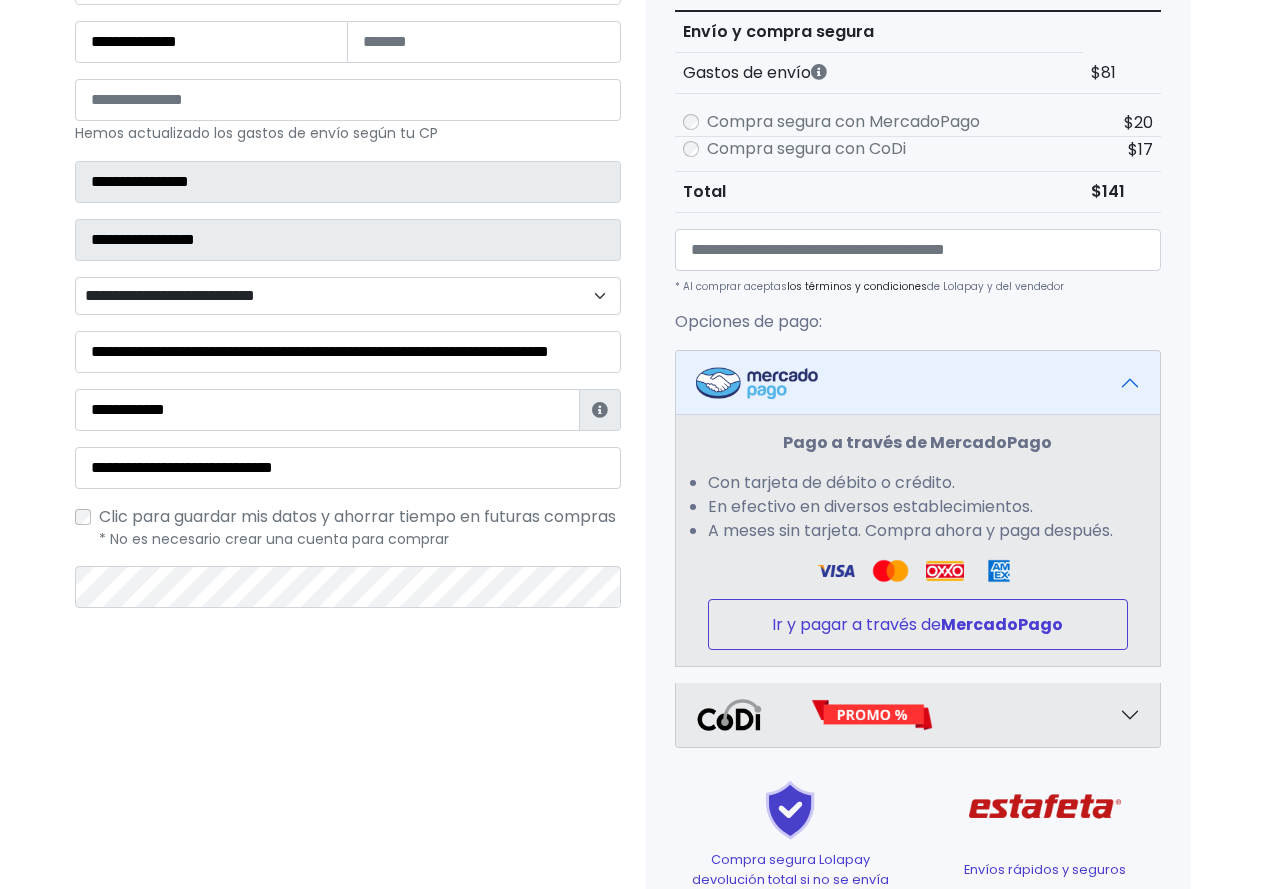 click on "MercadoPago" at bounding box center [1002, 624] 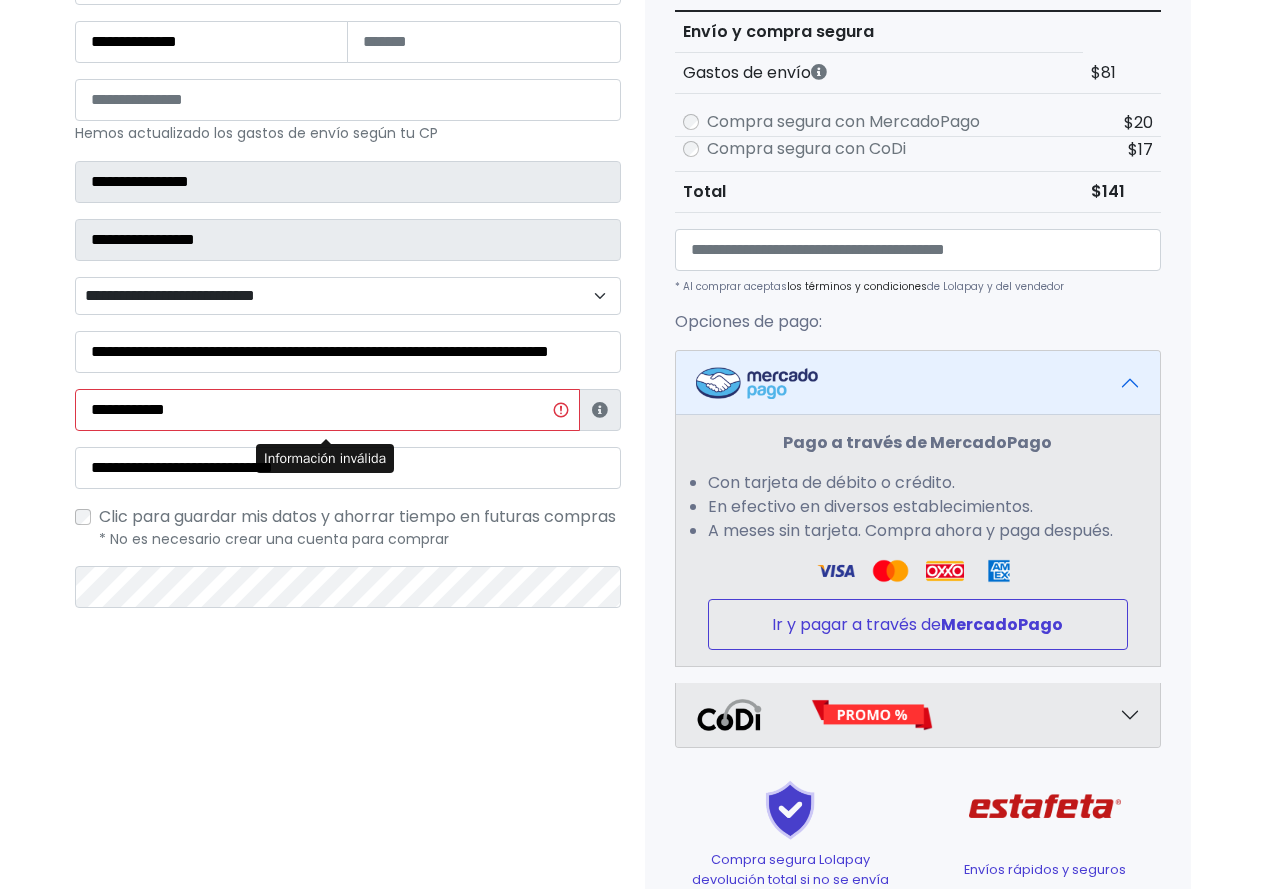scroll, scrollTop: 543, scrollLeft: 0, axis: vertical 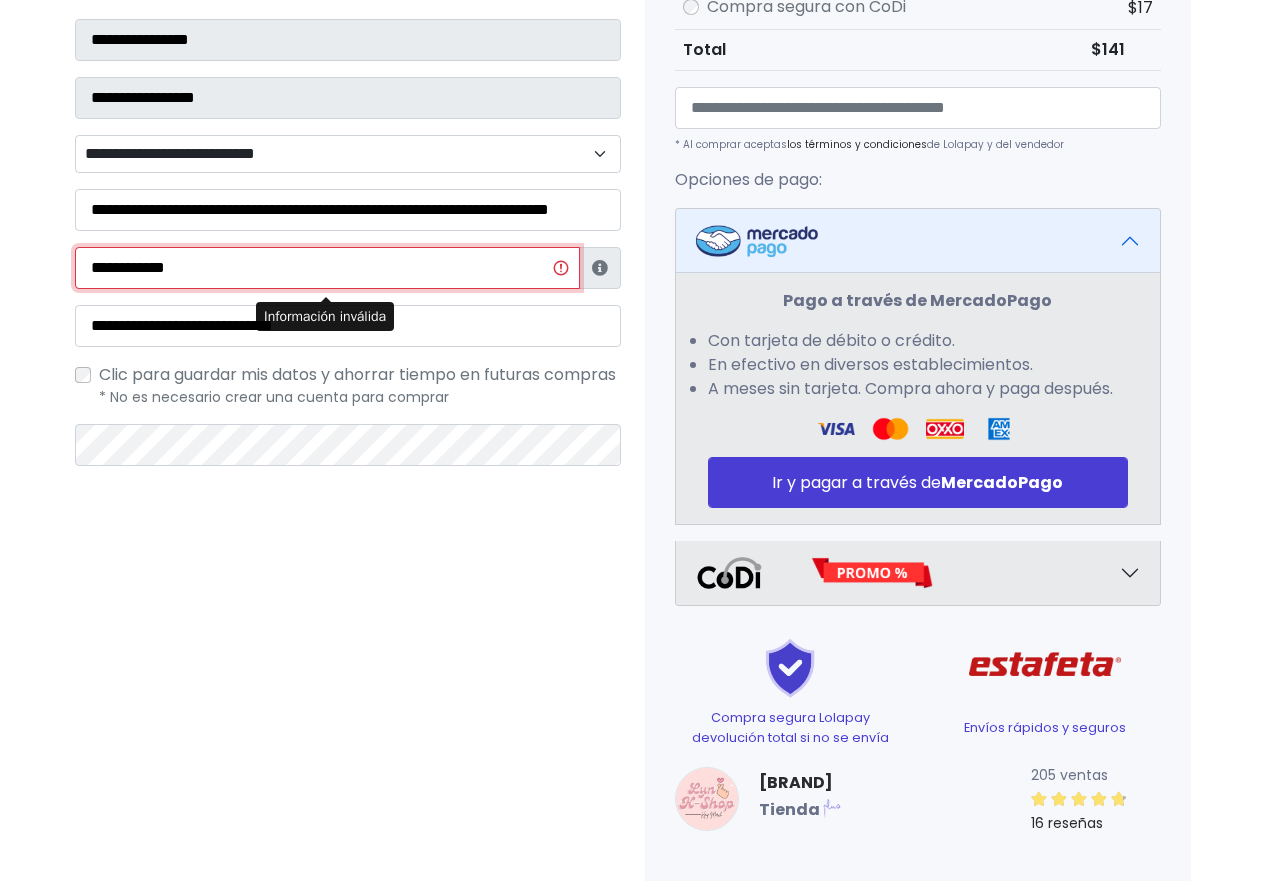 click on "**********" at bounding box center [327, 268] 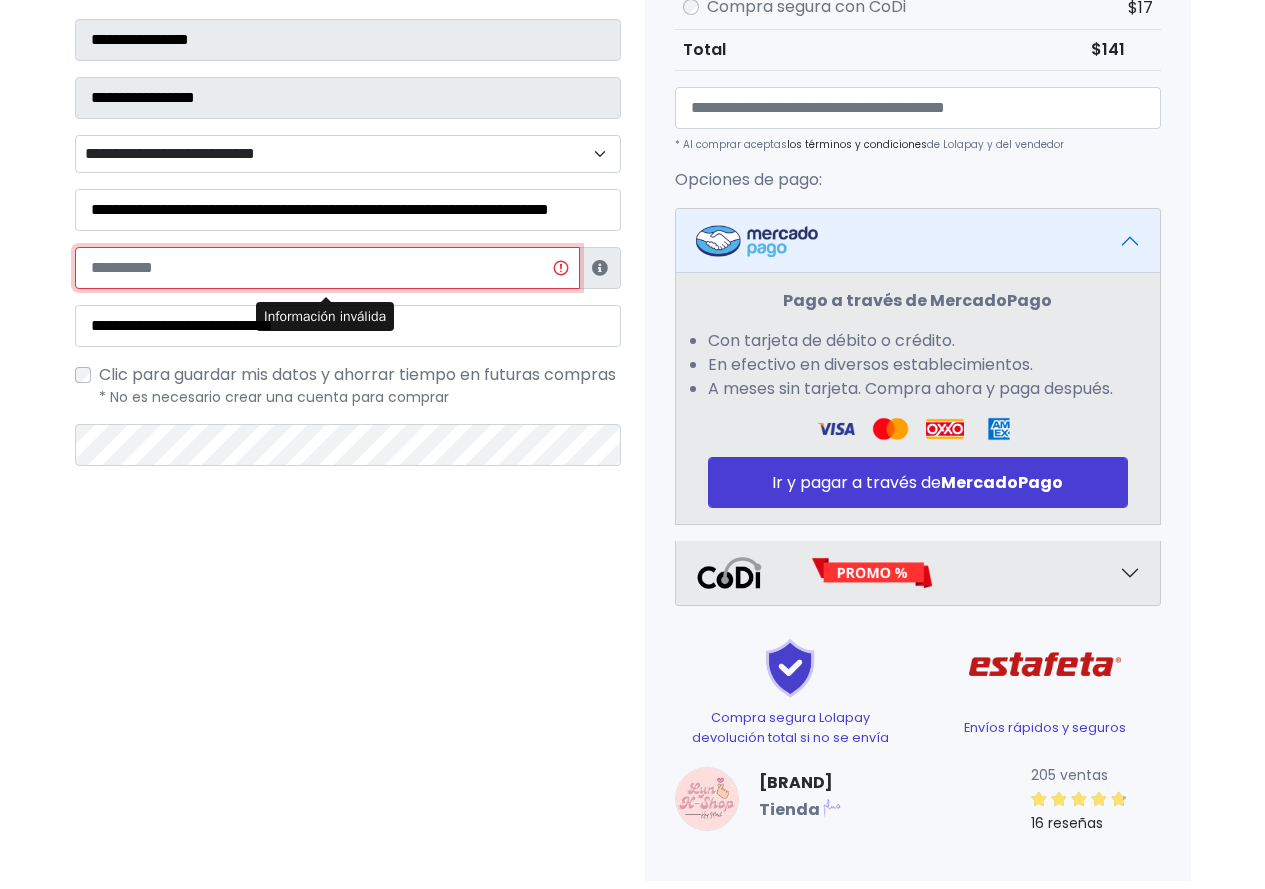 click at bounding box center (327, 268) 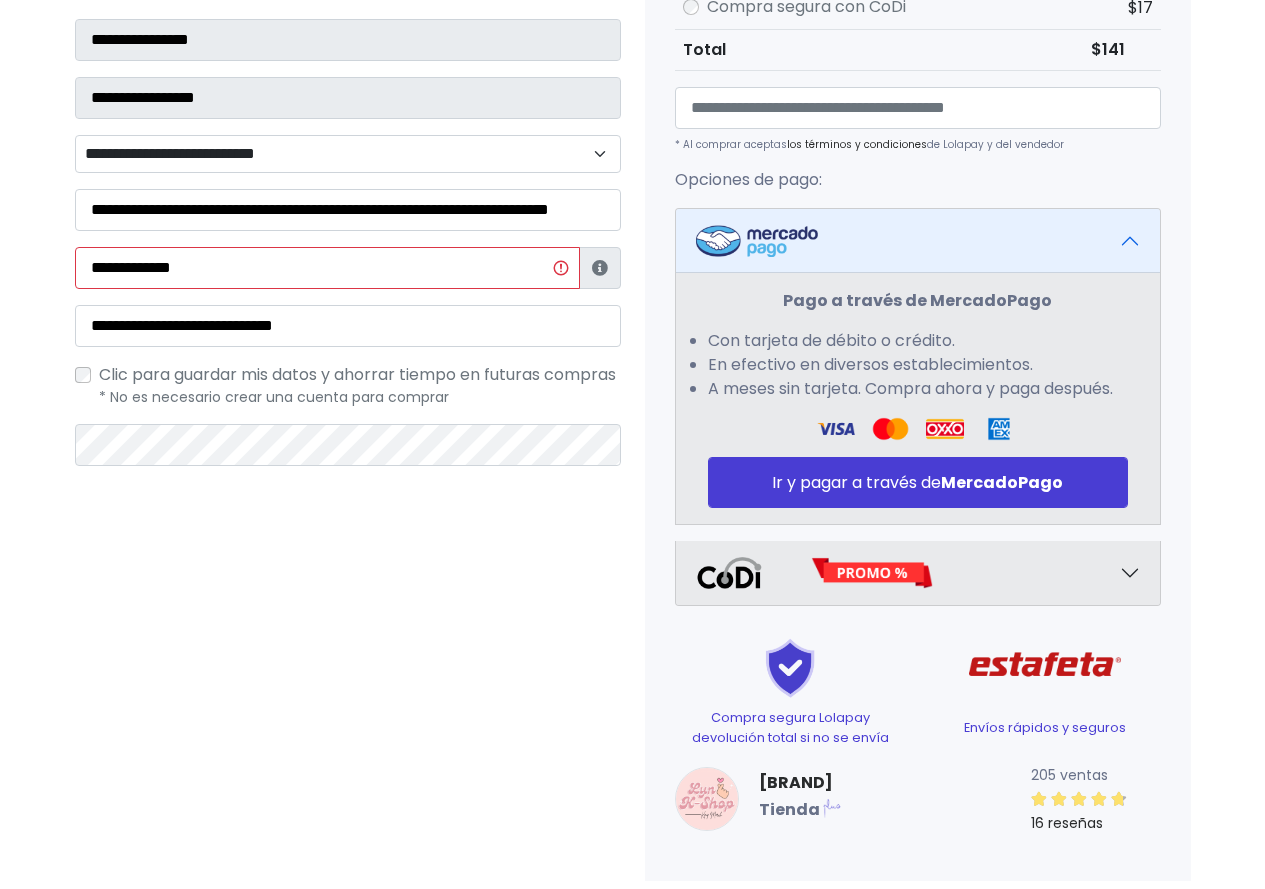 click on "¿Tienes cuenta?
Haz clic aquí para acceder
¿Olvidaste tu contraseña?
Entrar
Datos" at bounding box center (348, 271) 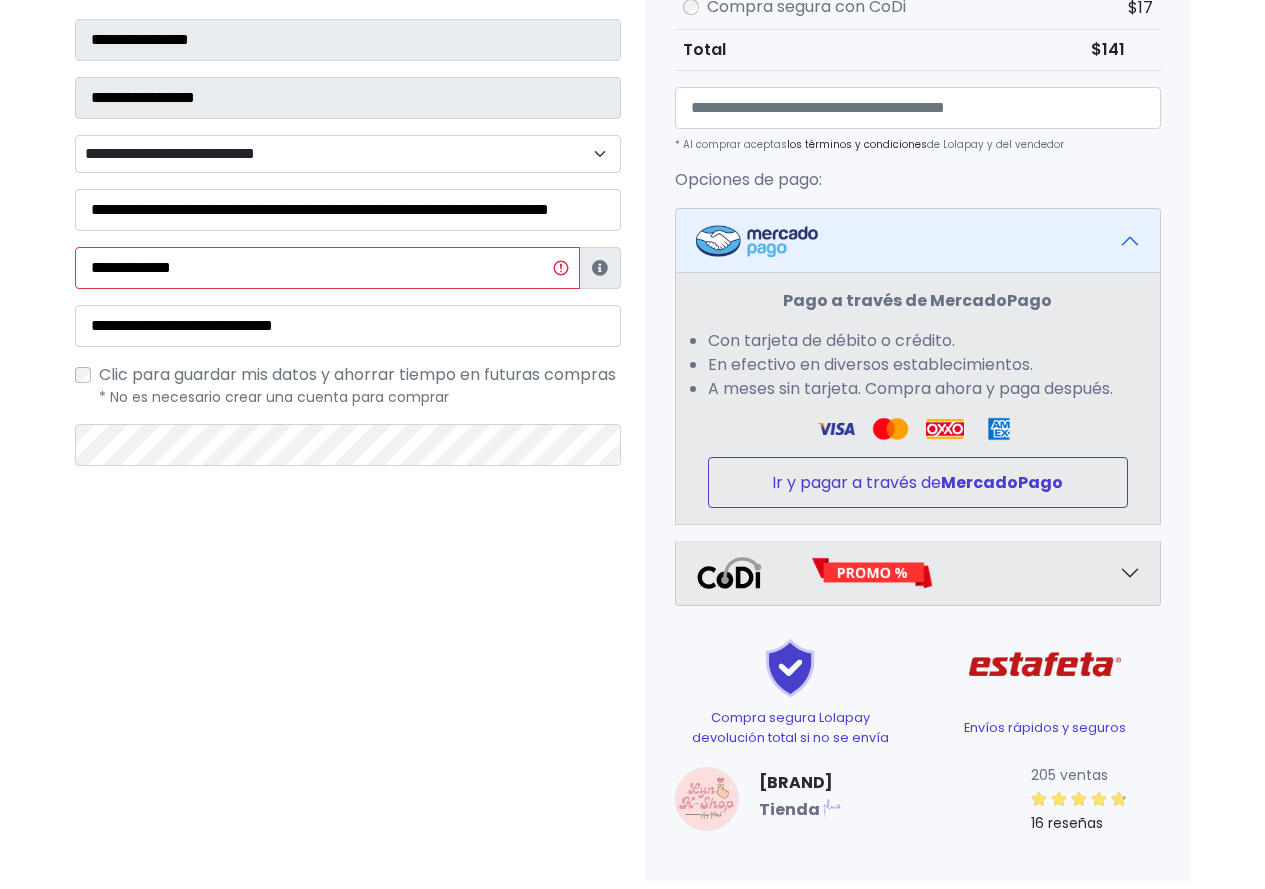 click on "Ir y pagar a través de  MercadoPago" at bounding box center [918, 482] 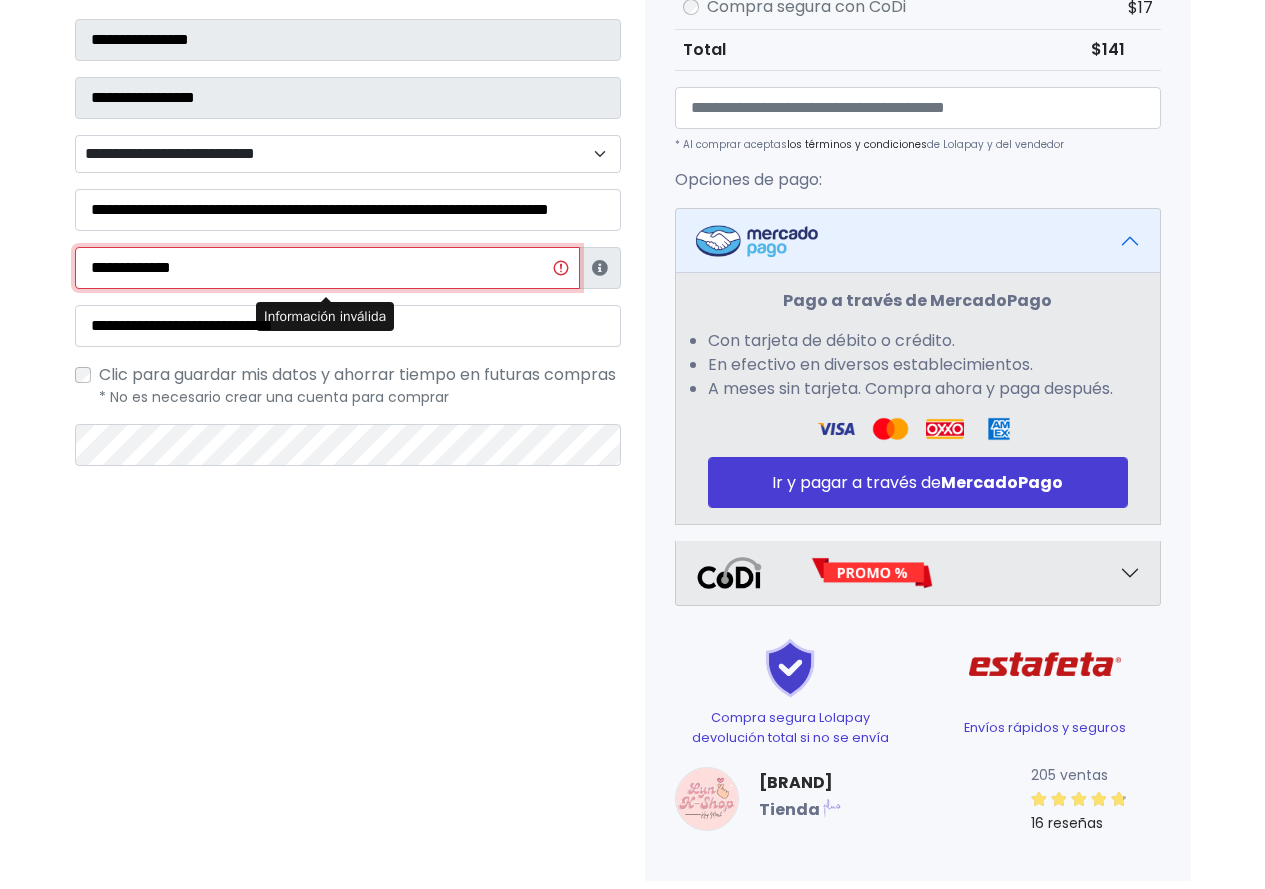 click on "**********" at bounding box center [327, 268] 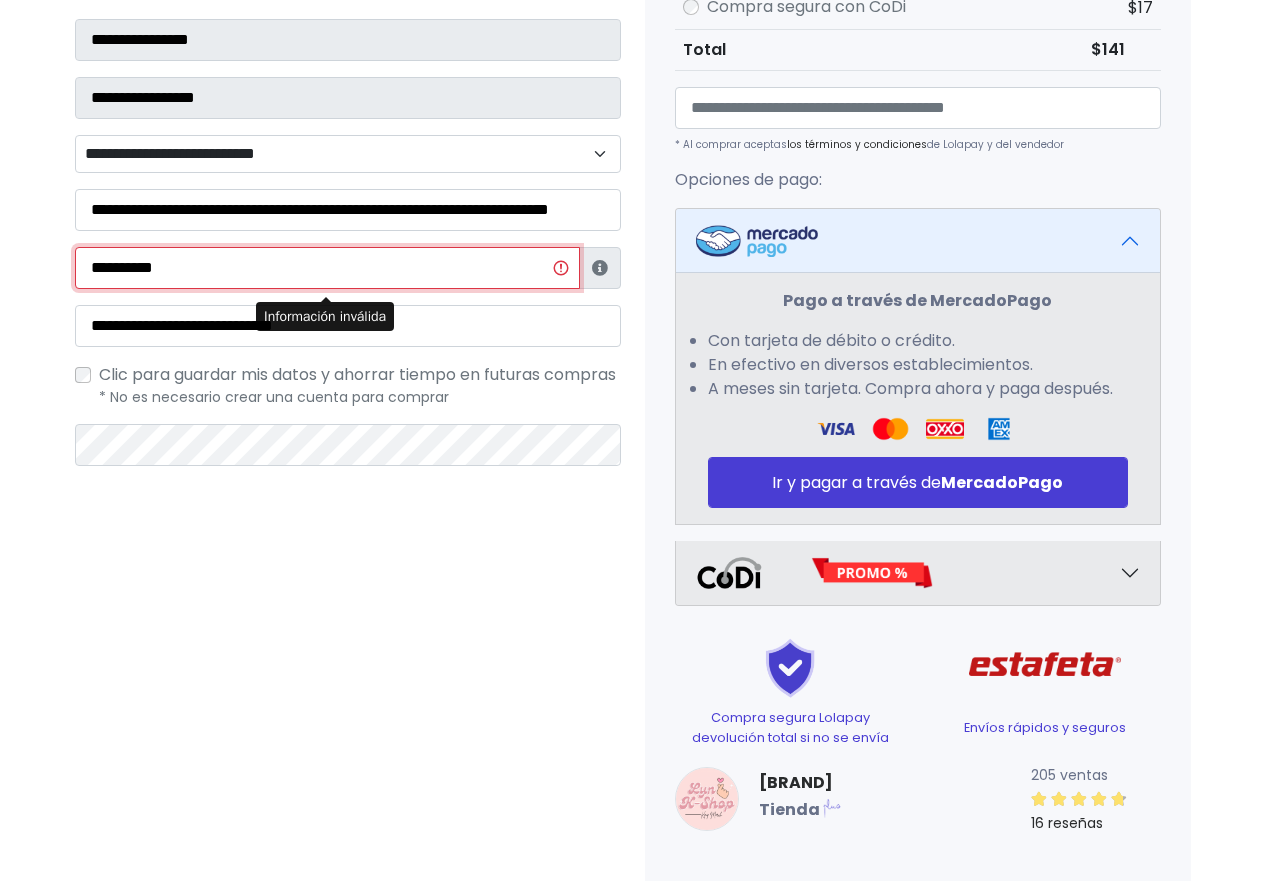 type on "**********" 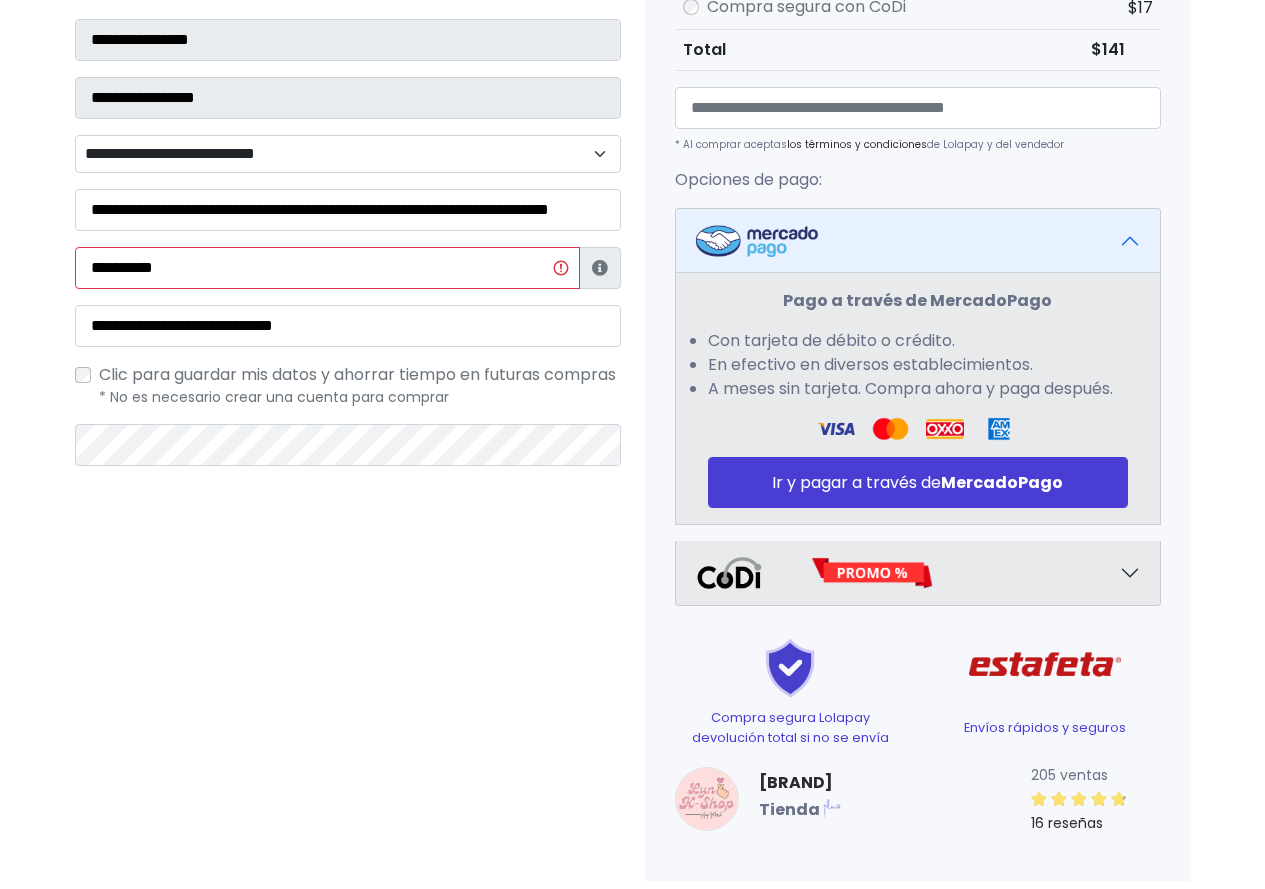 click on "¿Tienes cuenta?
Haz clic aquí para acceder
¿Olvidaste tu contraseña?
Entrar
Datos" at bounding box center [348, 271] 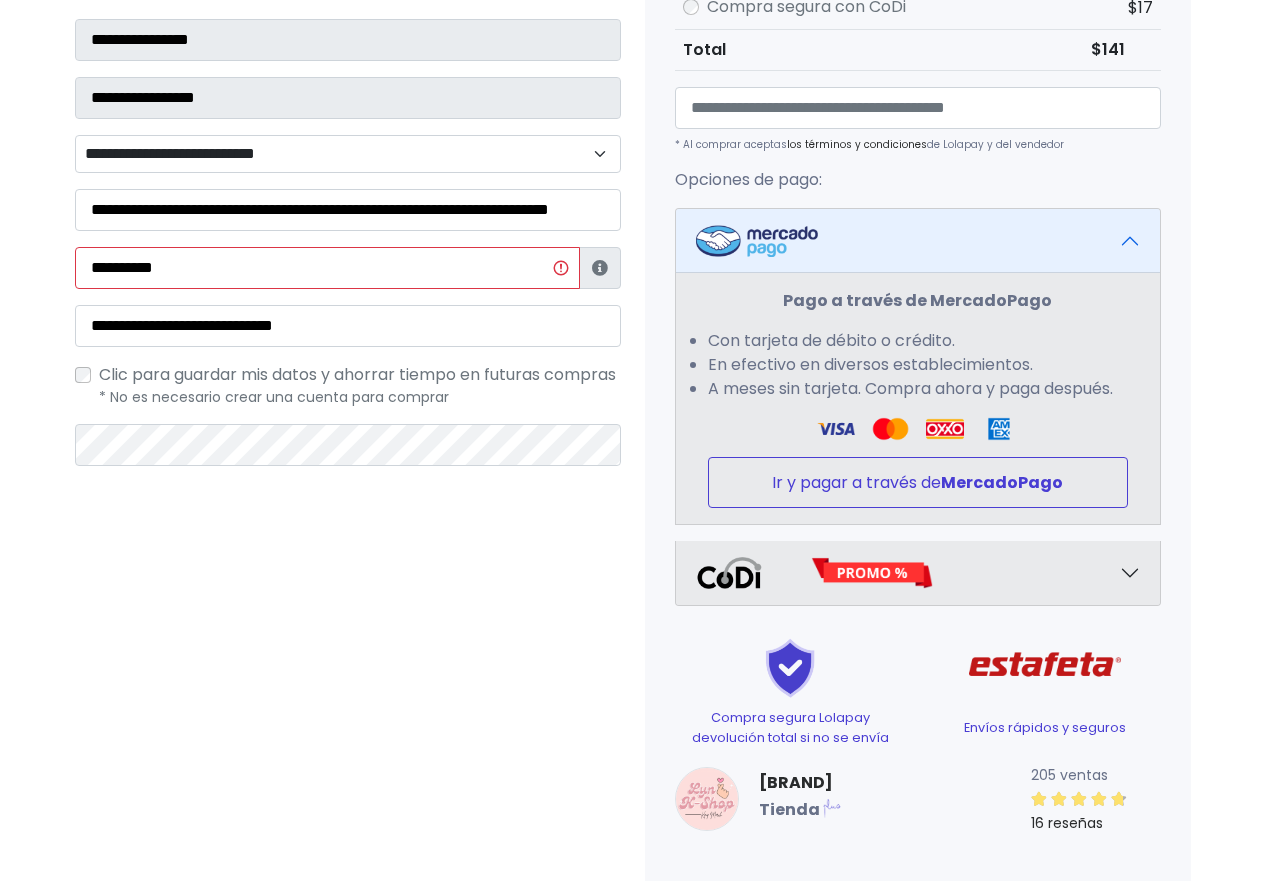 click on "Ir y pagar a través de  MercadoPago" at bounding box center (918, 482) 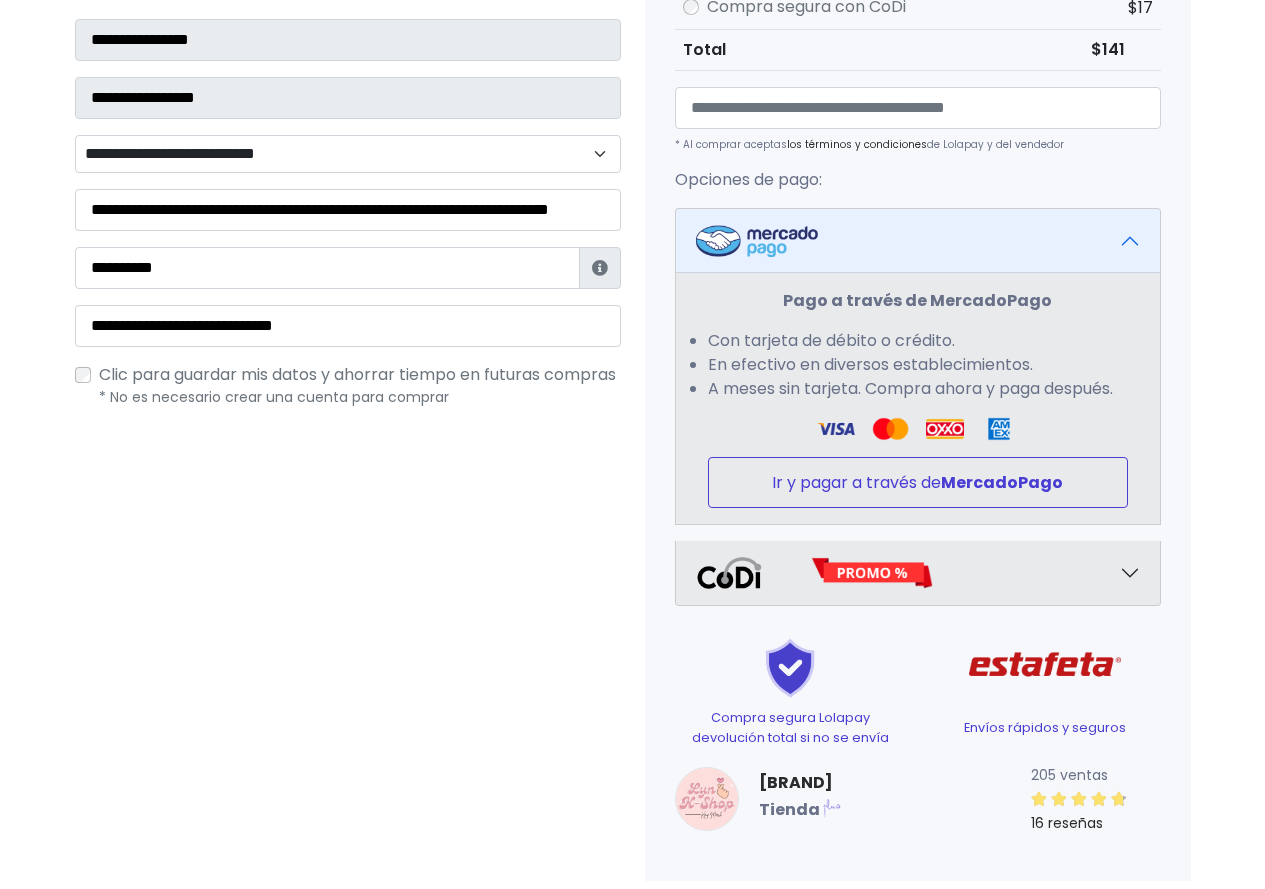 click on "Ir y pagar a través de  MercadoPago" at bounding box center (918, 482) 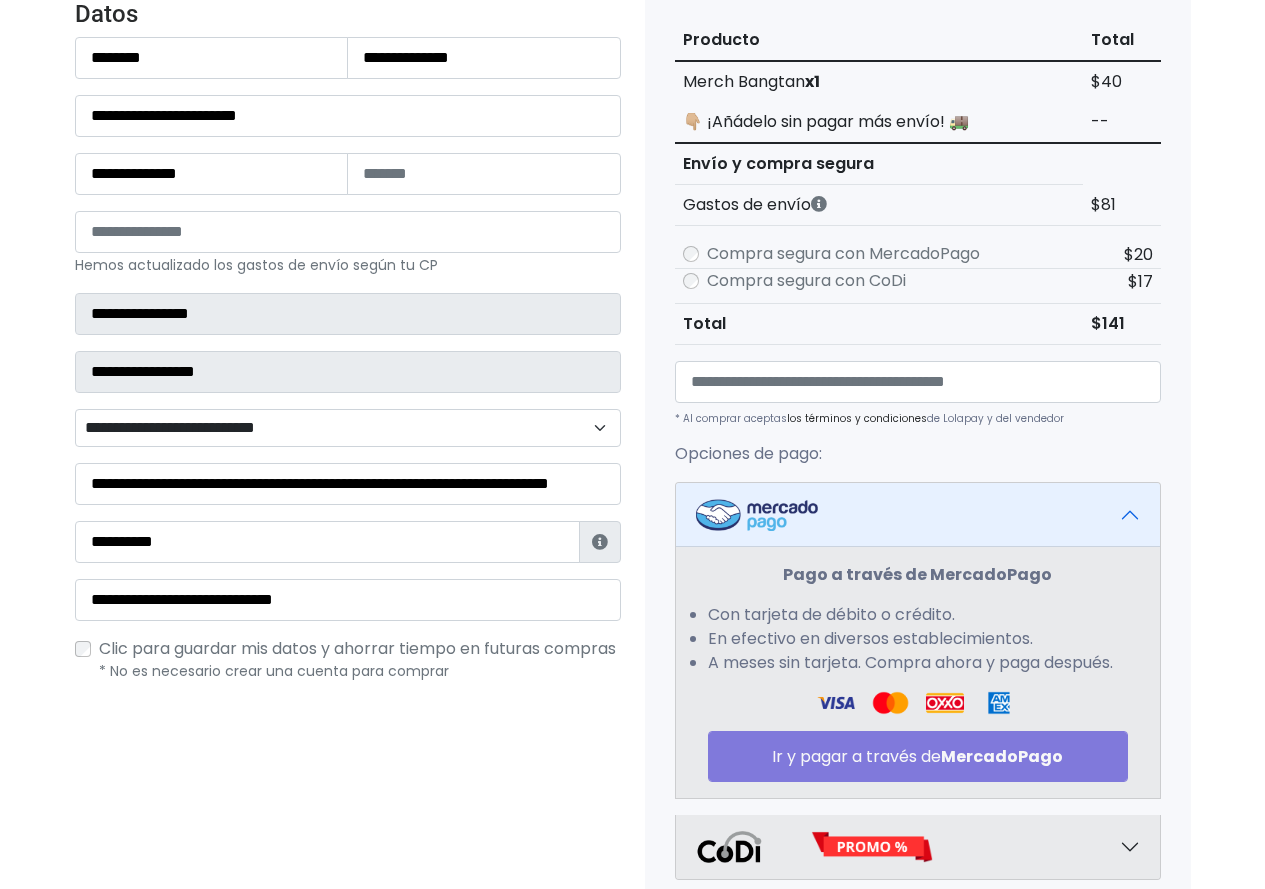 scroll, scrollTop: 243, scrollLeft: 0, axis: vertical 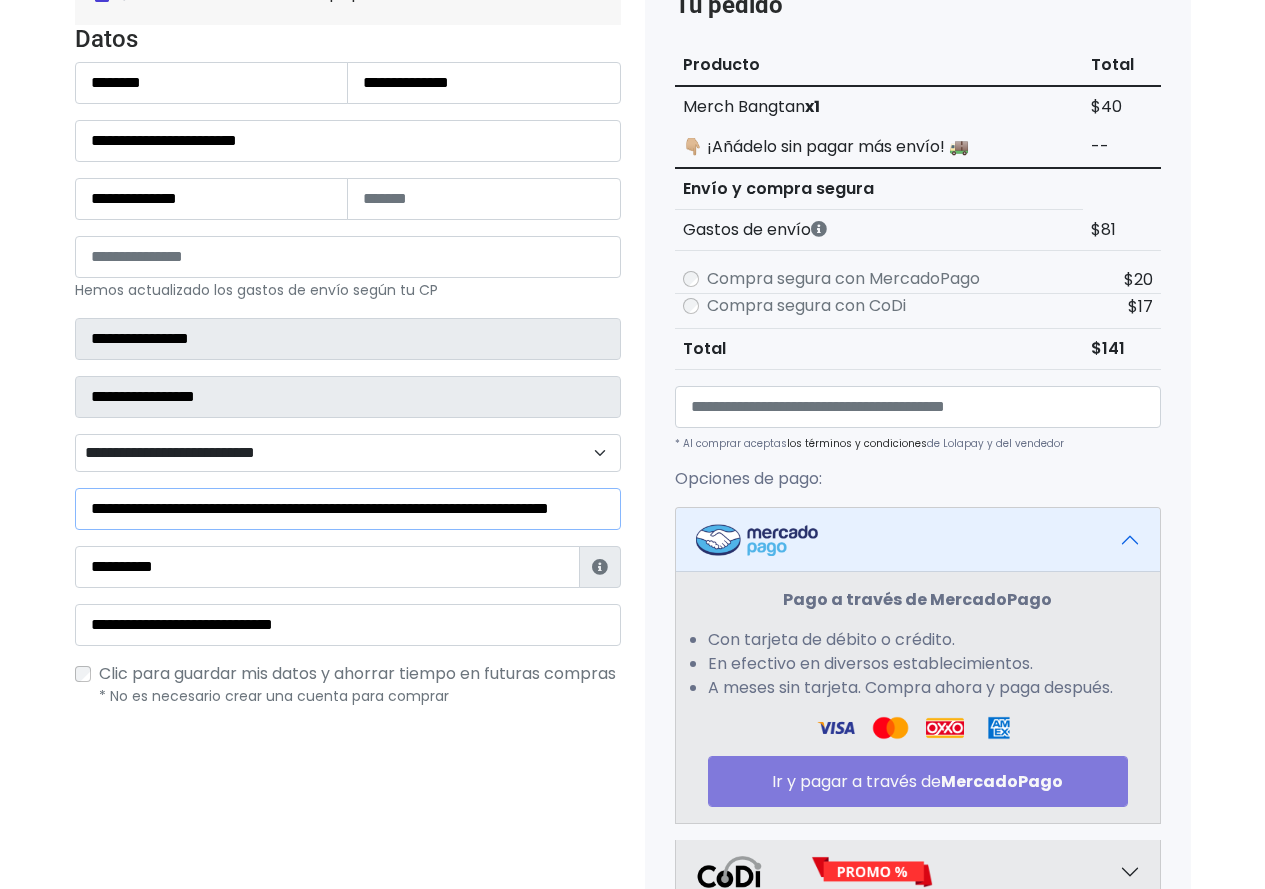 click on "**********" at bounding box center [348, 509] 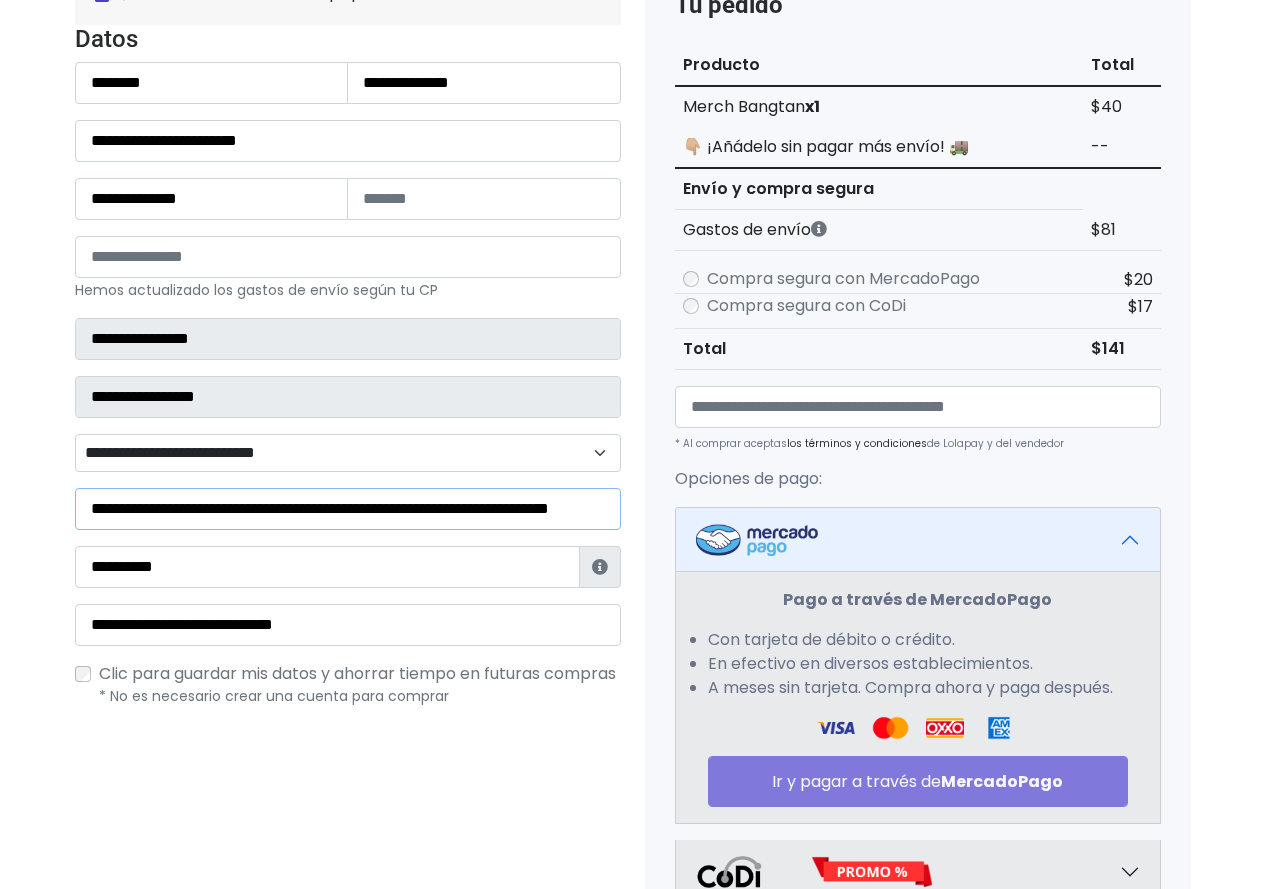 scroll, scrollTop: 0, scrollLeft: 124, axis: horizontal 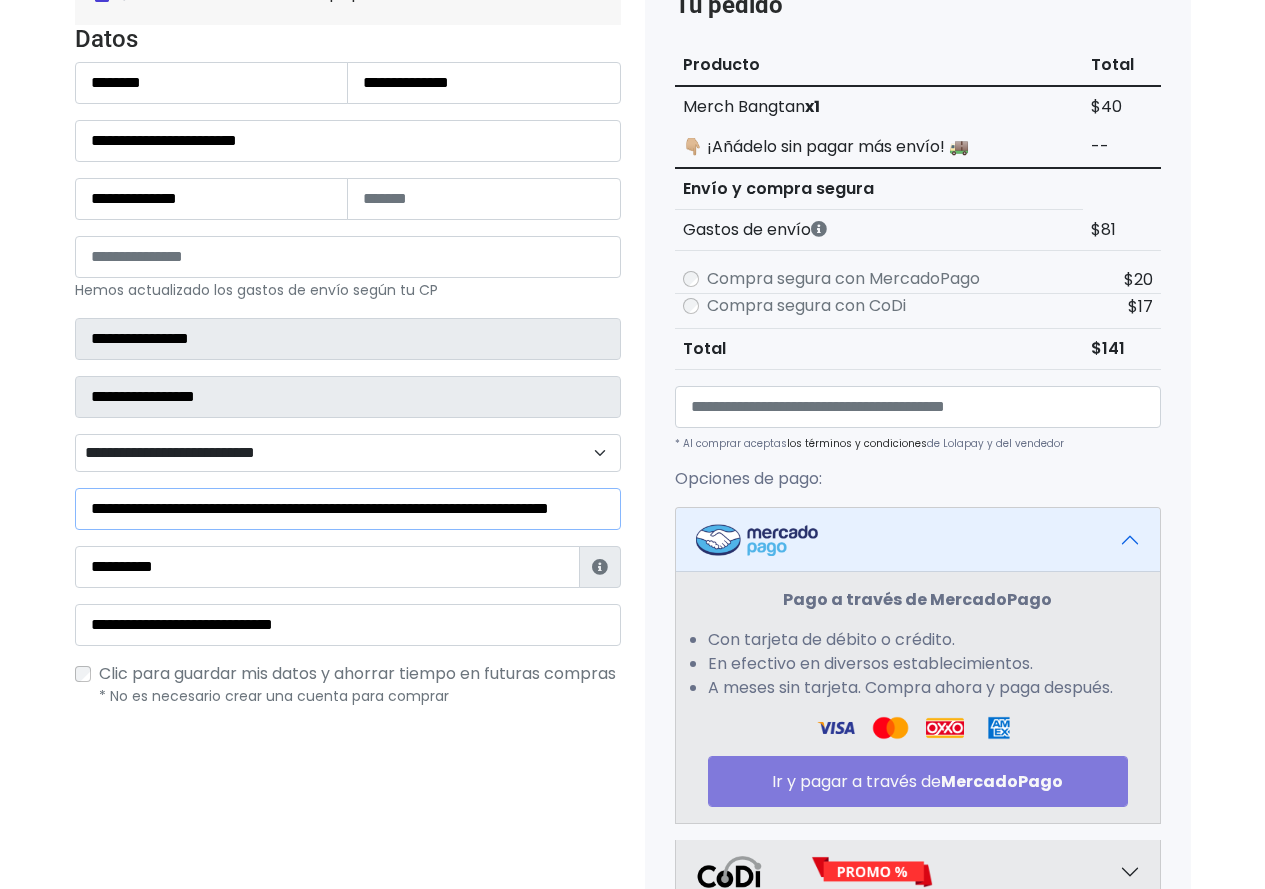 click on "**********" at bounding box center [348, 509] 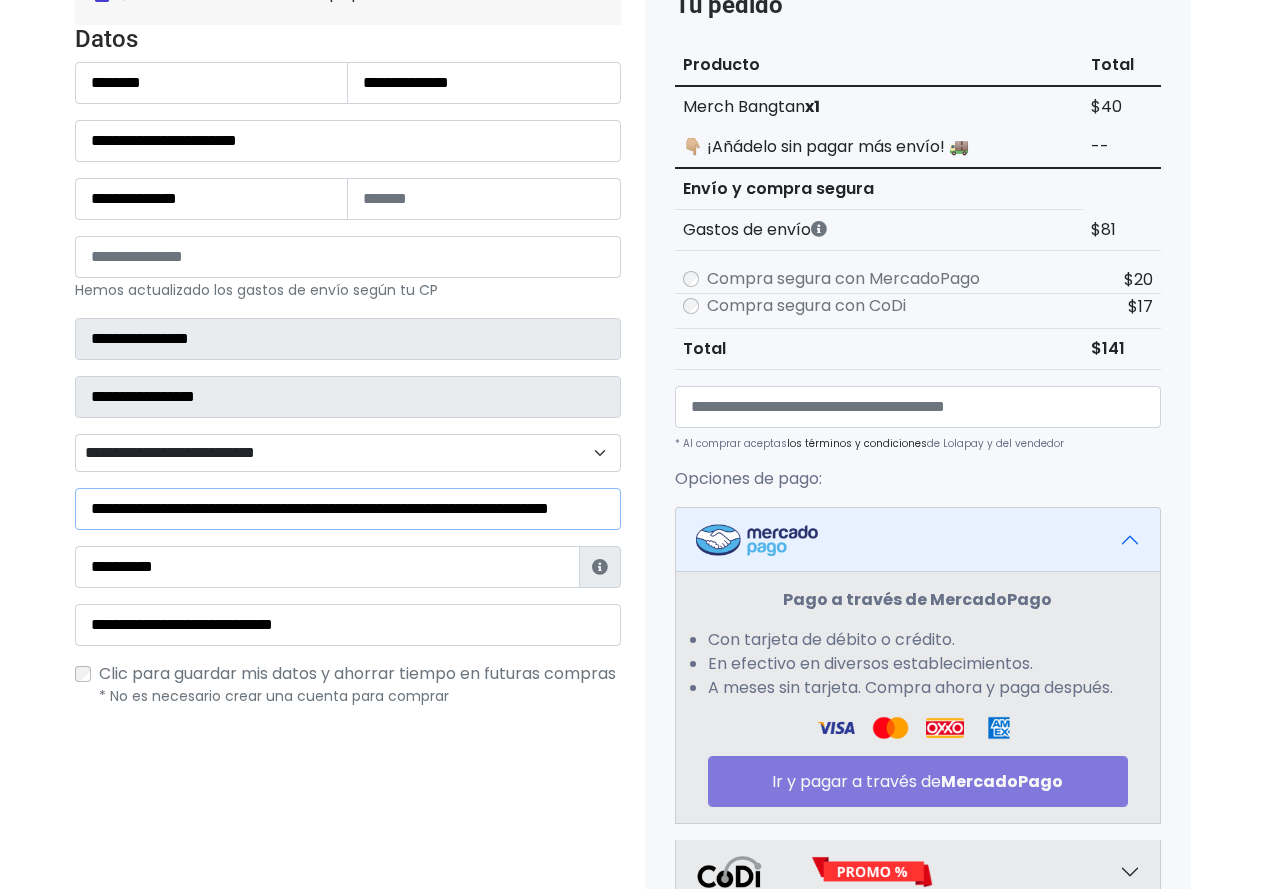 scroll, scrollTop: 0, scrollLeft: 0, axis: both 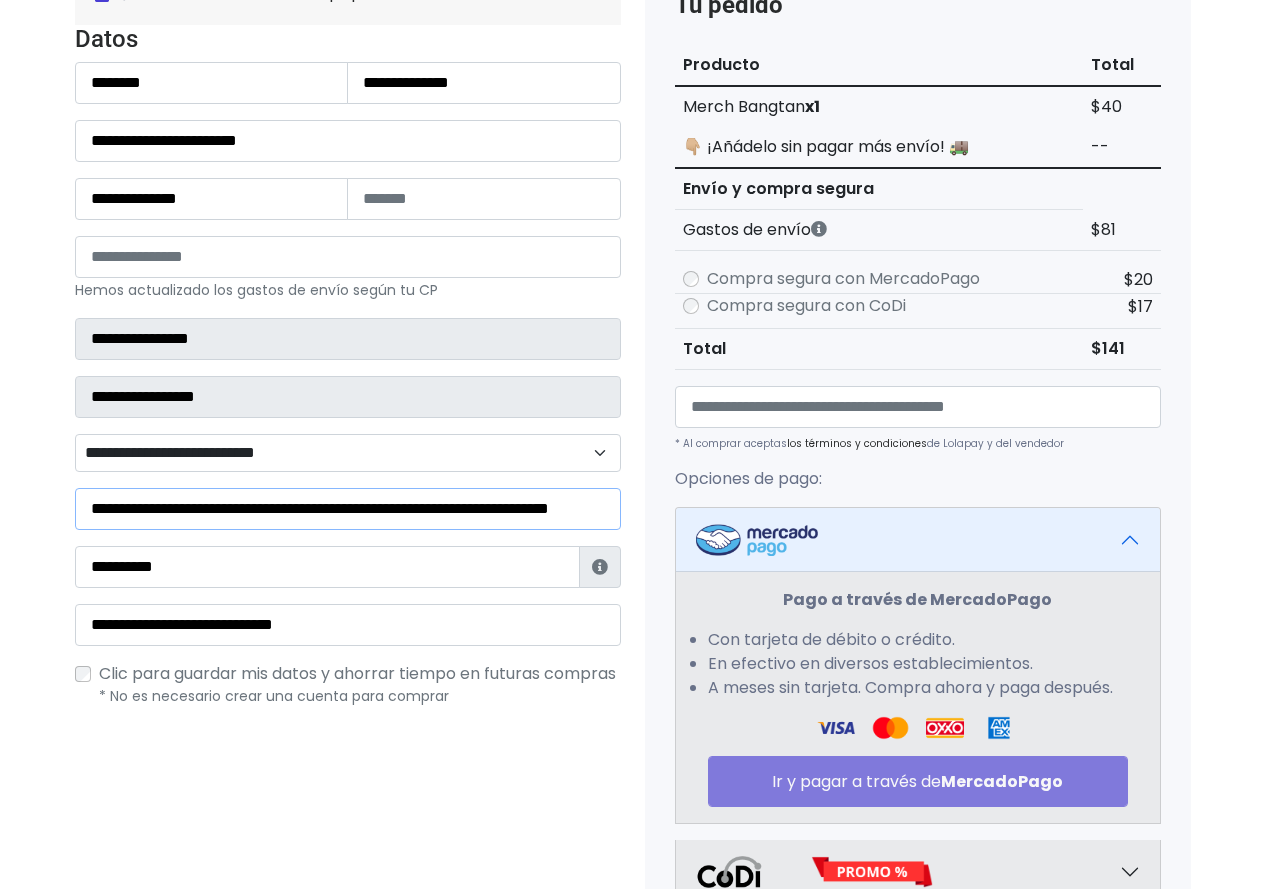 click on "**********" at bounding box center (348, 509) 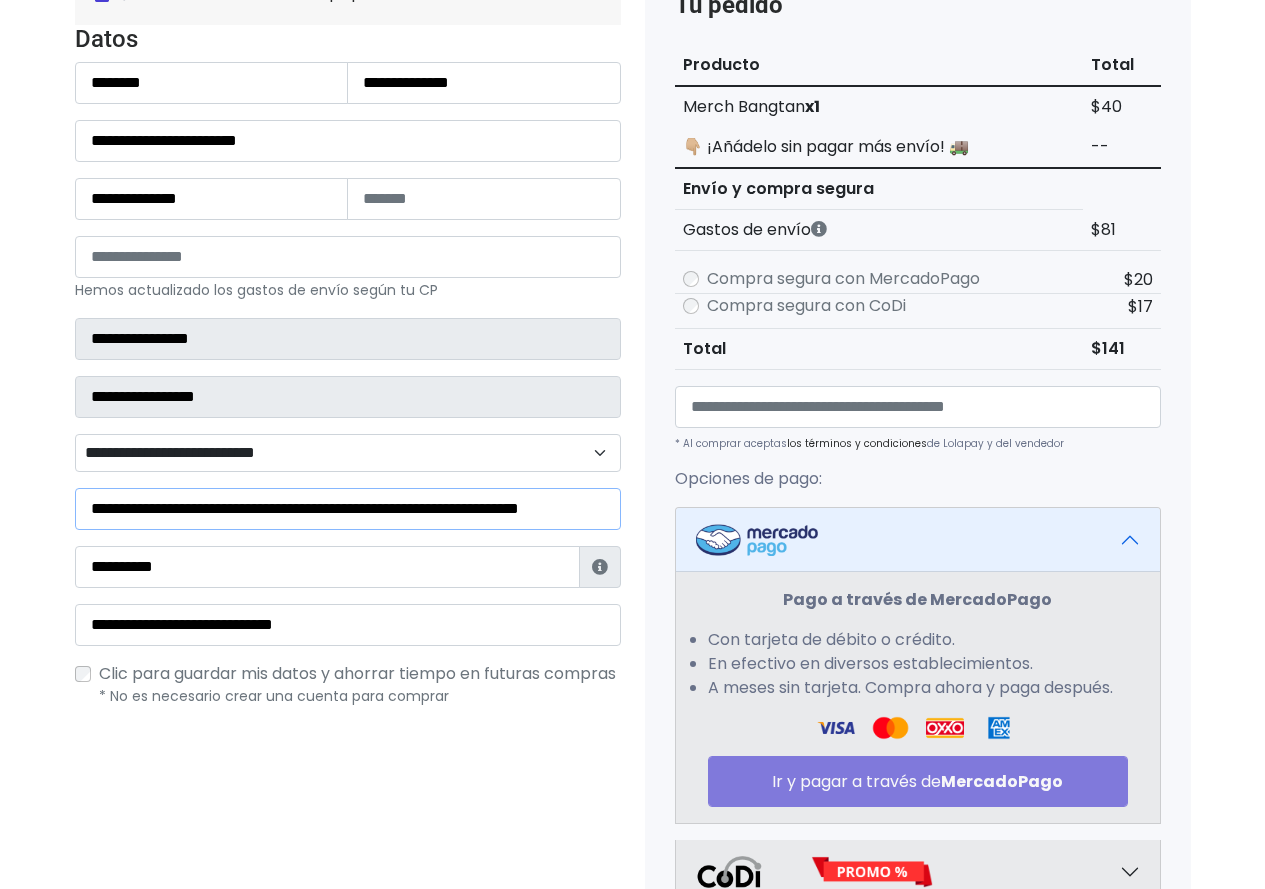 type on "**********" 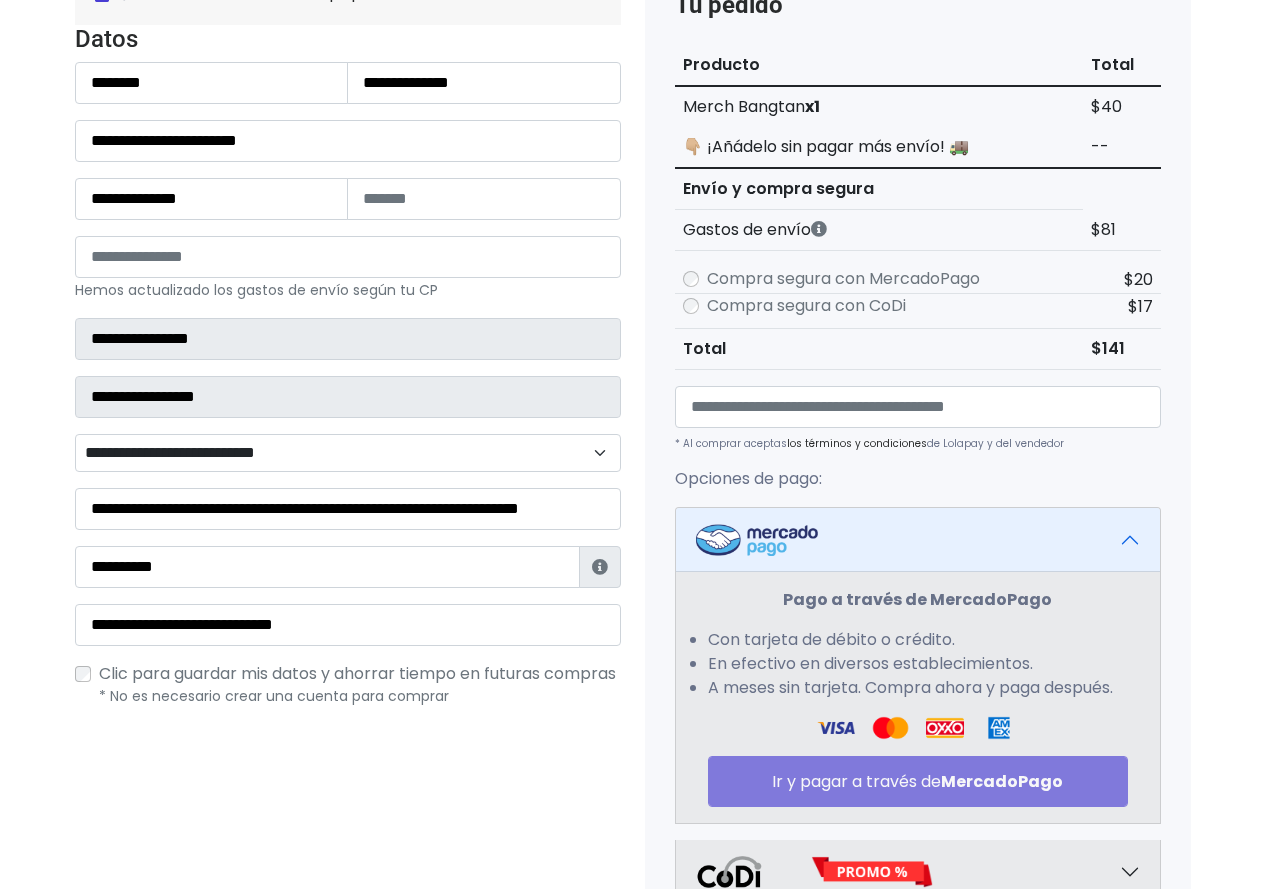 click on "¿Tienes cuenta?
Haz clic aquí para acceder
¿Olvidaste tu contraseña?
Entrar
Datos" at bounding box center [348, 570] 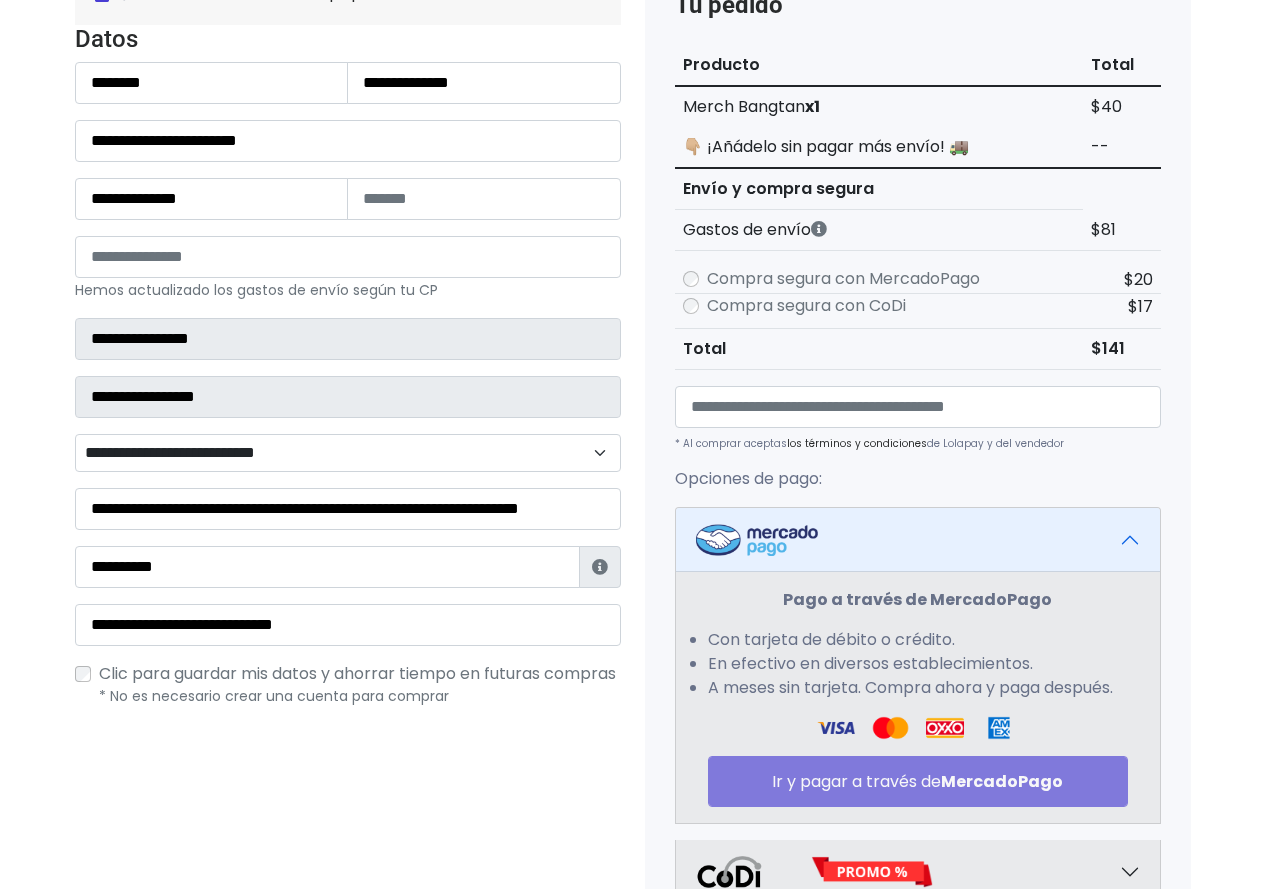 click on "Compra segura con CoDi" at bounding box center (806, 306) 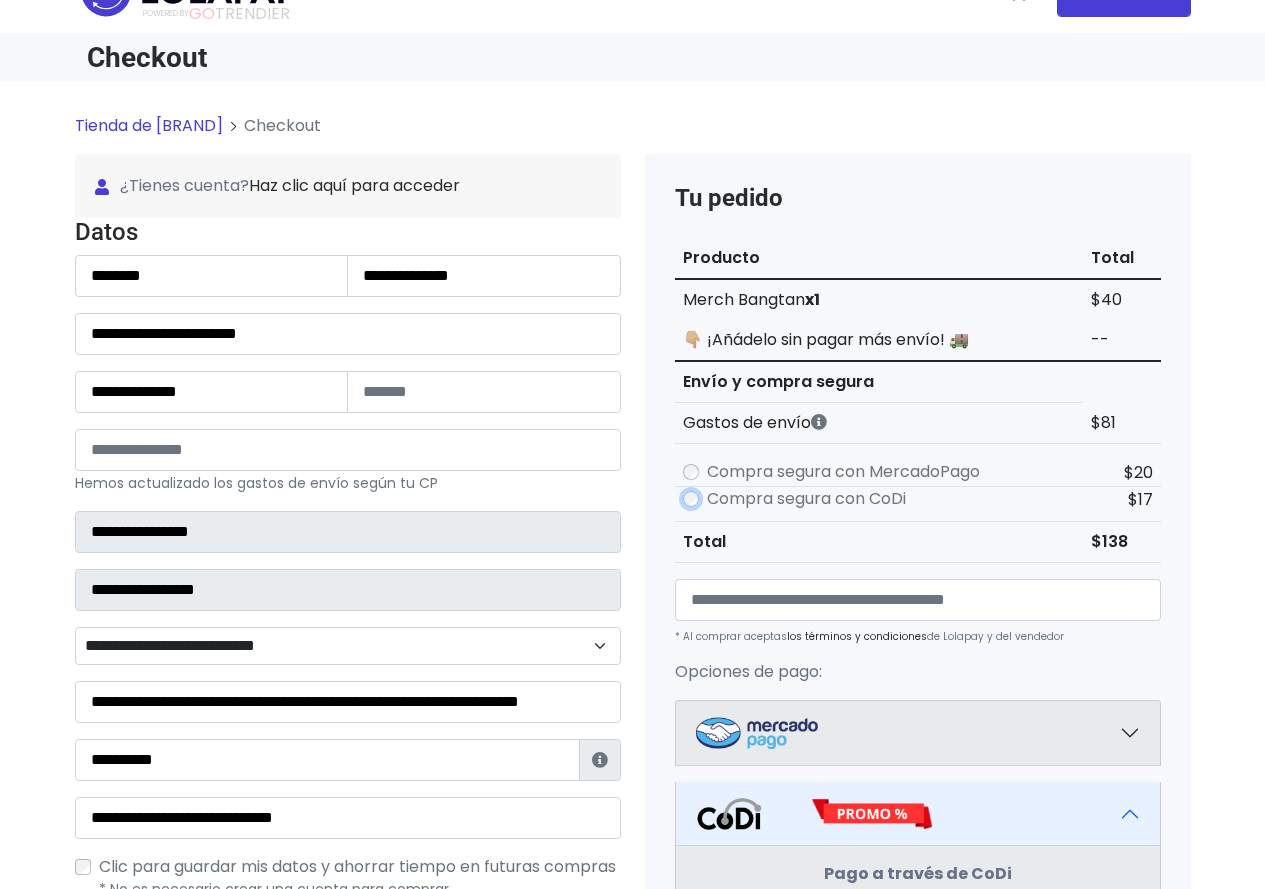 scroll, scrollTop: 0, scrollLeft: 0, axis: both 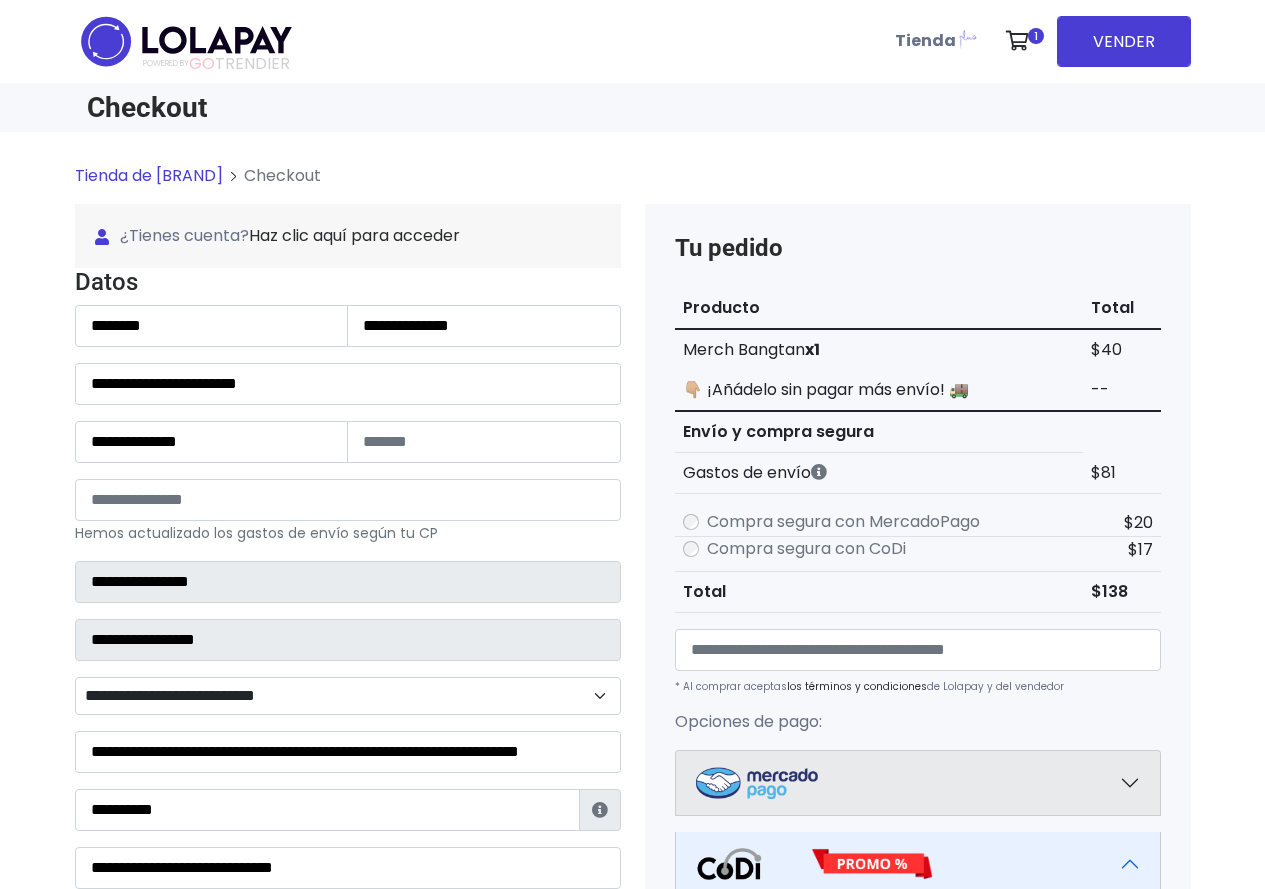 click on "👇🏼 ¡Añádelo sin pagar más envío! 🚚" at bounding box center [879, 390] 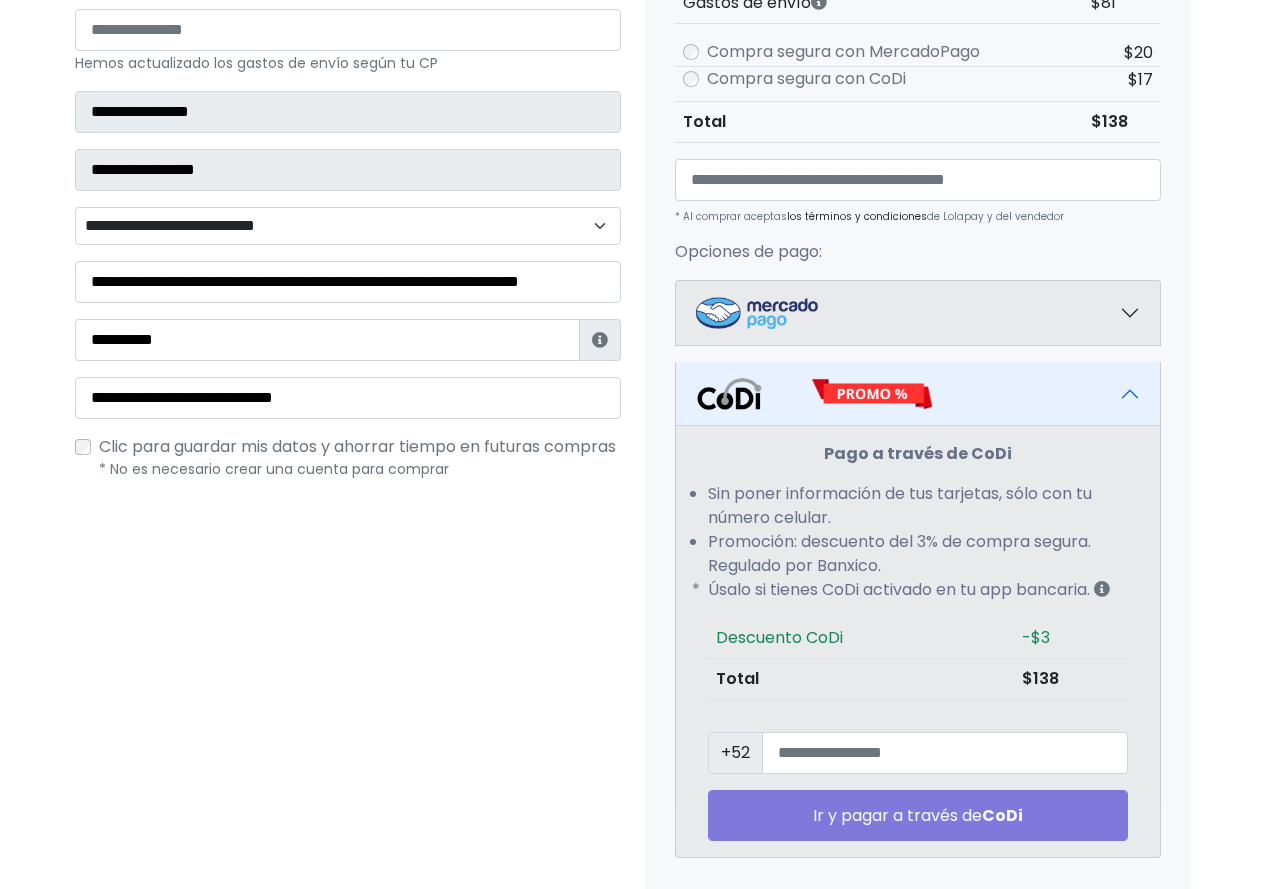 scroll, scrollTop: 500, scrollLeft: 0, axis: vertical 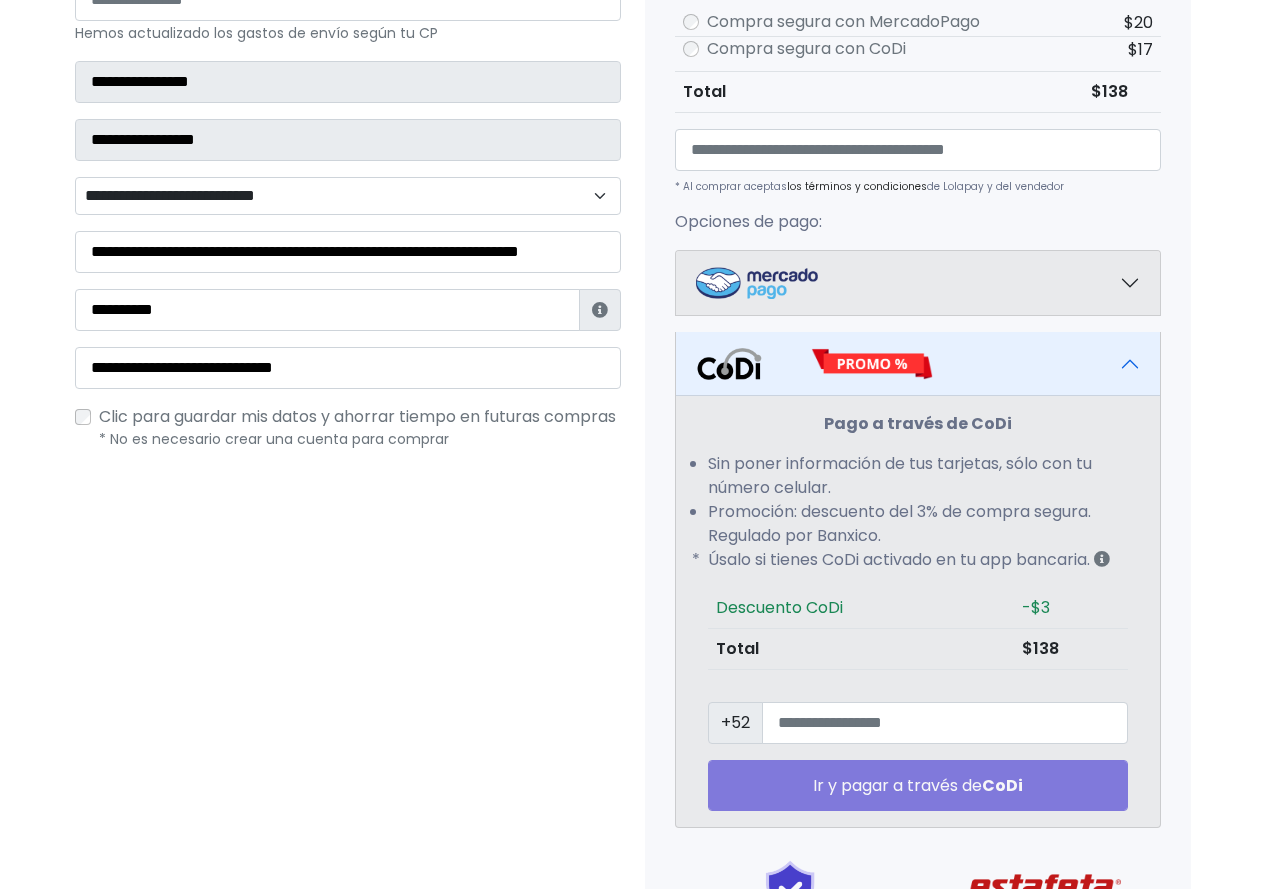 click at bounding box center (918, 283) 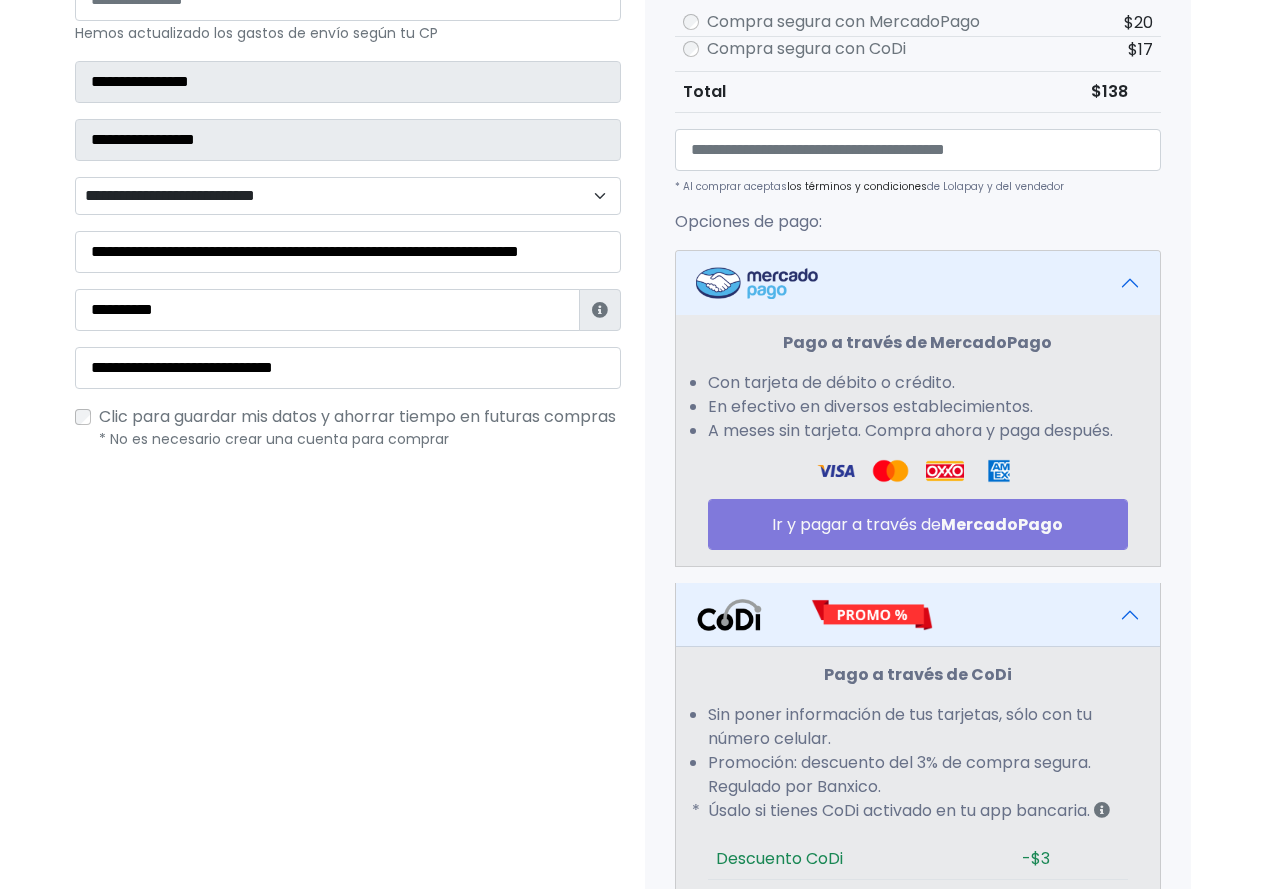 click at bounding box center [918, 283] 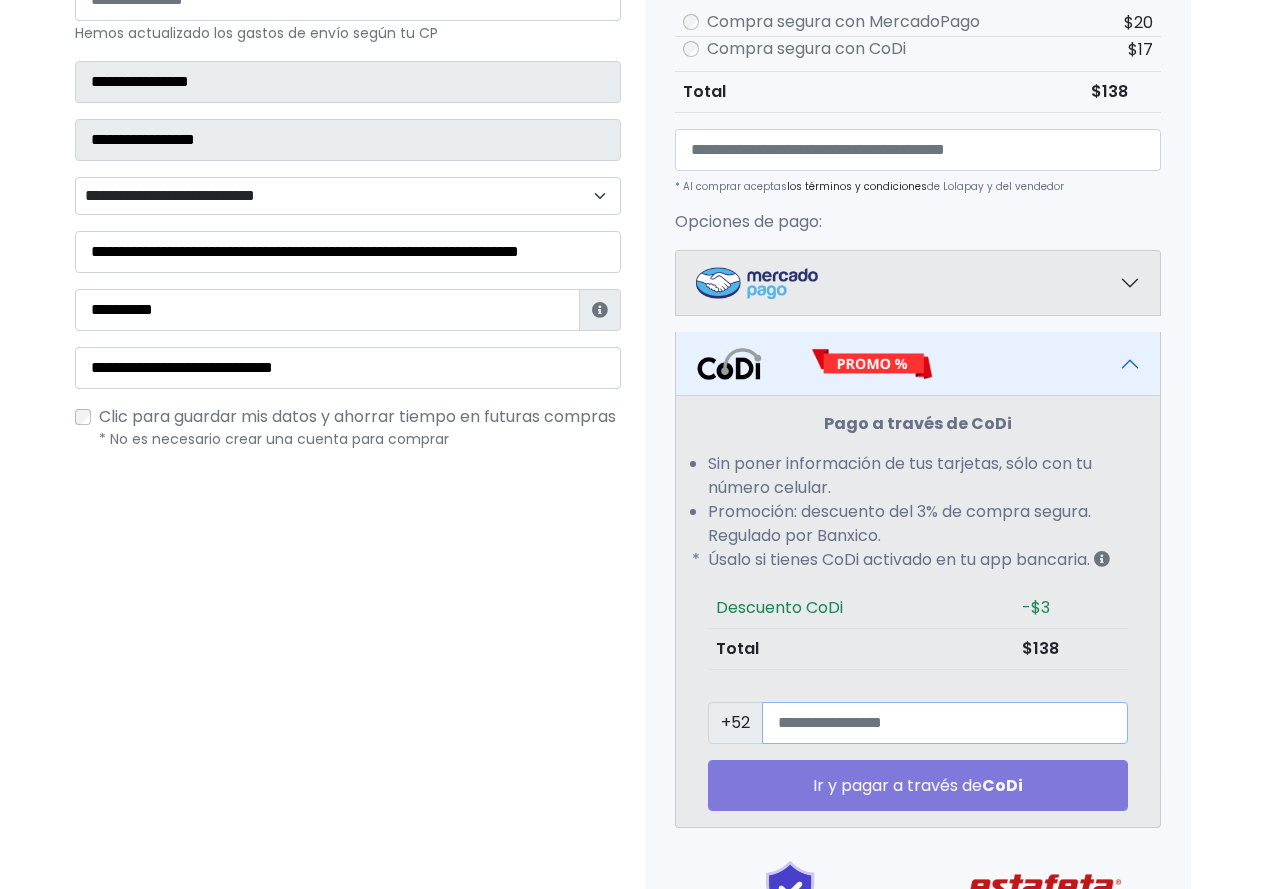 click at bounding box center [945, 723] 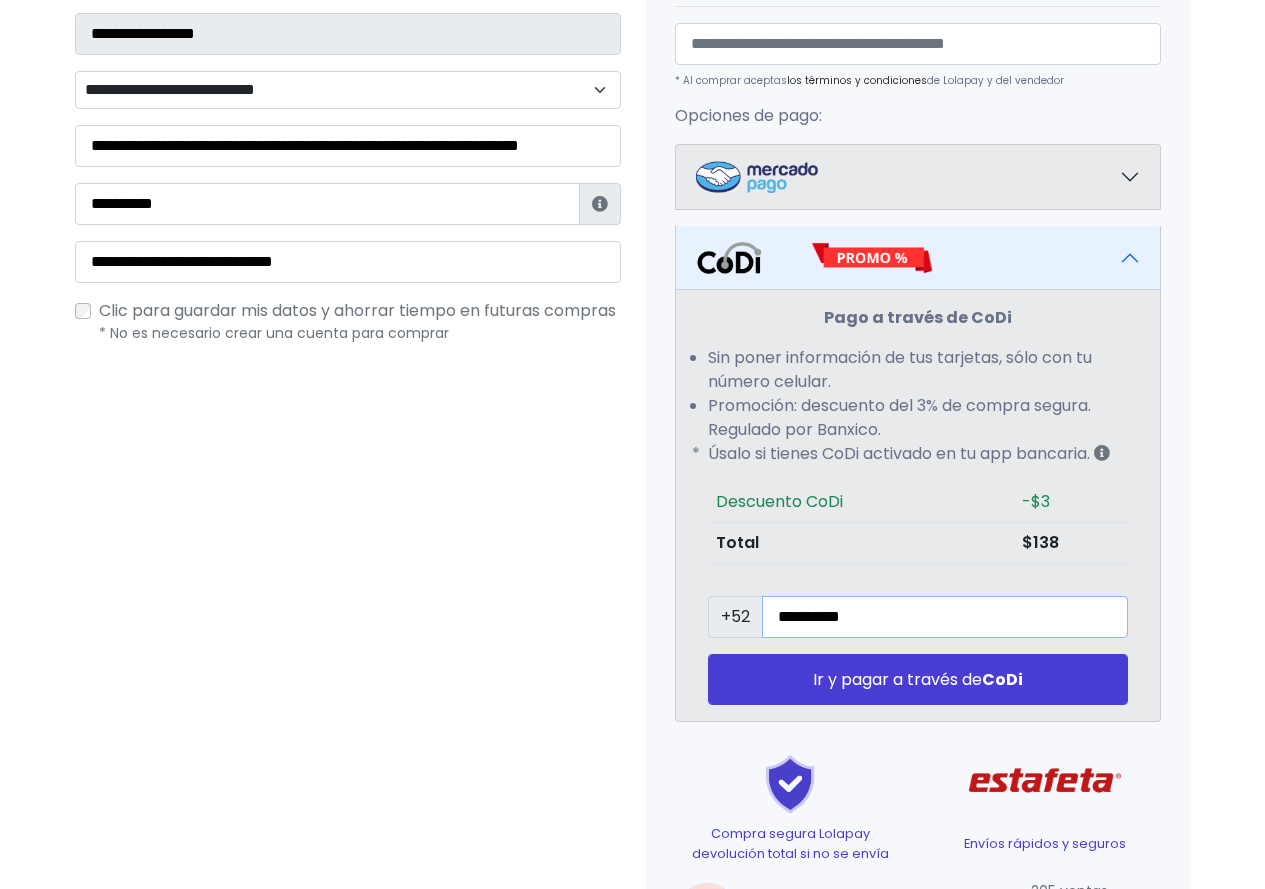 scroll, scrollTop: 700, scrollLeft: 0, axis: vertical 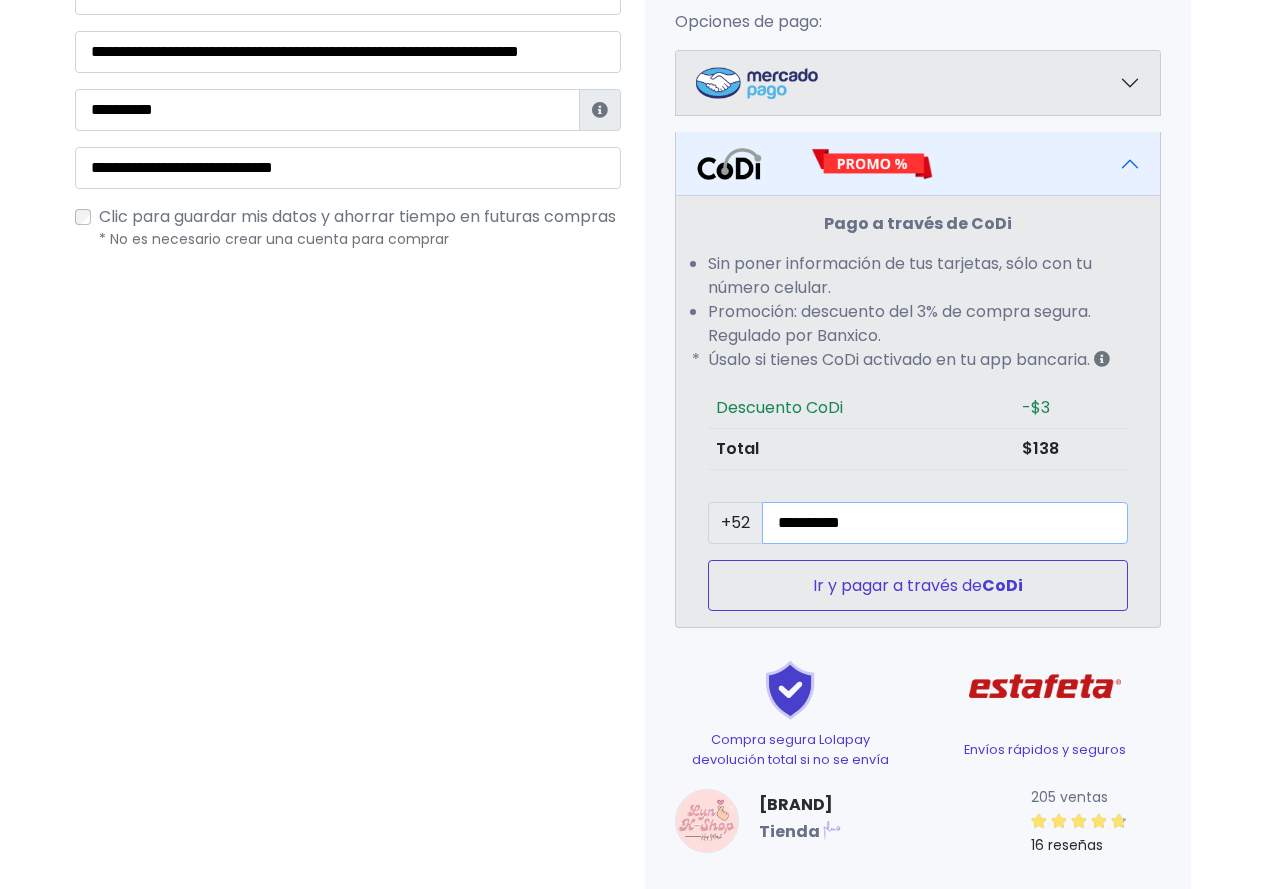 type on "**********" 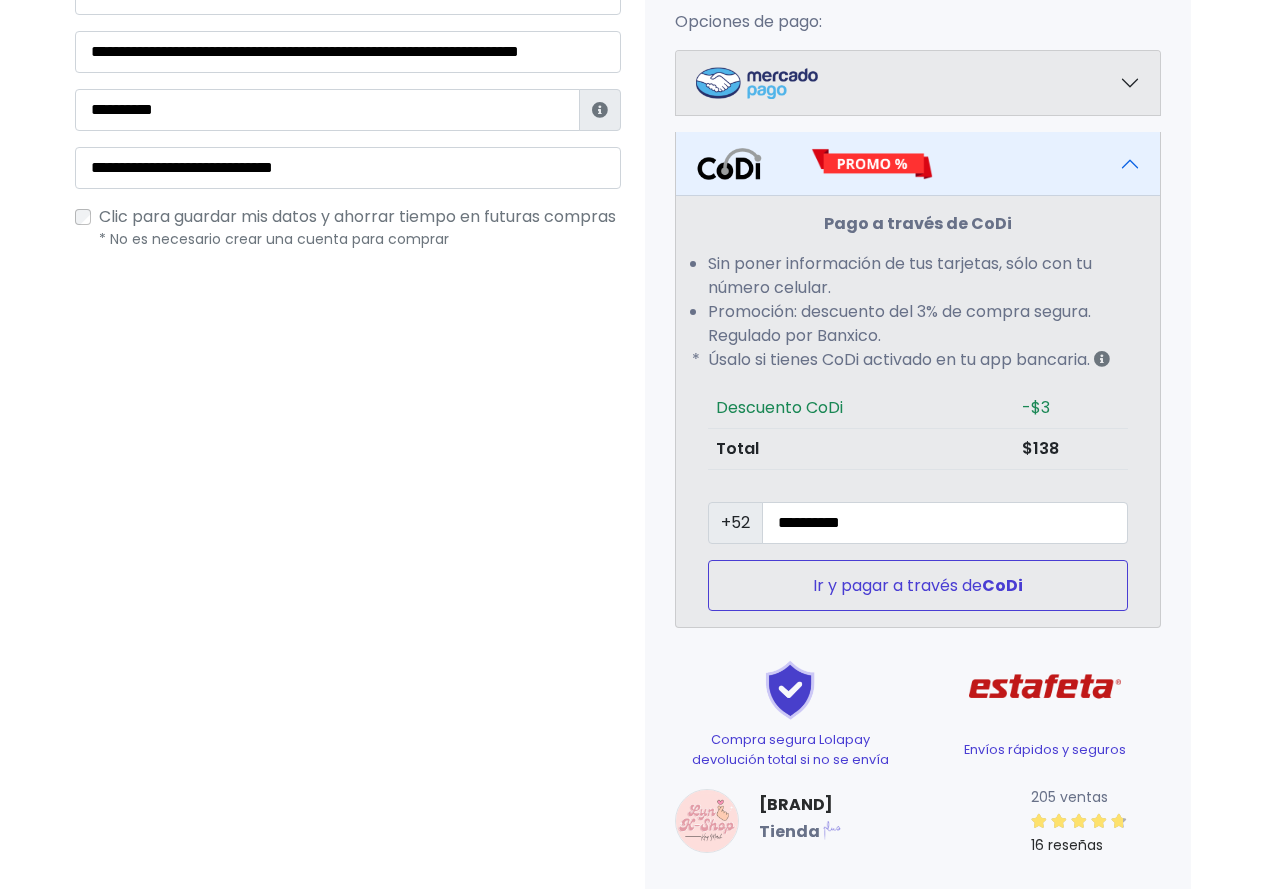 click on "Ir y pagar a través de  CoDi" at bounding box center (918, 585) 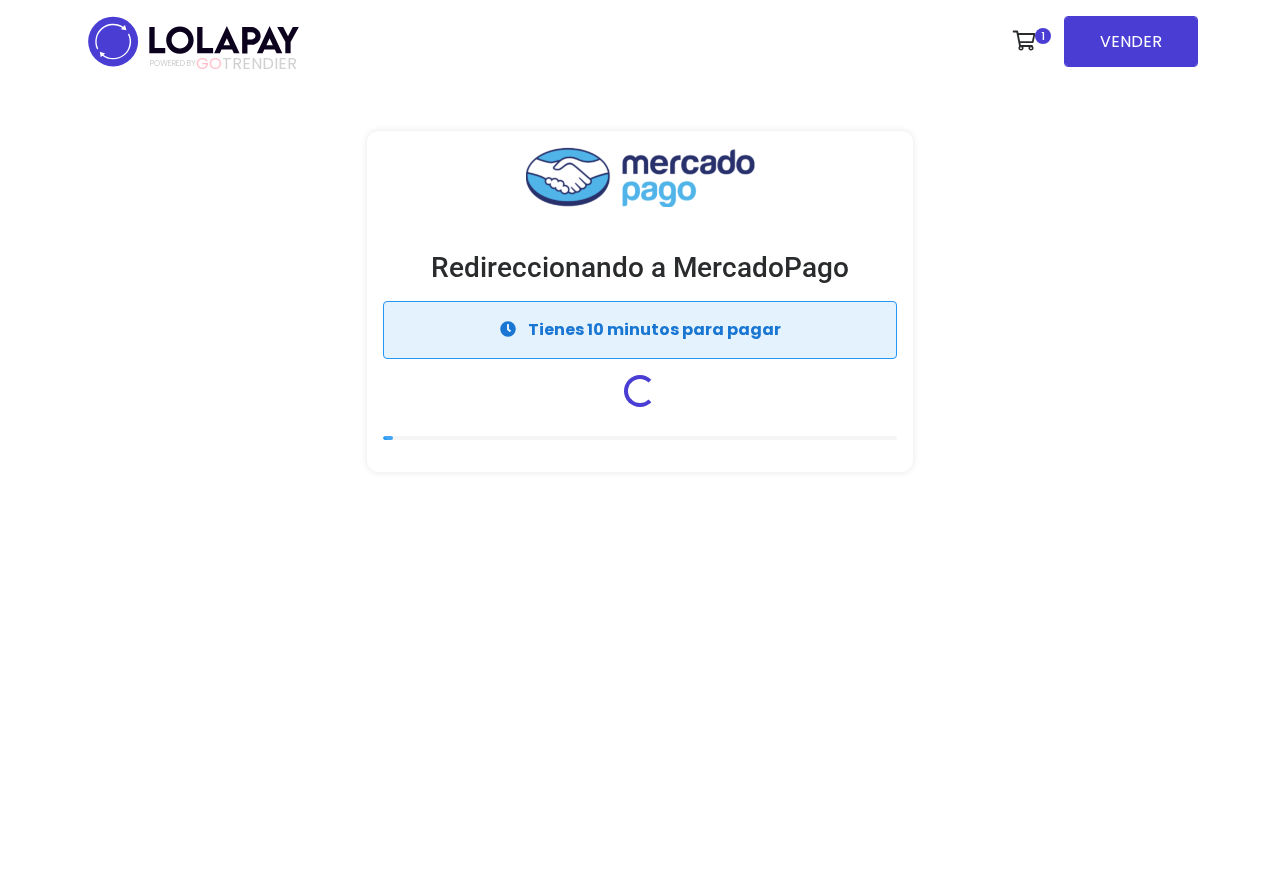scroll, scrollTop: 0, scrollLeft: 0, axis: both 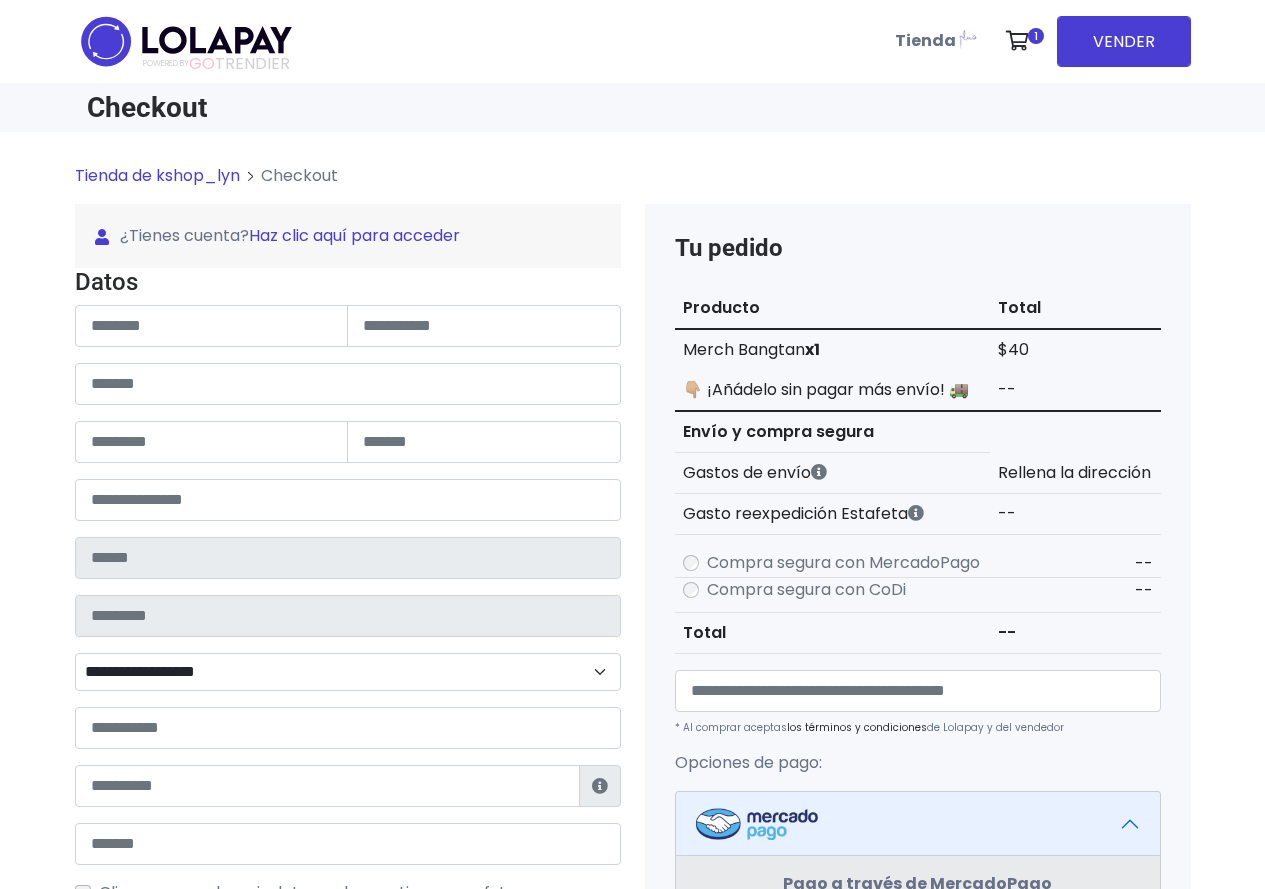 click on "Haz clic aquí para acceder" at bounding box center [354, 235] 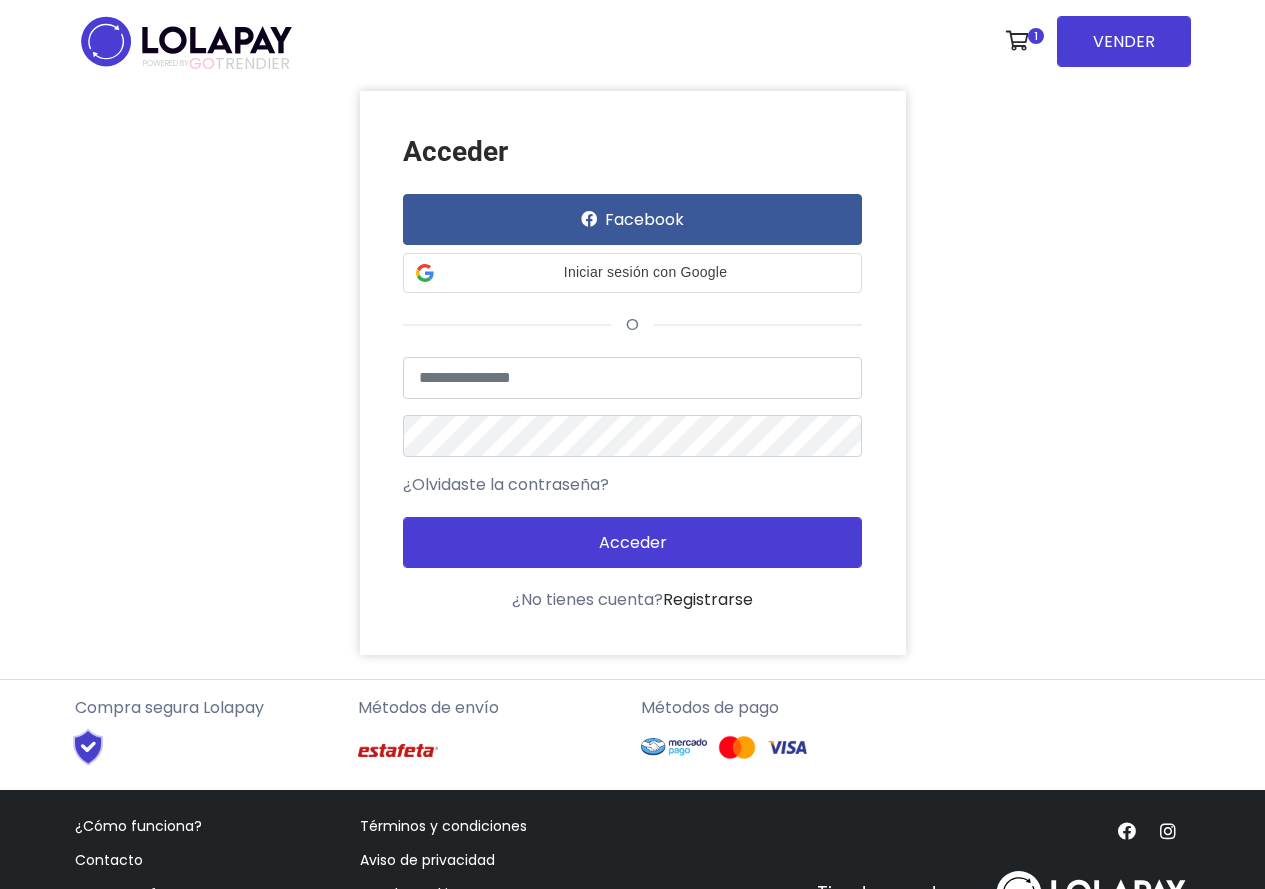 scroll, scrollTop: 0, scrollLeft: 0, axis: both 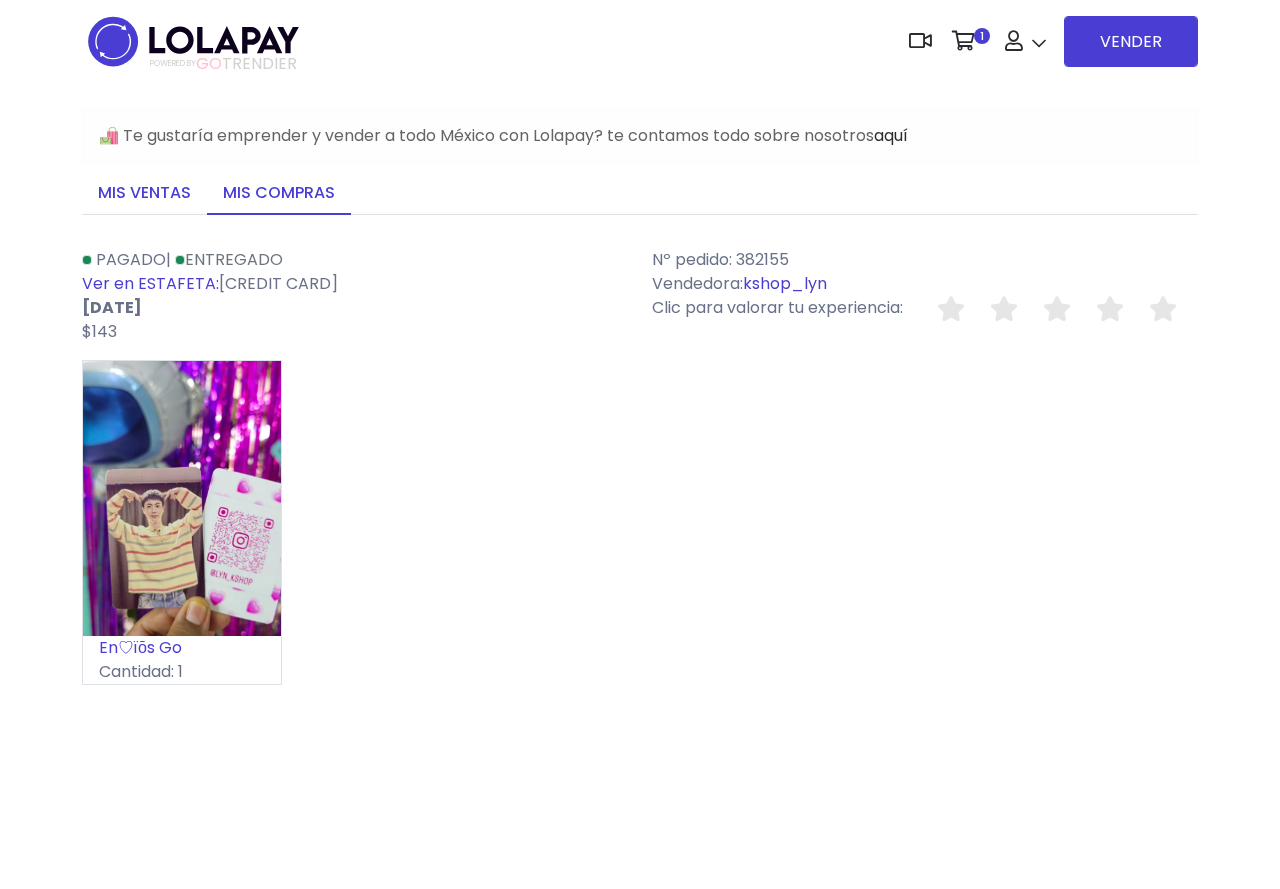 click on "Mis ventas" at bounding box center (144, 194) 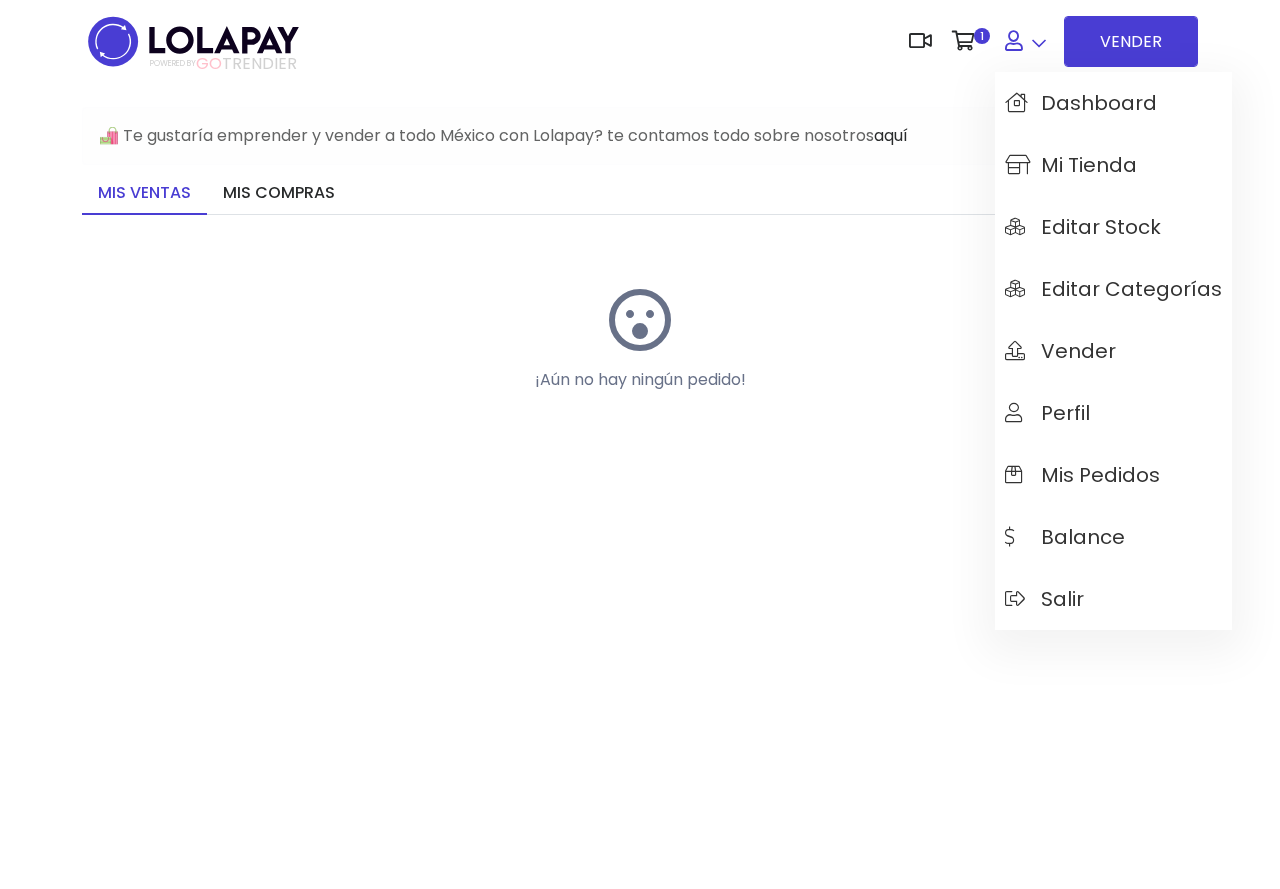 scroll, scrollTop: 0, scrollLeft: 0, axis: both 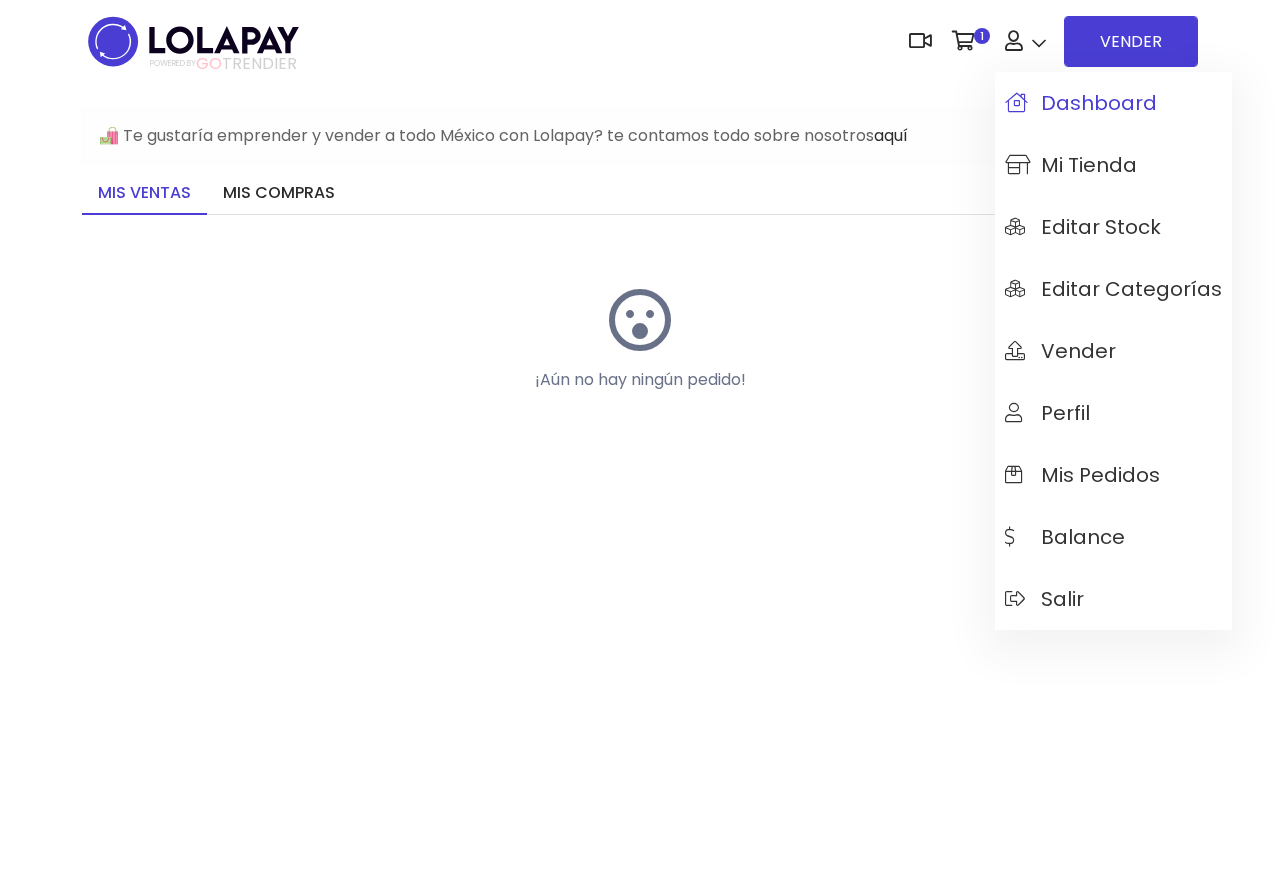 click on "Dashboard" at bounding box center (1081, 103) 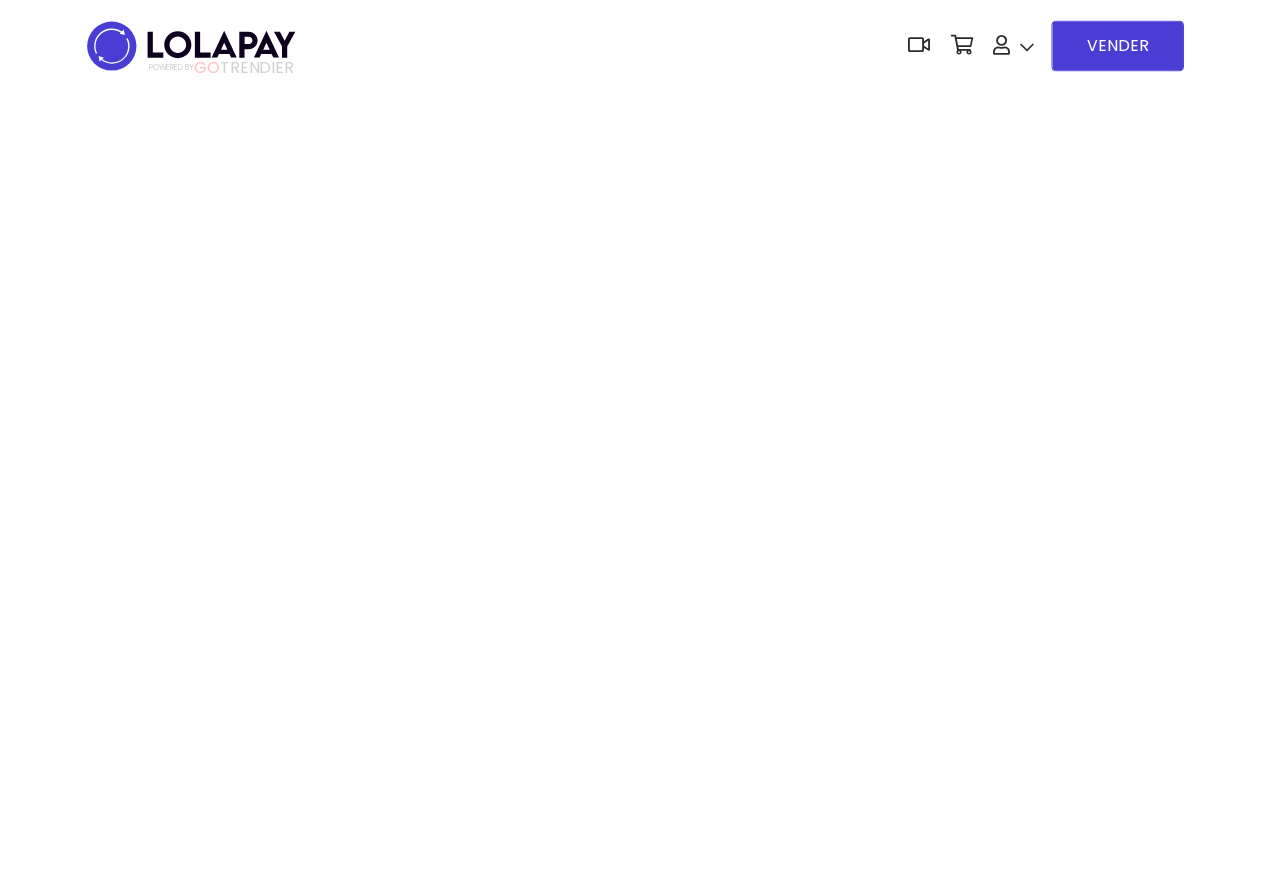 scroll, scrollTop: 0, scrollLeft: 0, axis: both 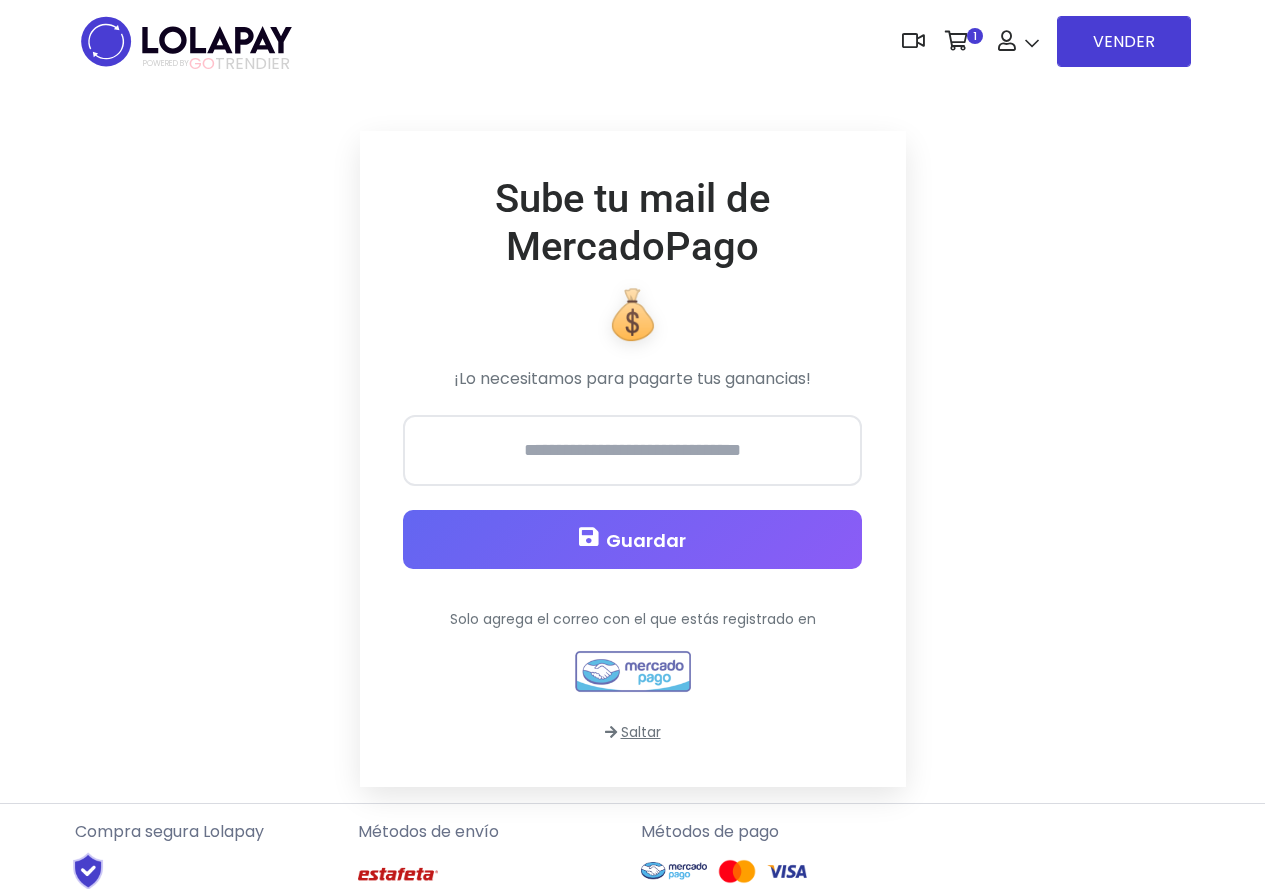 click on "Saltar" at bounding box center [633, 732] 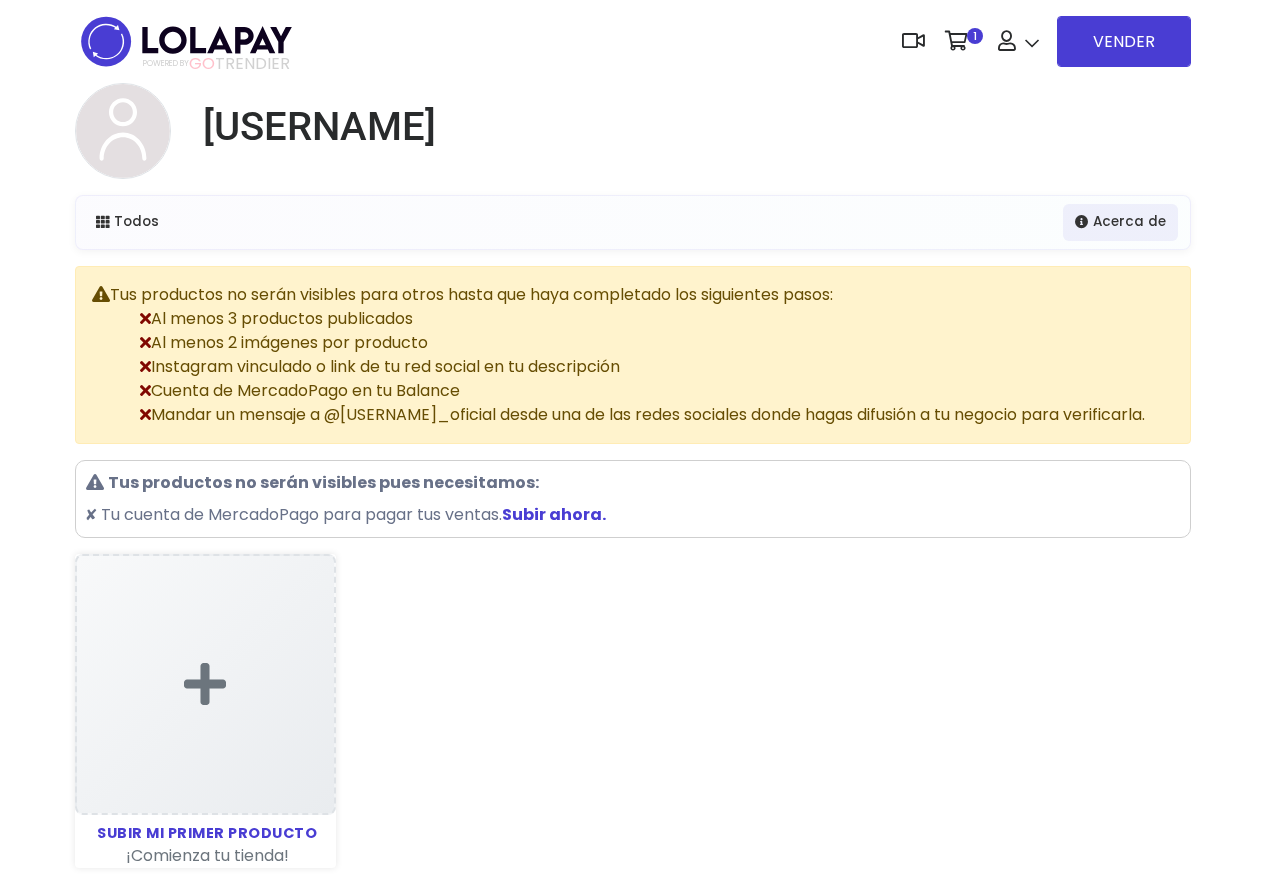 scroll, scrollTop: 0, scrollLeft: 0, axis: both 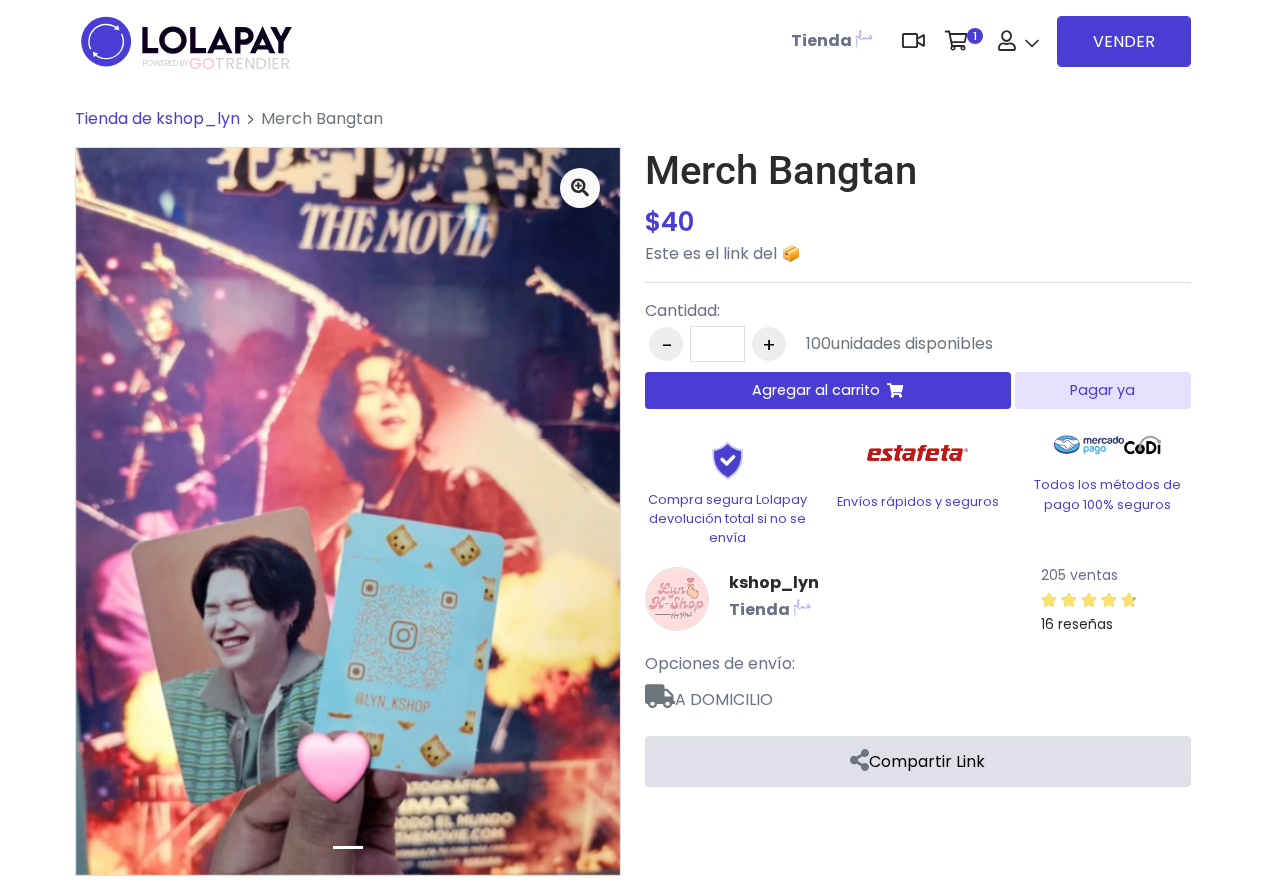 click on "Agregar al carrito" at bounding box center (828, 390) 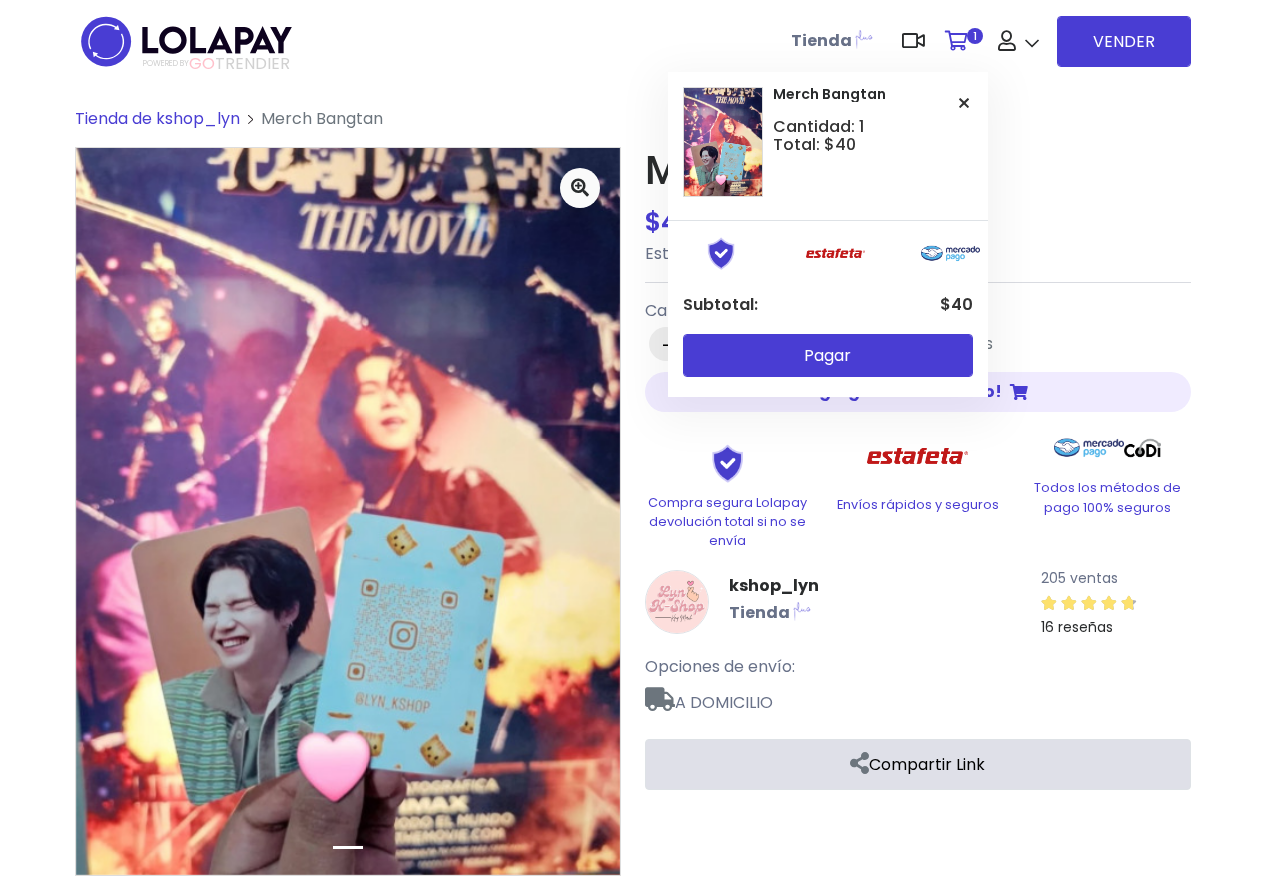 click on "1" at bounding box center [975, 36] 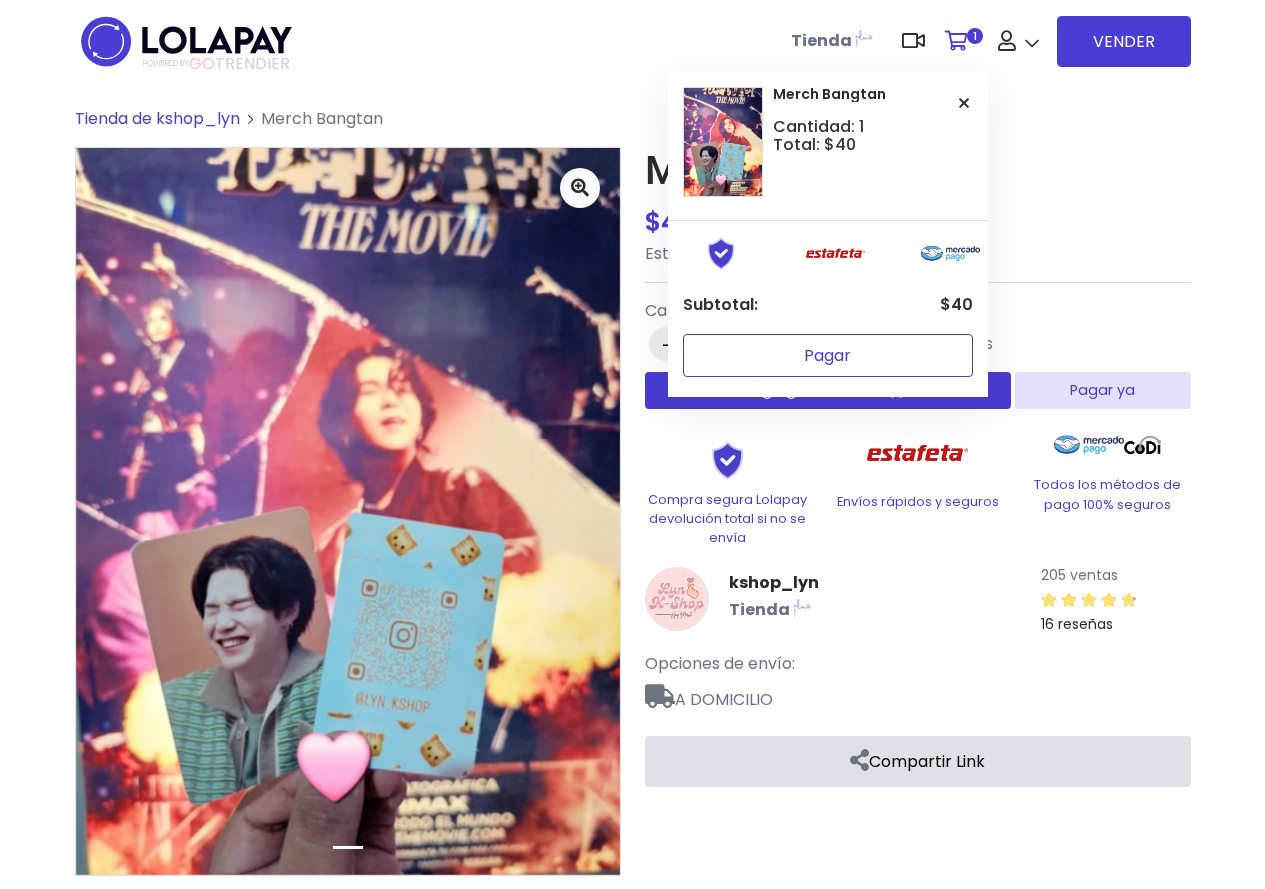 click on "Pagar" at bounding box center [828, 355] 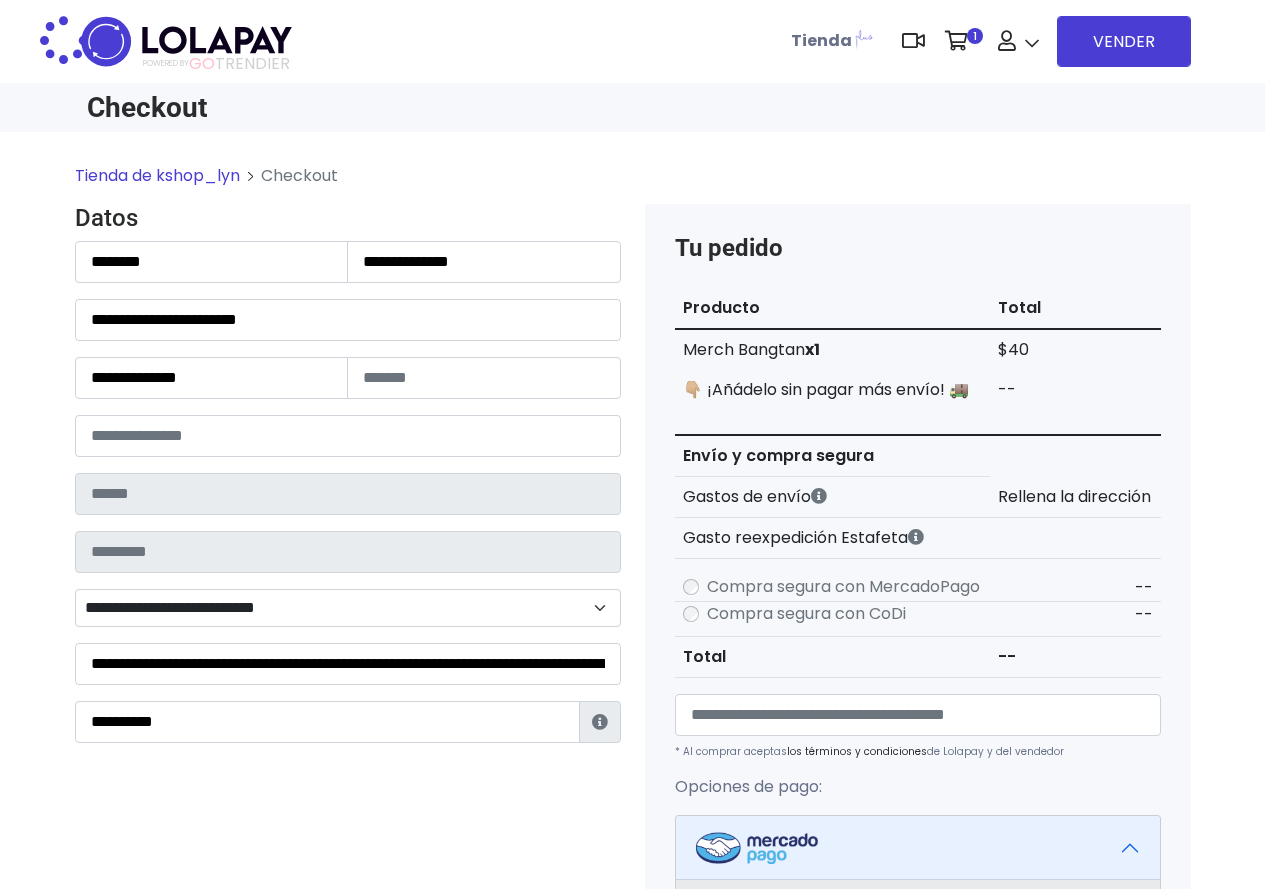 scroll, scrollTop: 0, scrollLeft: 0, axis: both 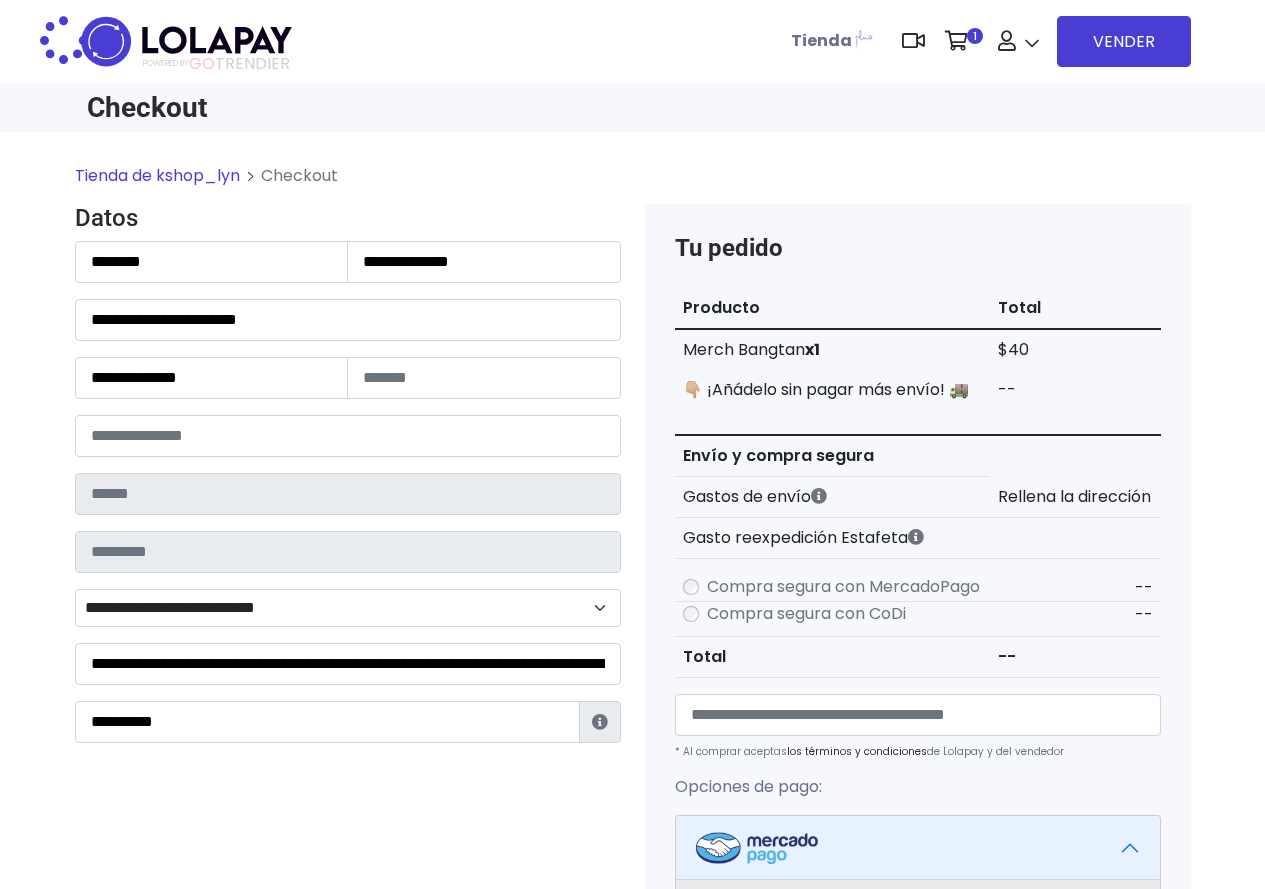 type on "**********" 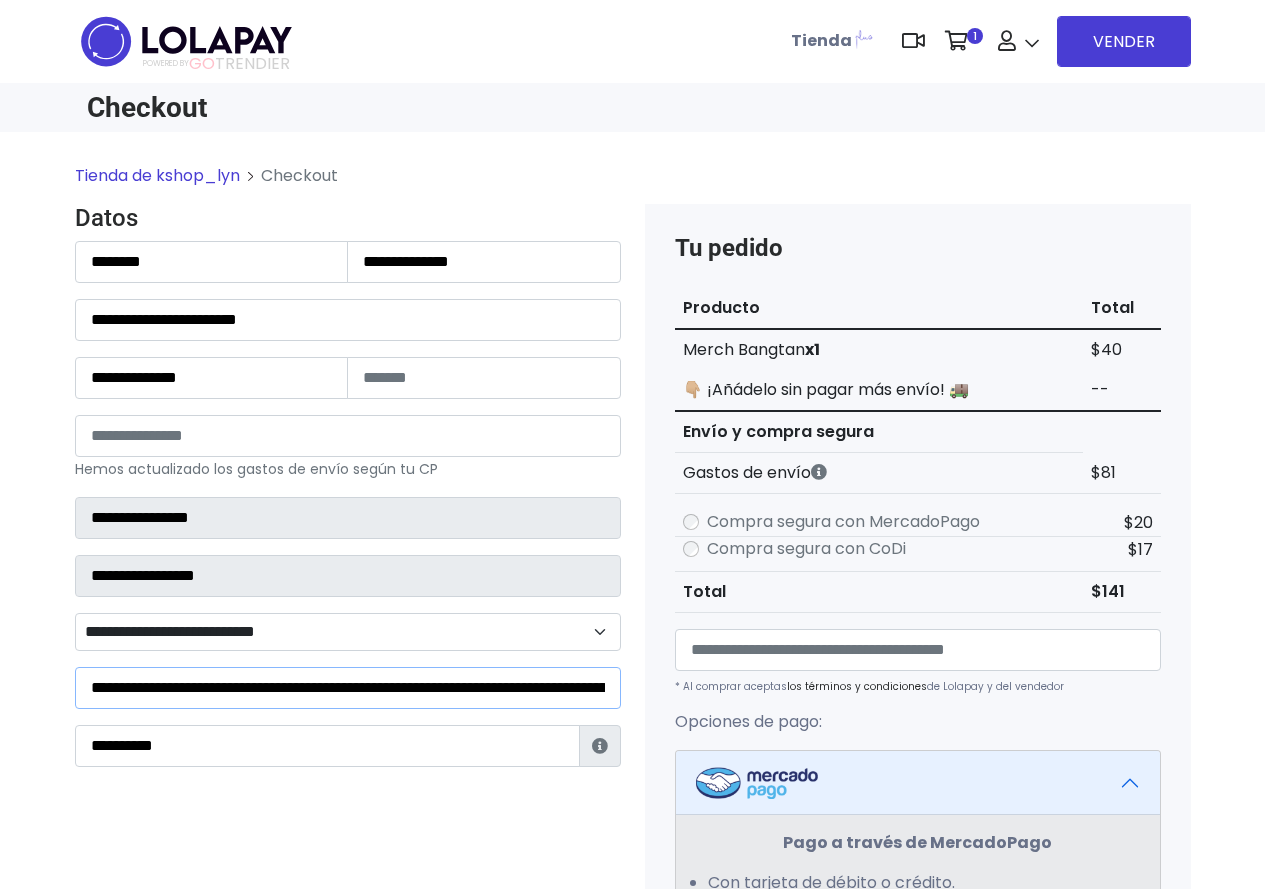 click on "**********" at bounding box center [348, 688] 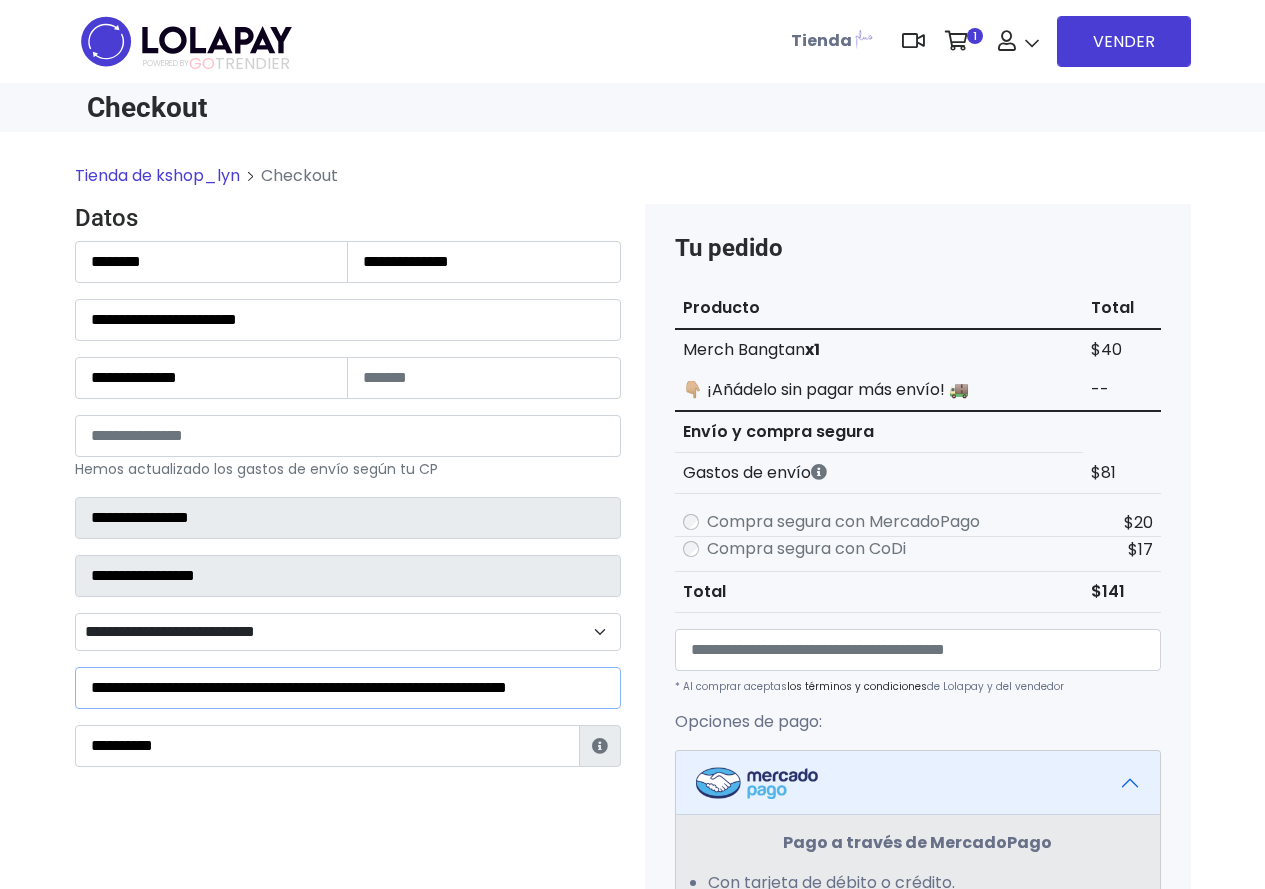 click on "**********" at bounding box center [348, 688] 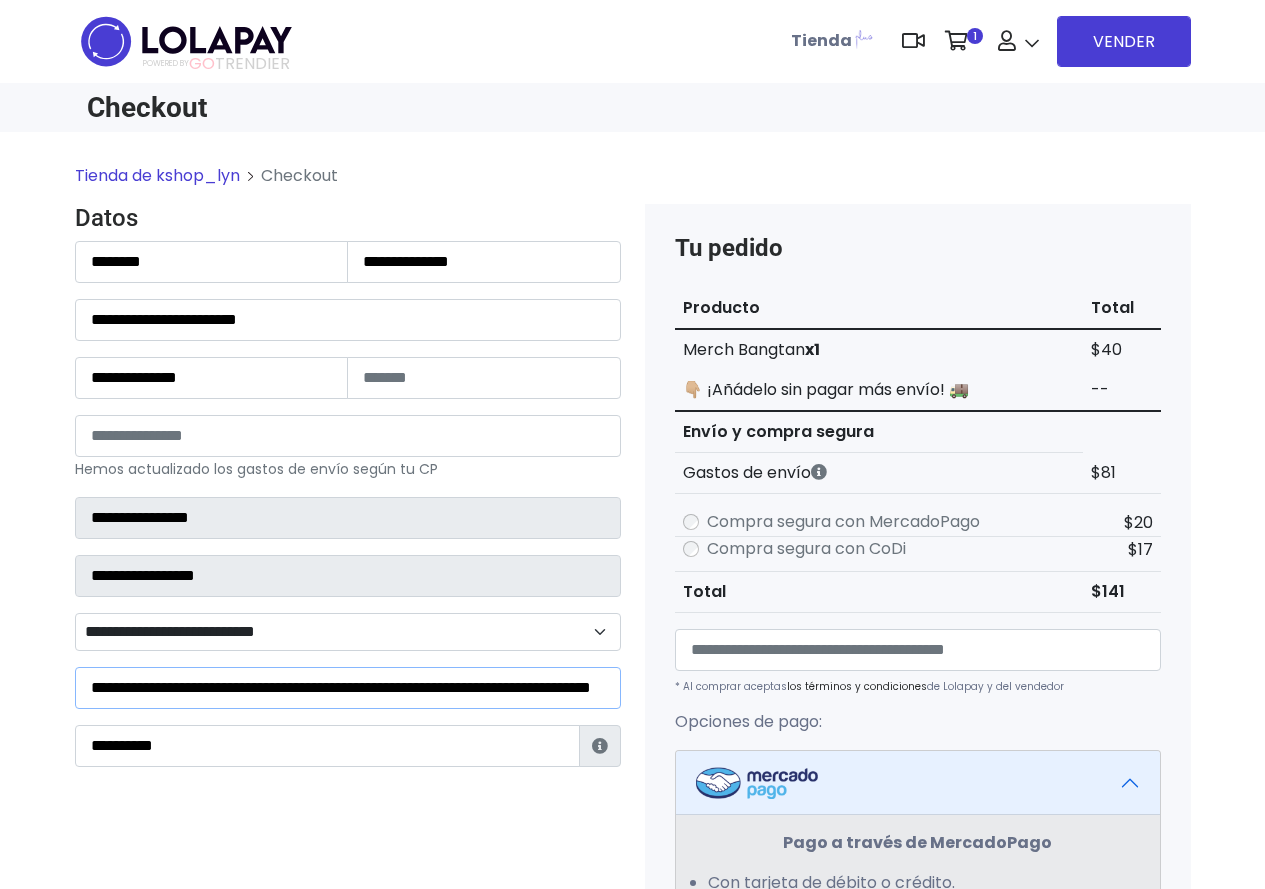 click on "**********" at bounding box center [348, 688] 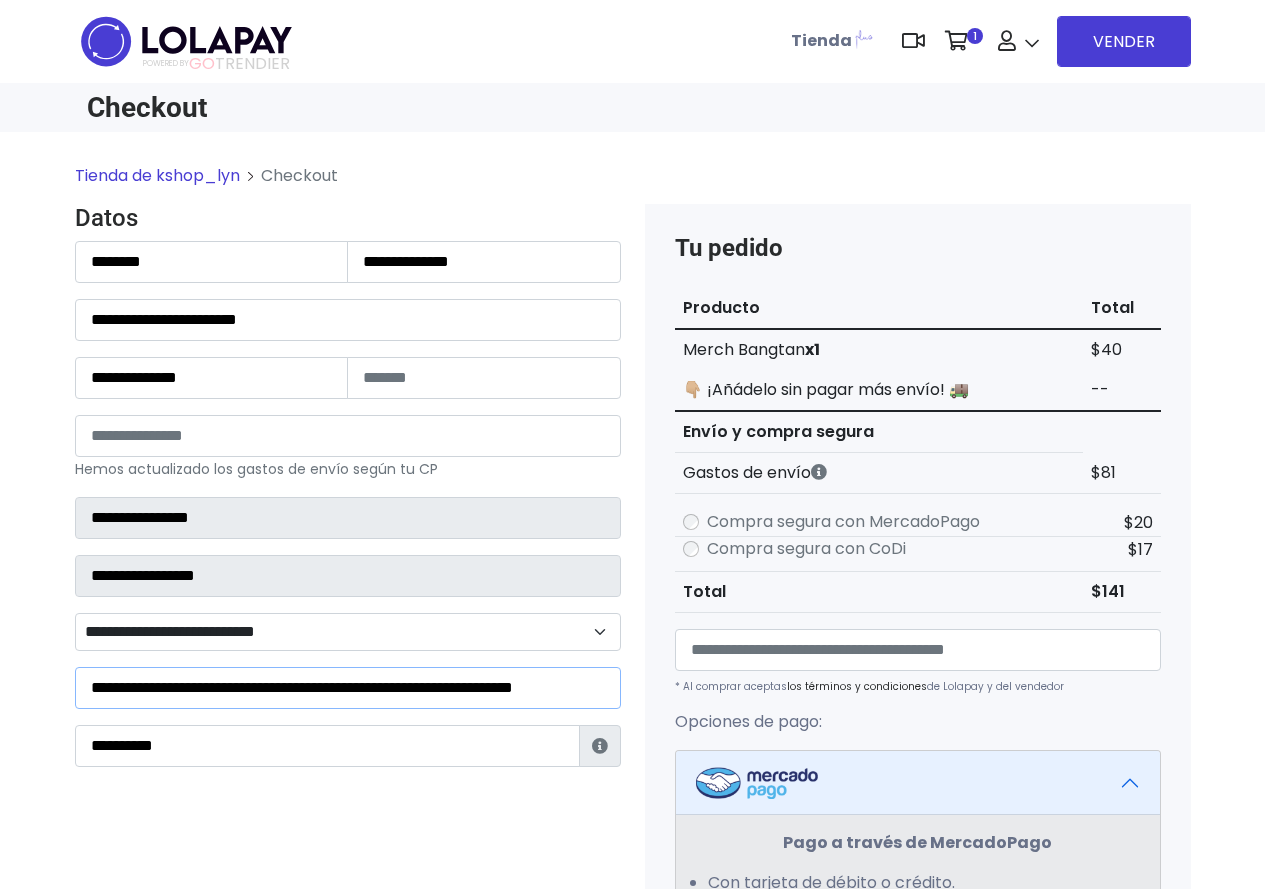 scroll, scrollTop: 0, scrollLeft: 82, axis: horizontal 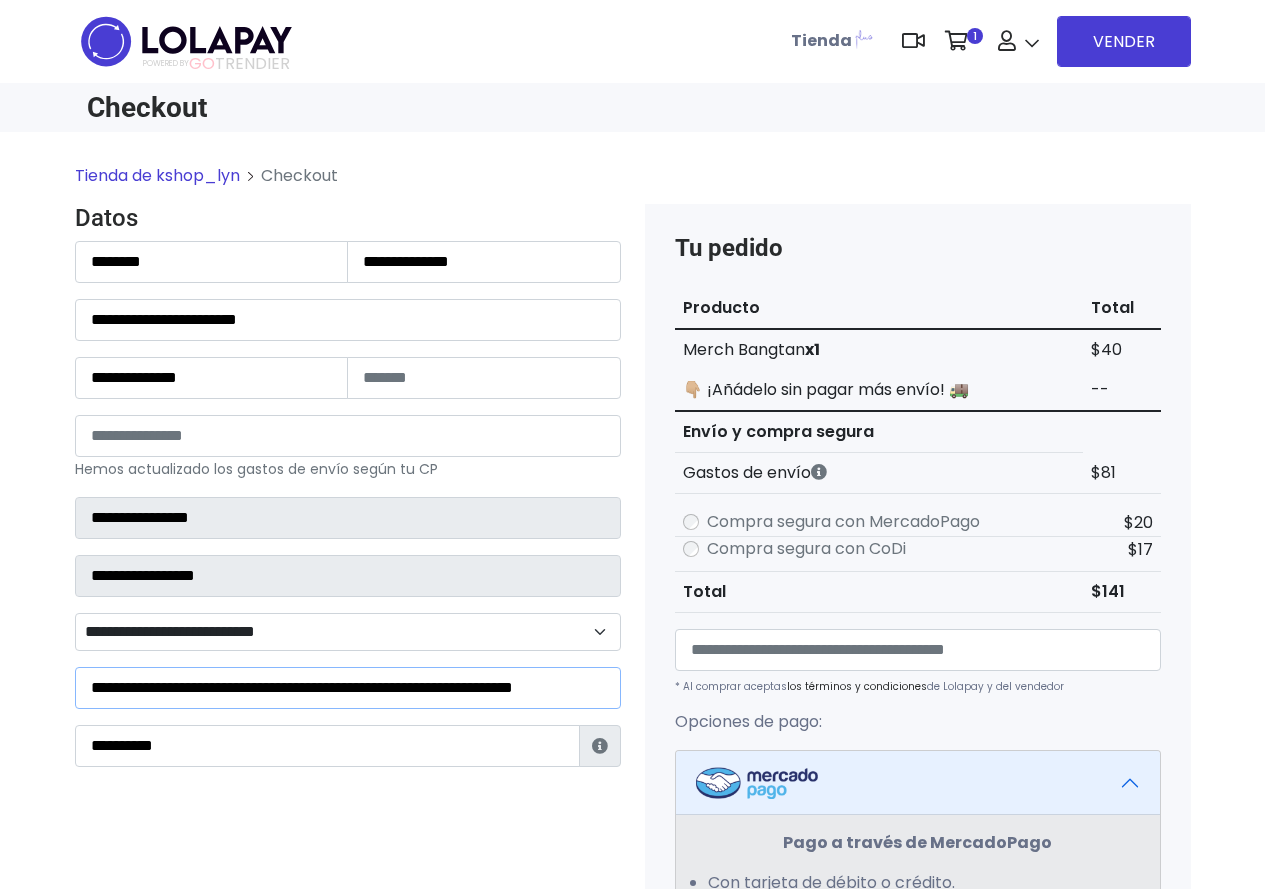 type on "**********" 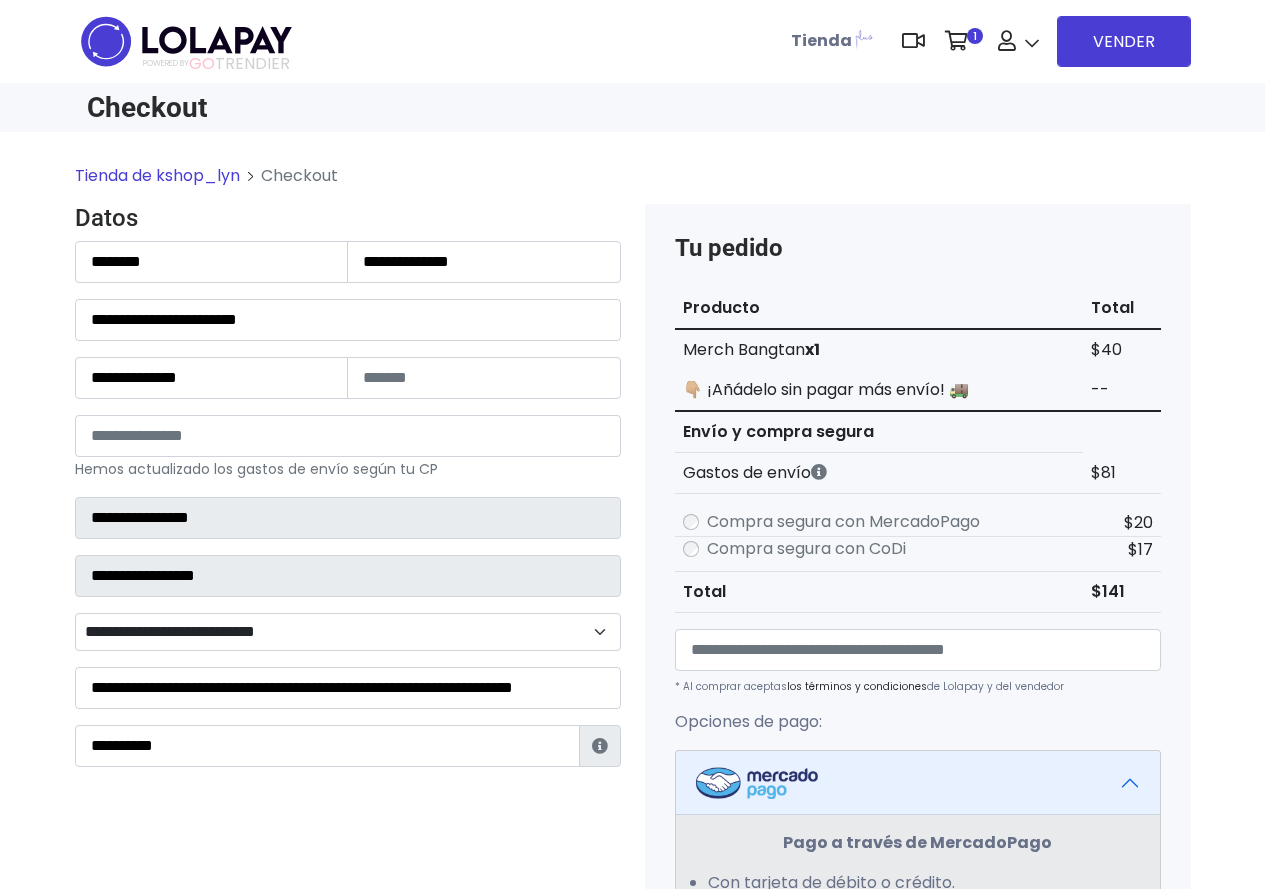 click on "Datos
Información de Estafeta
Este CP es Ocurre Forzoso para Estafeta , por lo tanto es  responsabilidad del comprador hacer seguimiento del pedido y recogerlo en sucursal . No se hace devolución del costo de envío si el pedido regresa a remitente.
📦 ¿Dónde lo tengo que recoger?
Con tu número de seguimiento podrás ingresar al sitio de Estafeta para rastrearlo, una vez en sucursal se indicará la dirección exacta de recolección. Será una sucursal cercana a tu domicilio.
📦 ¿Cómo obtengo mi número de seguimiento?
Después de tu compra te llegará un correo con el número de seguimiento y link Estafeta.
📦 ¿Cómo sé cuándo llegará?" at bounding box center [348, 813] 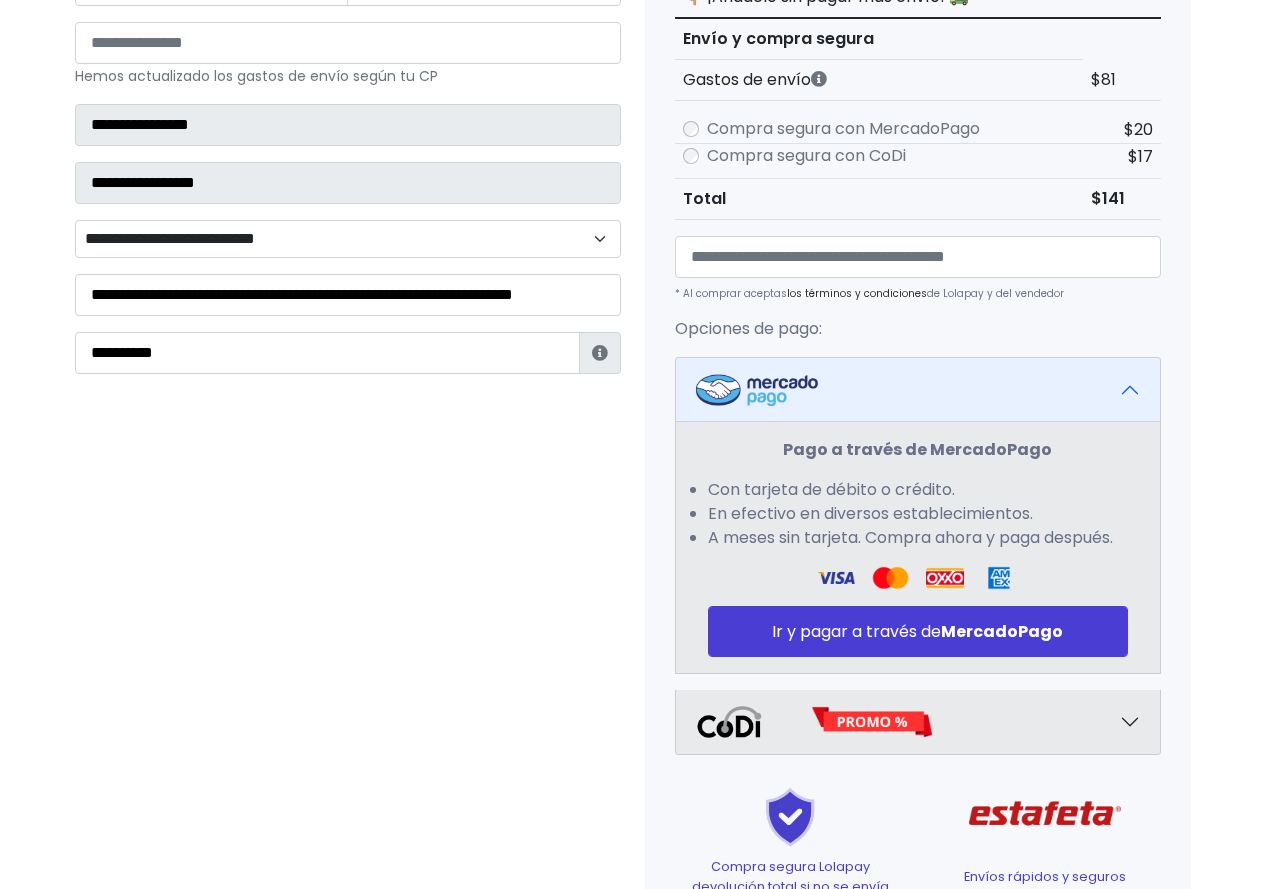scroll, scrollTop: 500, scrollLeft: 0, axis: vertical 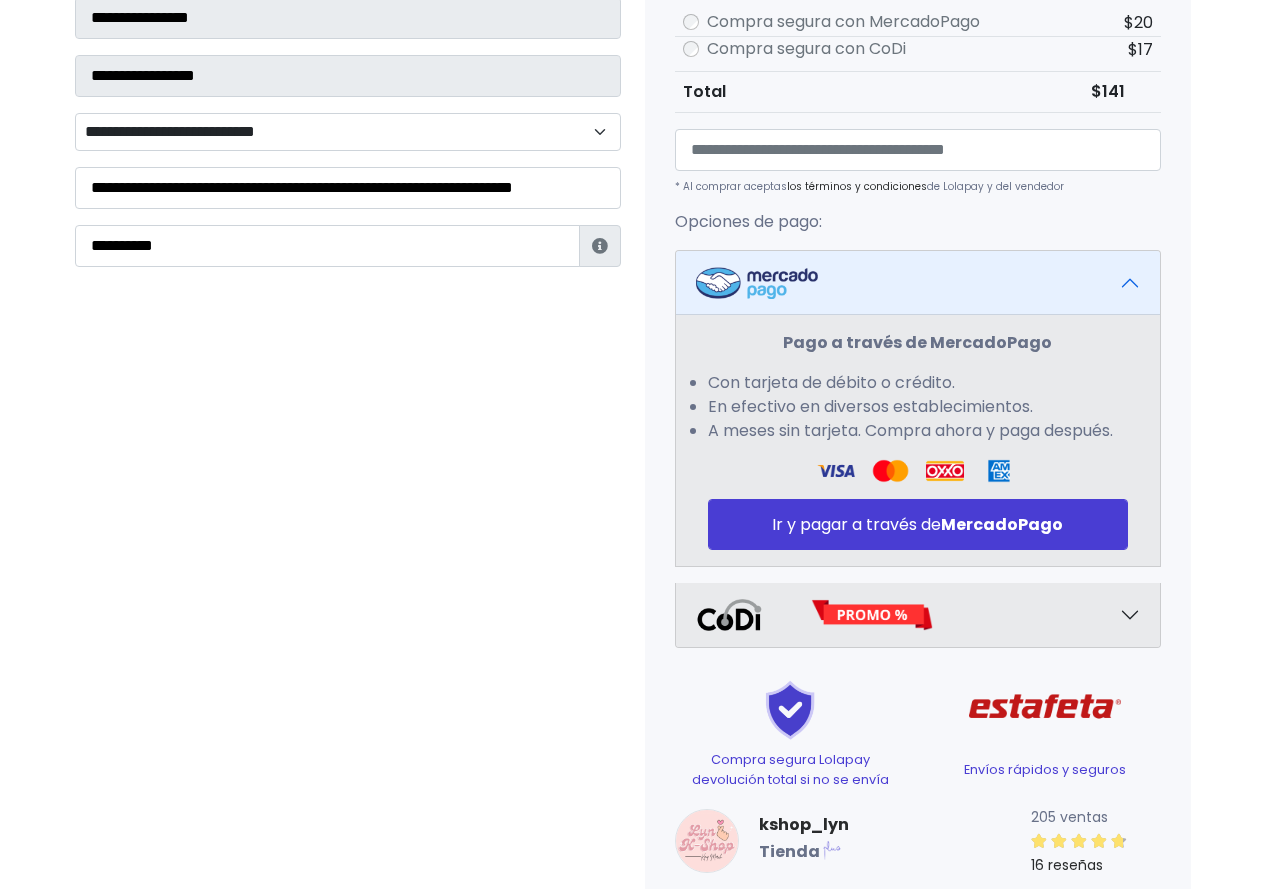click at bounding box center [872, 615] 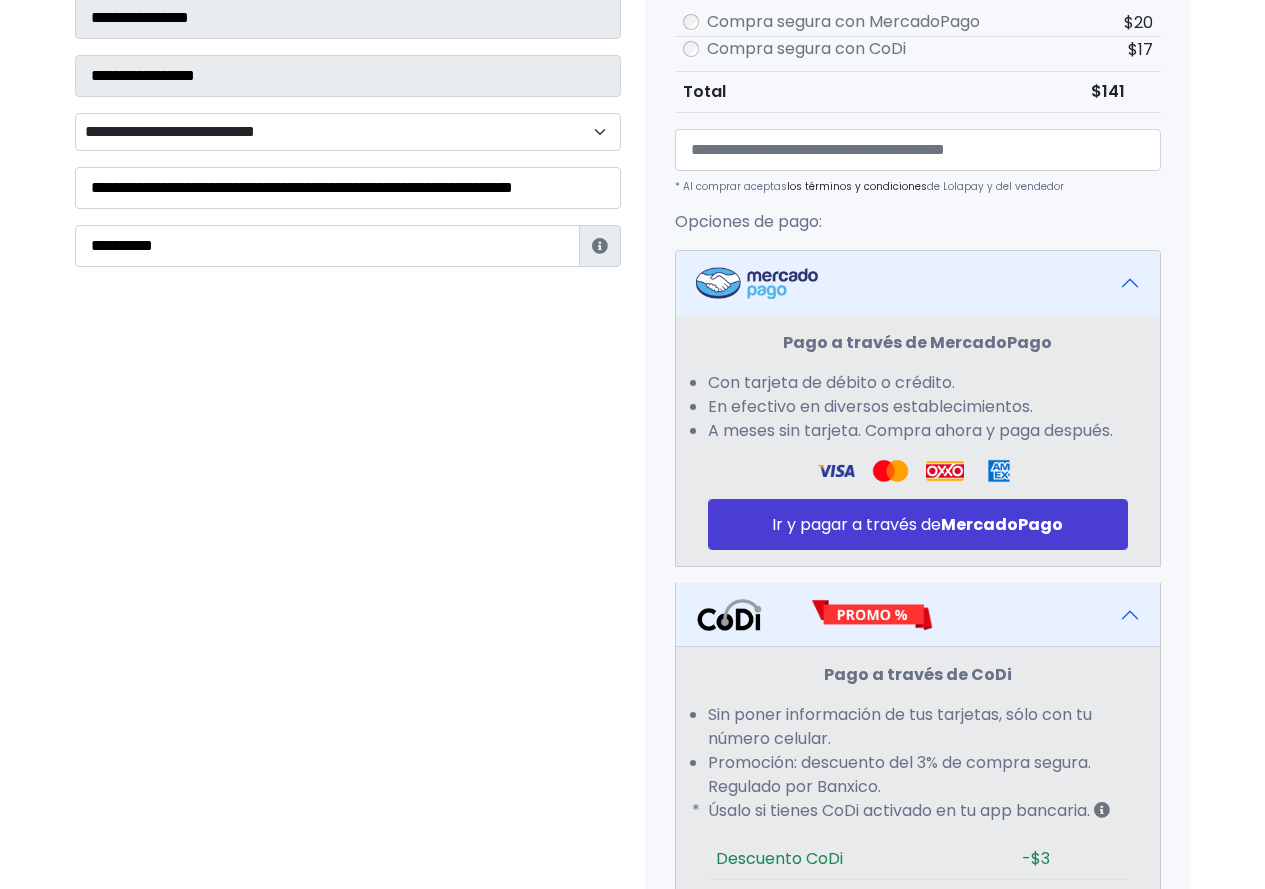 click at bounding box center (918, 283) 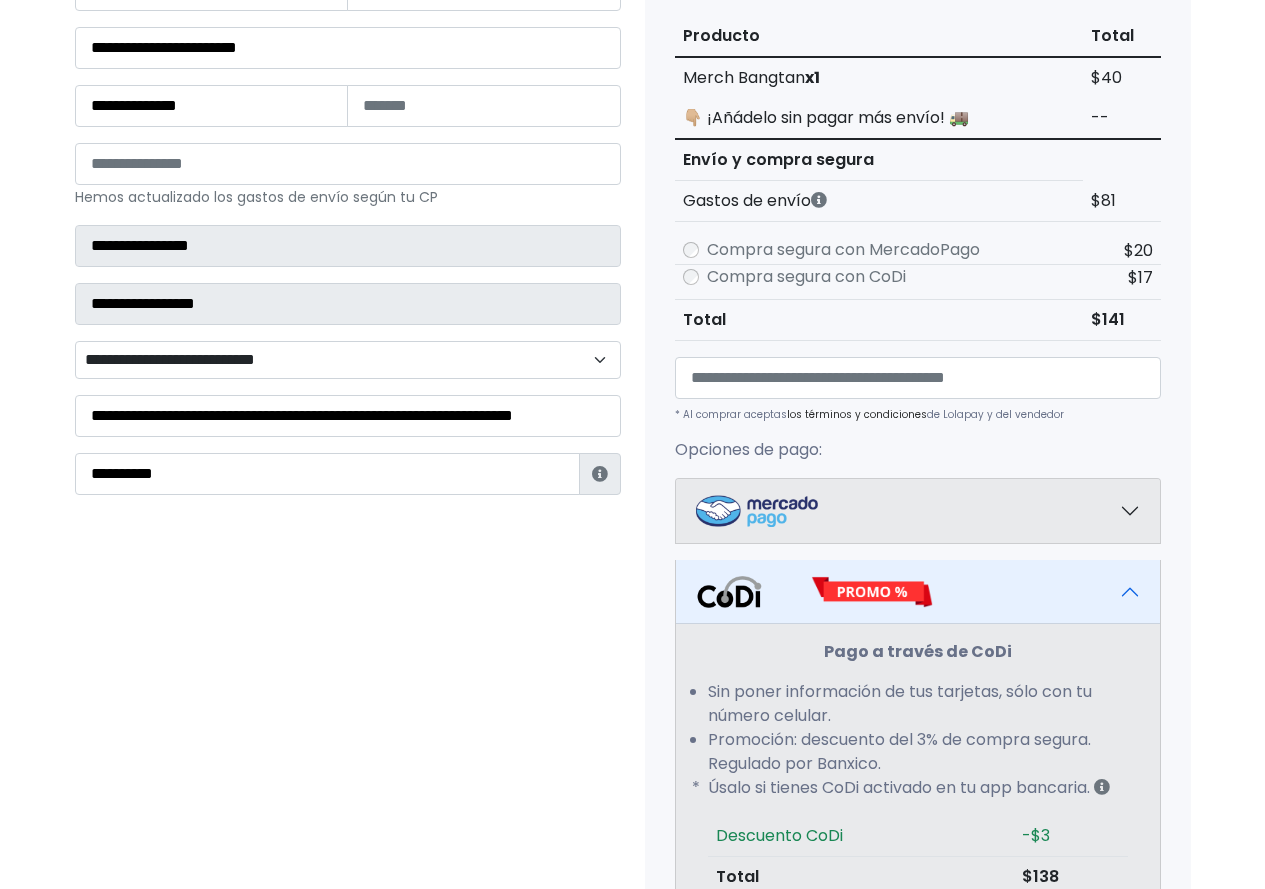 scroll, scrollTop: 200, scrollLeft: 0, axis: vertical 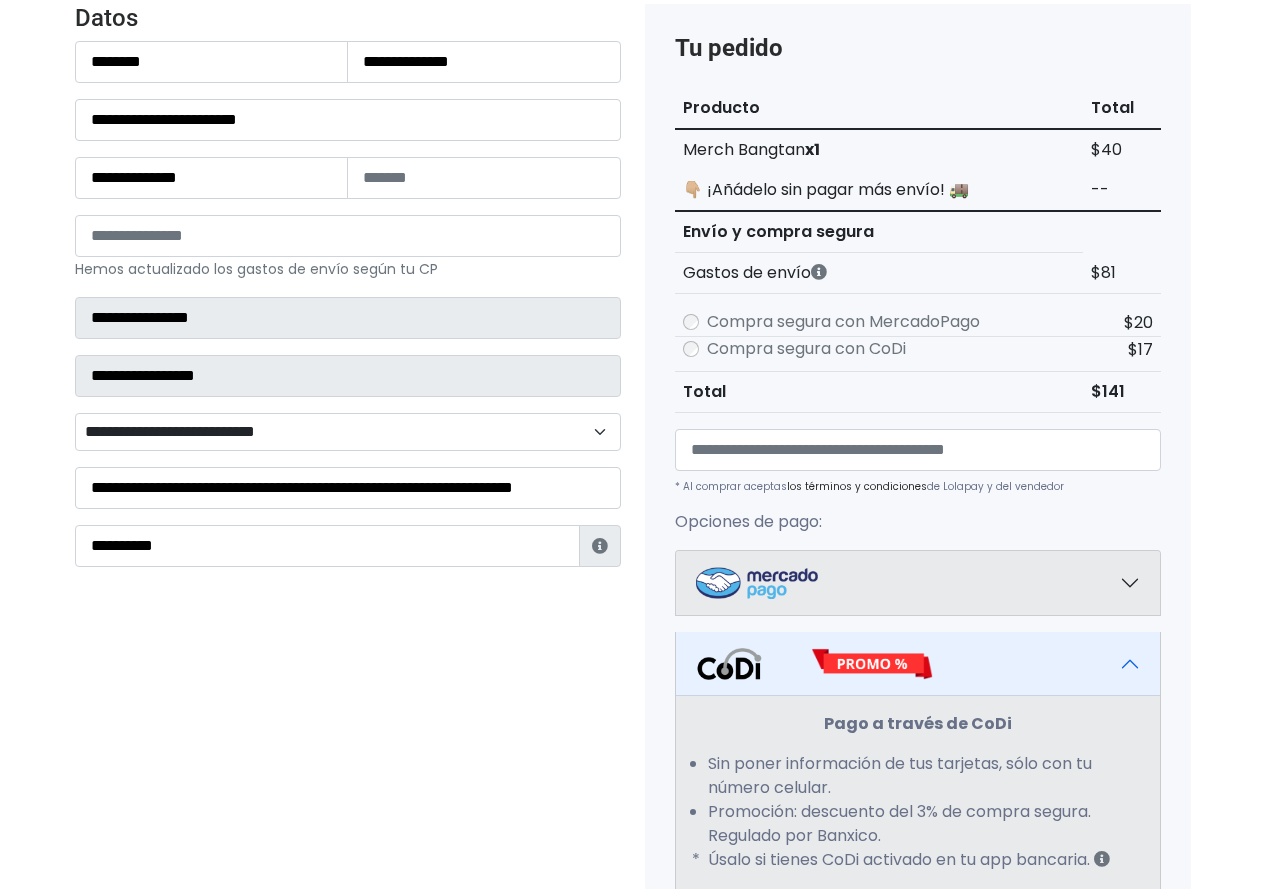 click on "Compra segura con CoDi" at bounding box center [879, 349] 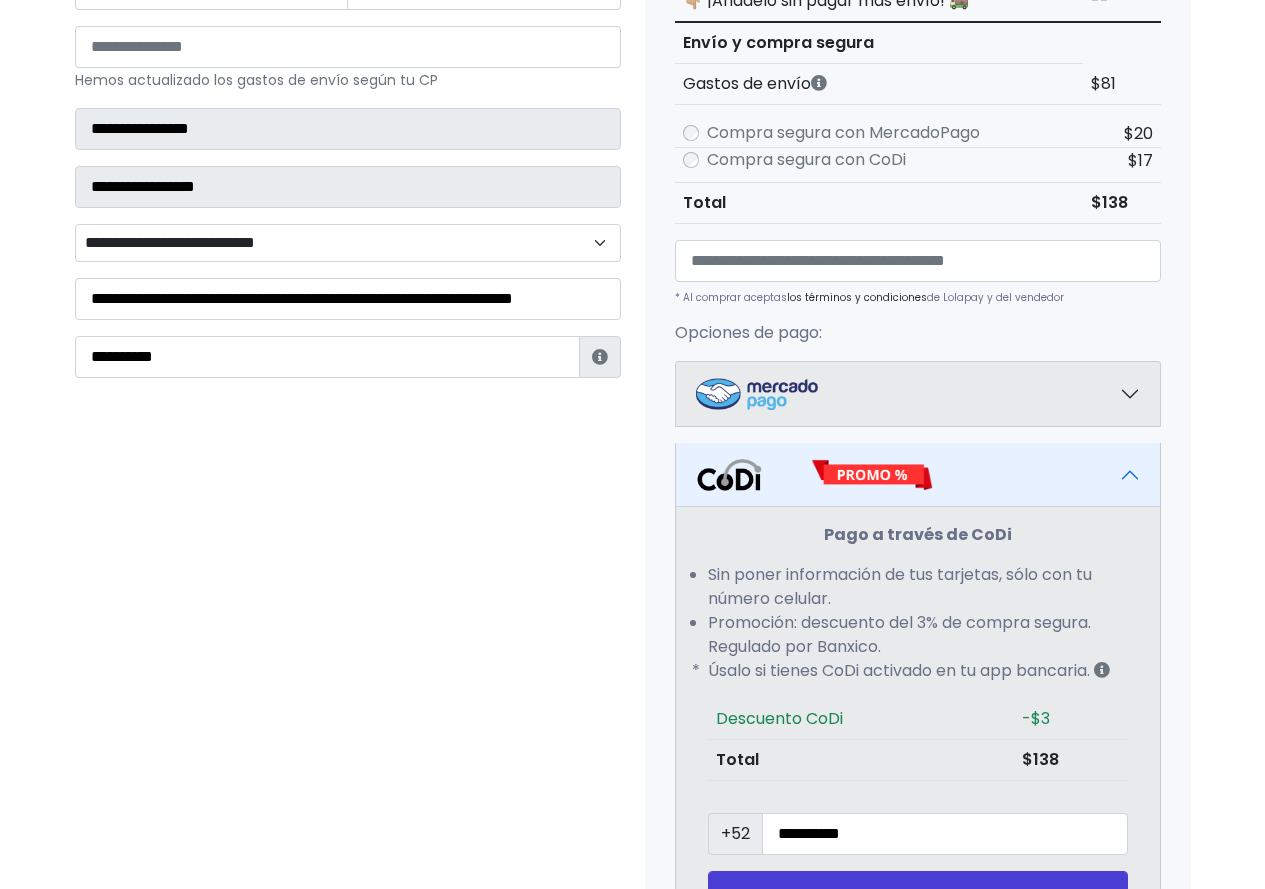 scroll, scrollTop: 600, scrollLeft: 0, axis: vertical 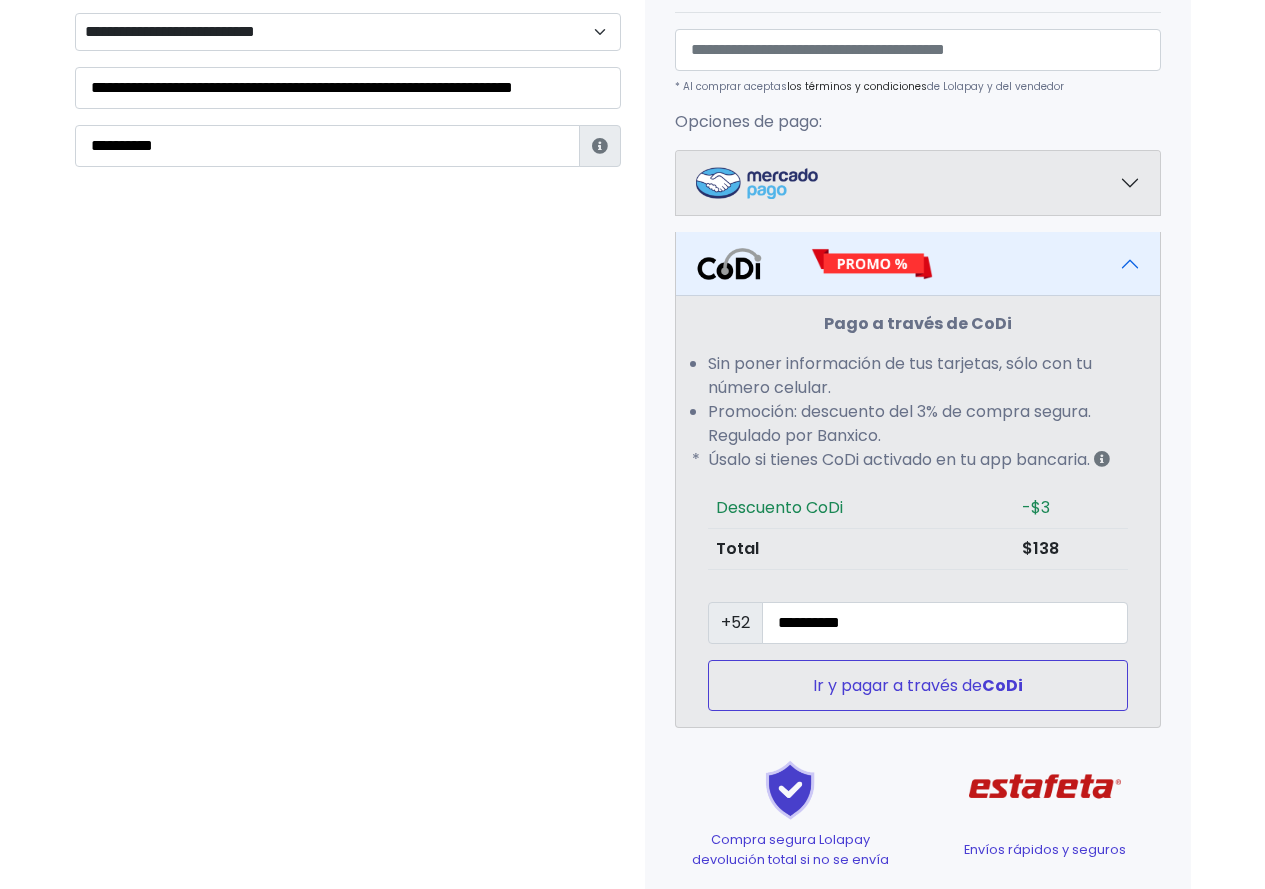 click on "Ir y pagar a través de  CoDi" at bounding box center (918, 685) 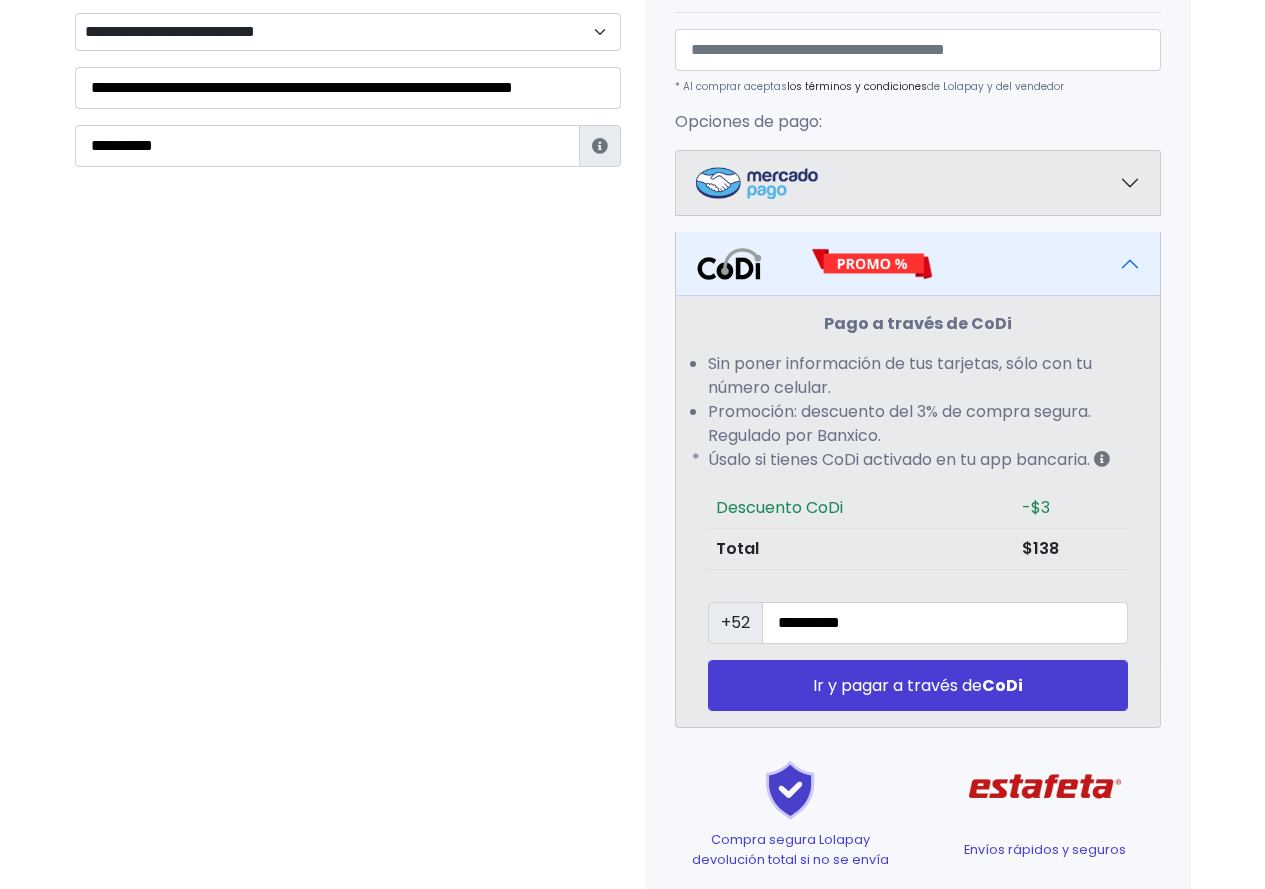 click at bounding box center (757, 183) 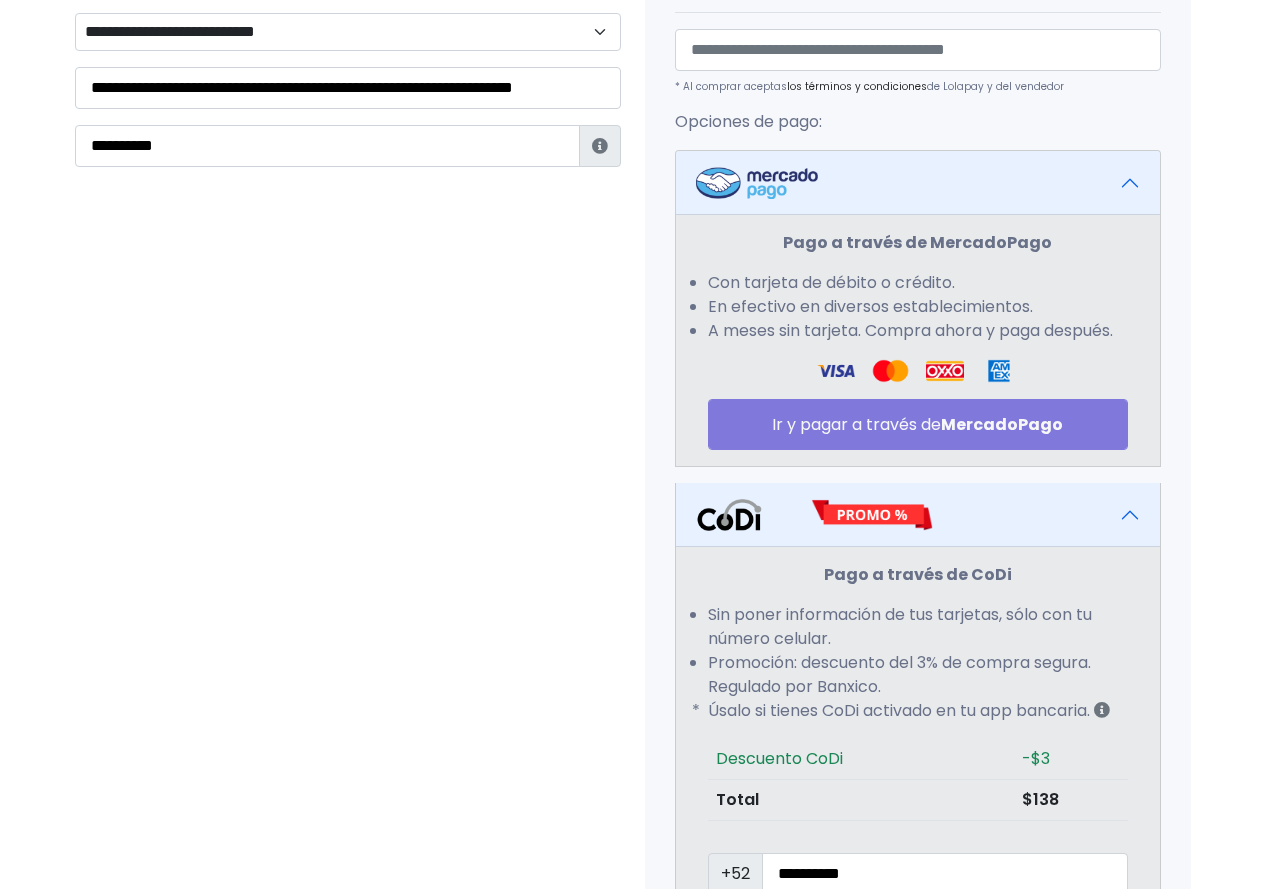 click on "Pago a través de MercadoPago
Con tarjeta de débito o crédito.
En efectivo en diversos establecimientos.
A meses sin tarjeta. Compra ahora y paga después.
Ir y pagar a través de  MercadoPago" at bounding box center [918, 340] 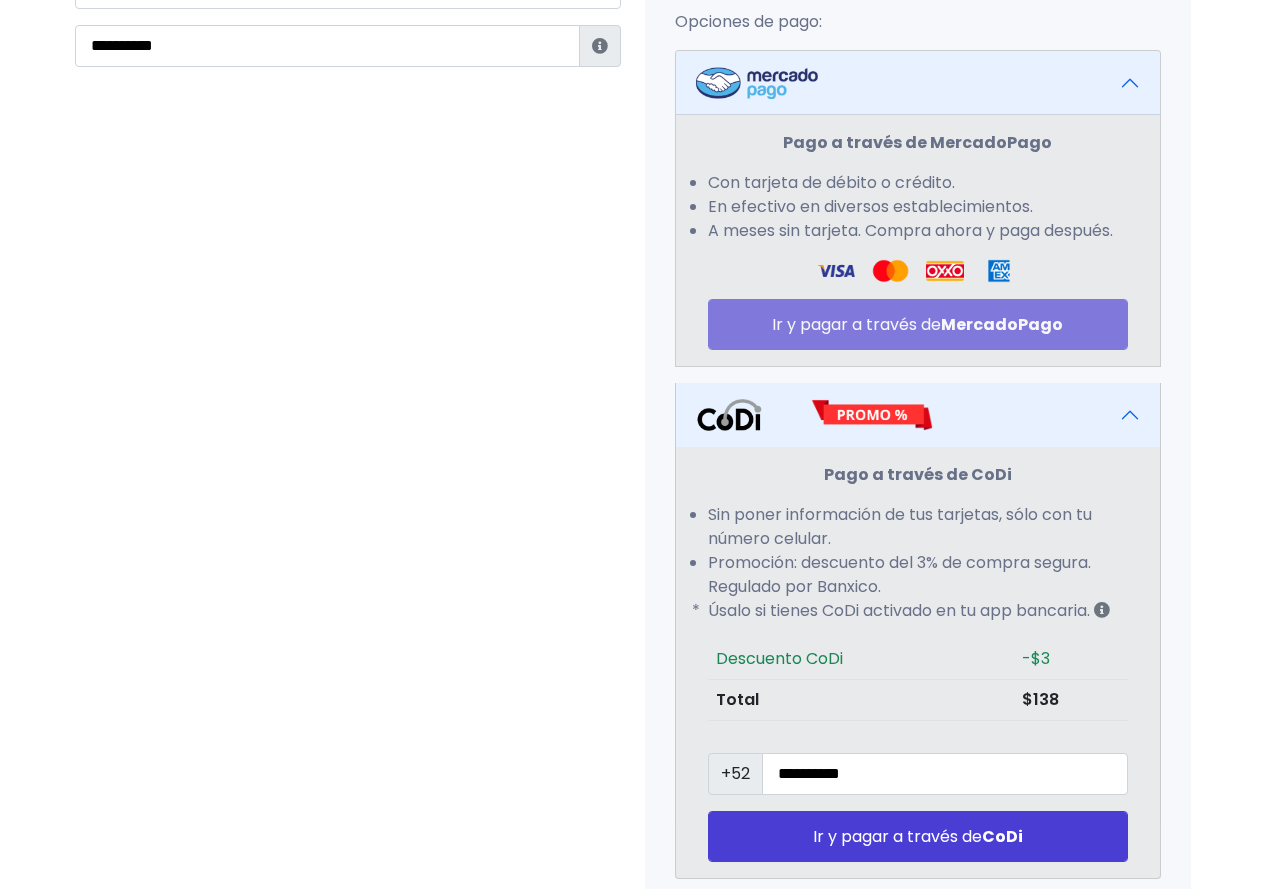 click at bounding box center [918, 415] 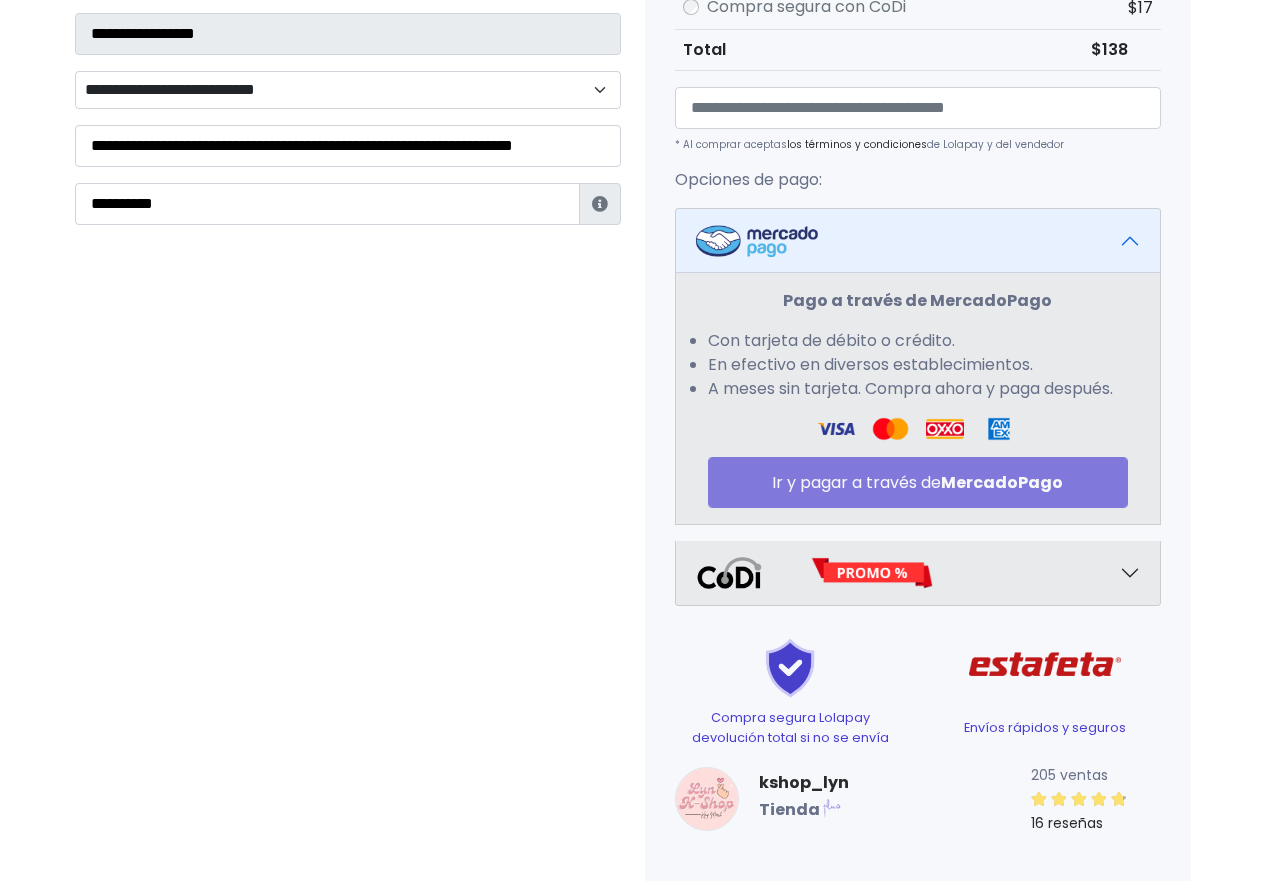scroll, scrollTop: 543, scrollLeft: 0, axis: vertical 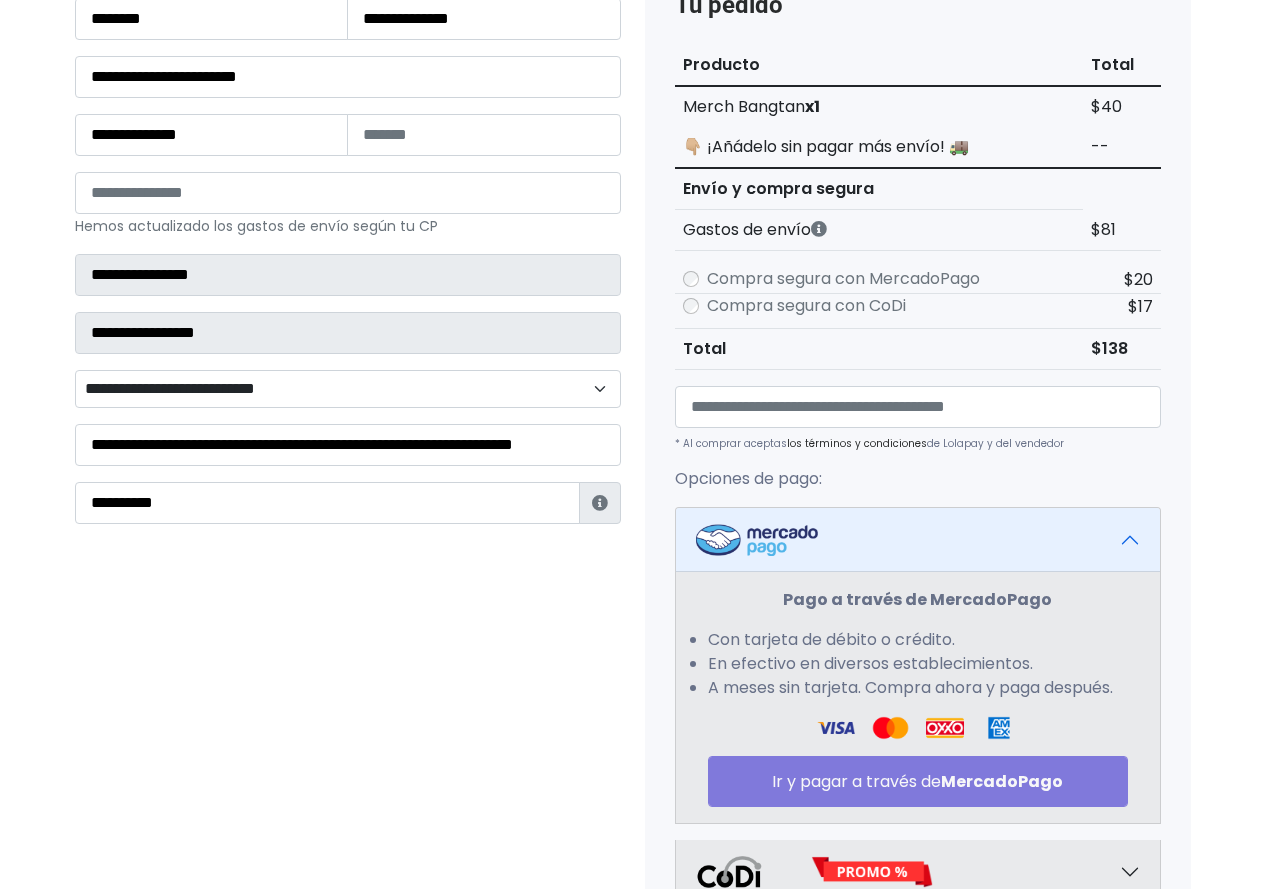 click on "Compra segura con MercadoPago" at bounding box center [843, 279] 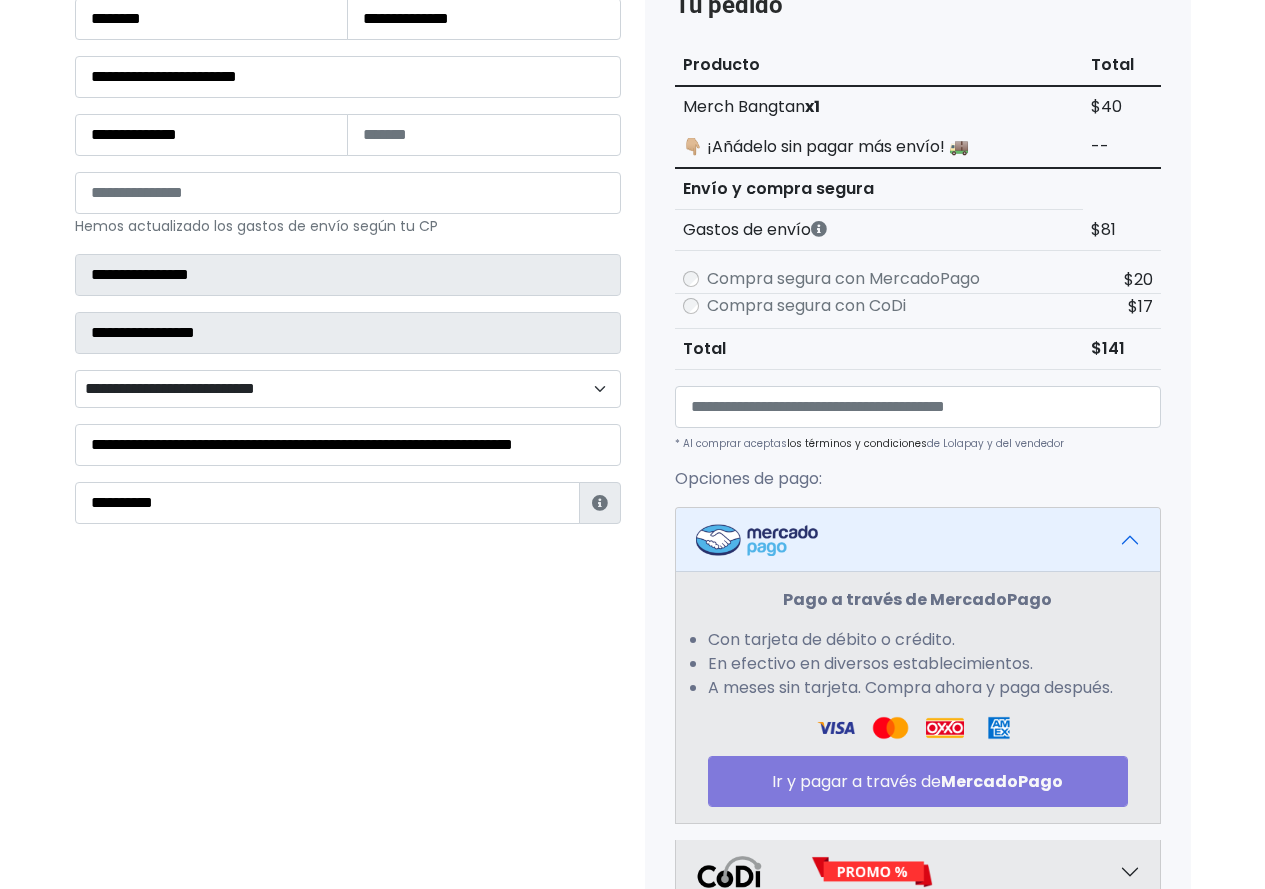 click on "Pago a través de MercadoPago
Con tarjeta de débito o crédito.
En efectivo en diversos establecimientos.
A meses sin tarjeta. Compra ahora y paga después.
Ir y pagar a través de  MercadoPago" at bounding box center (918, 697) 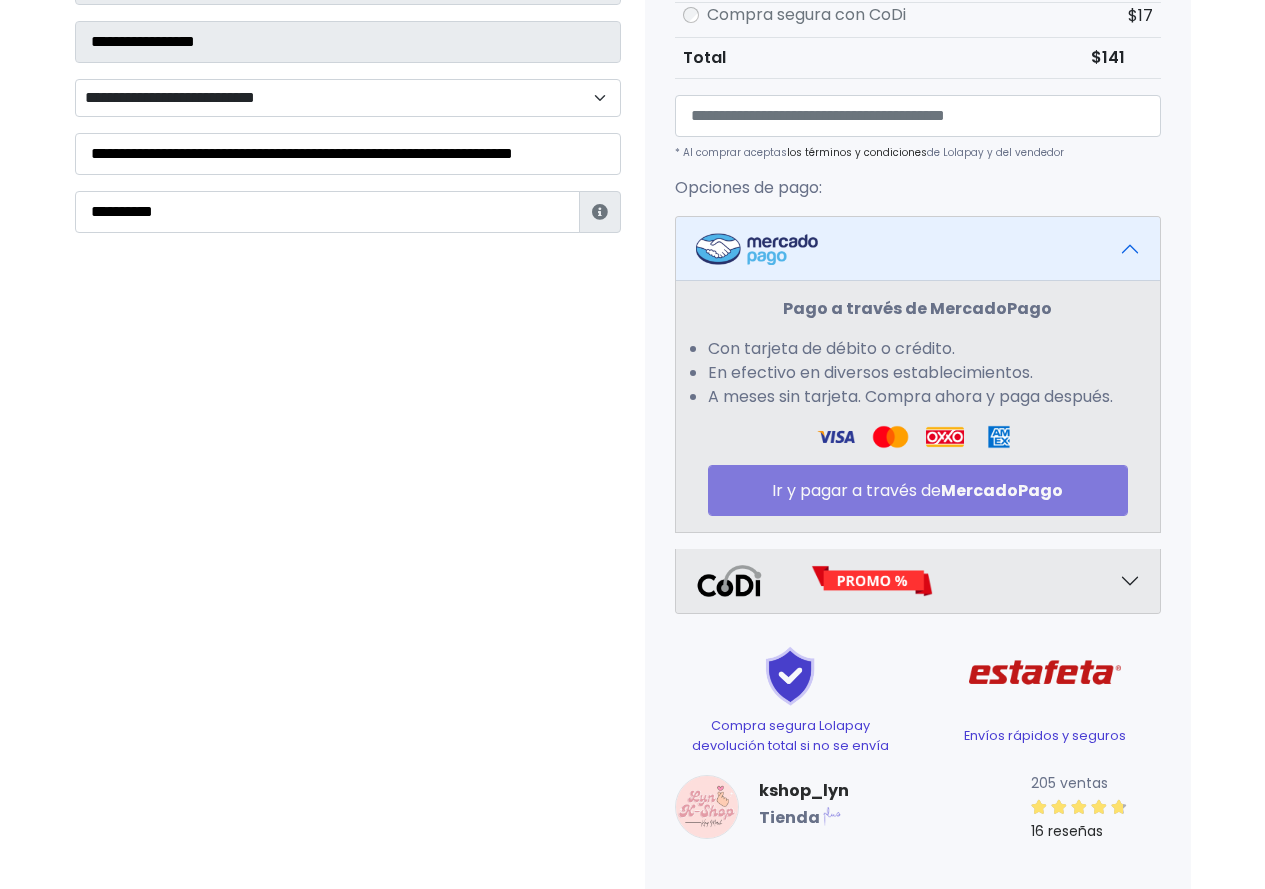 scroll, scrollTop: 543, scrollLeft: 0, axis: vertical 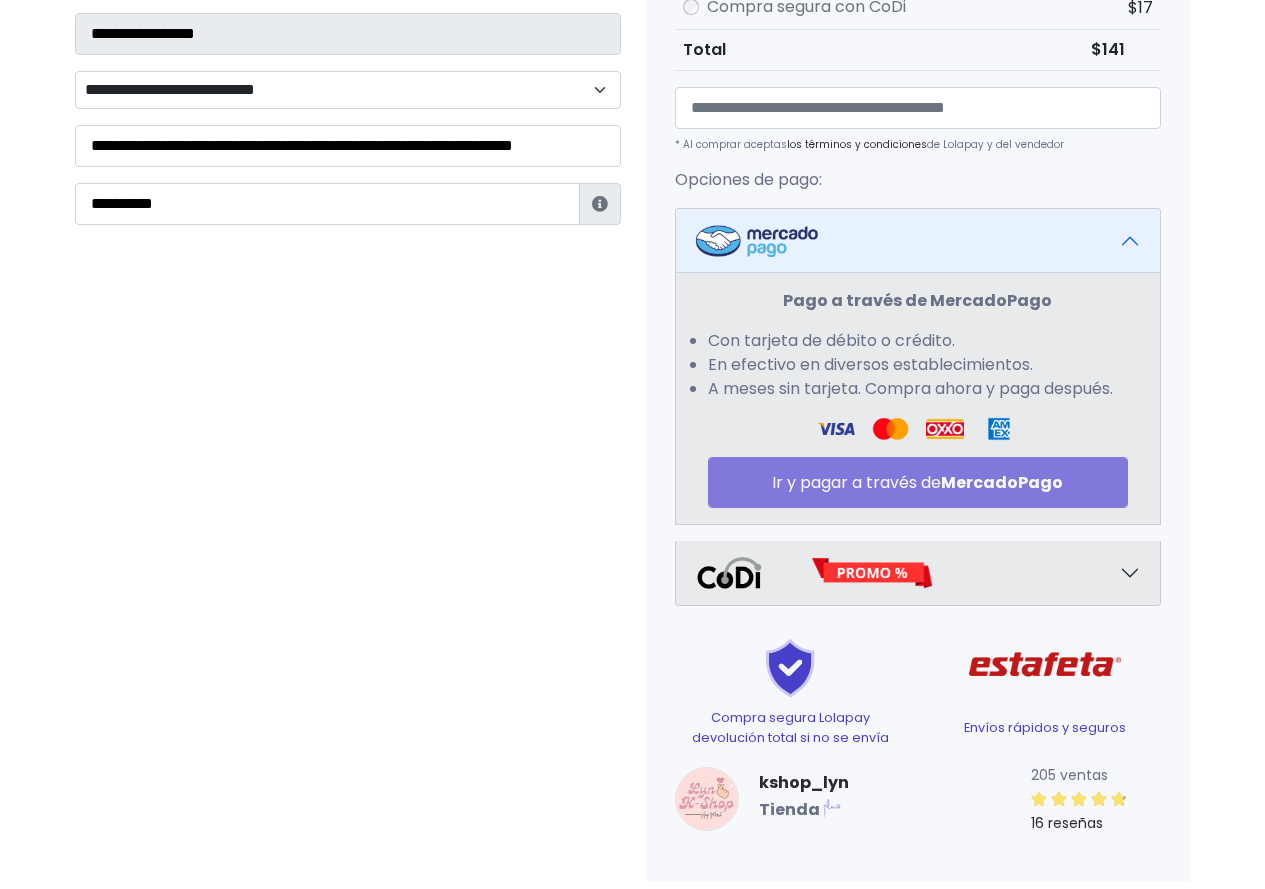 click at bounding box center [918, 573] 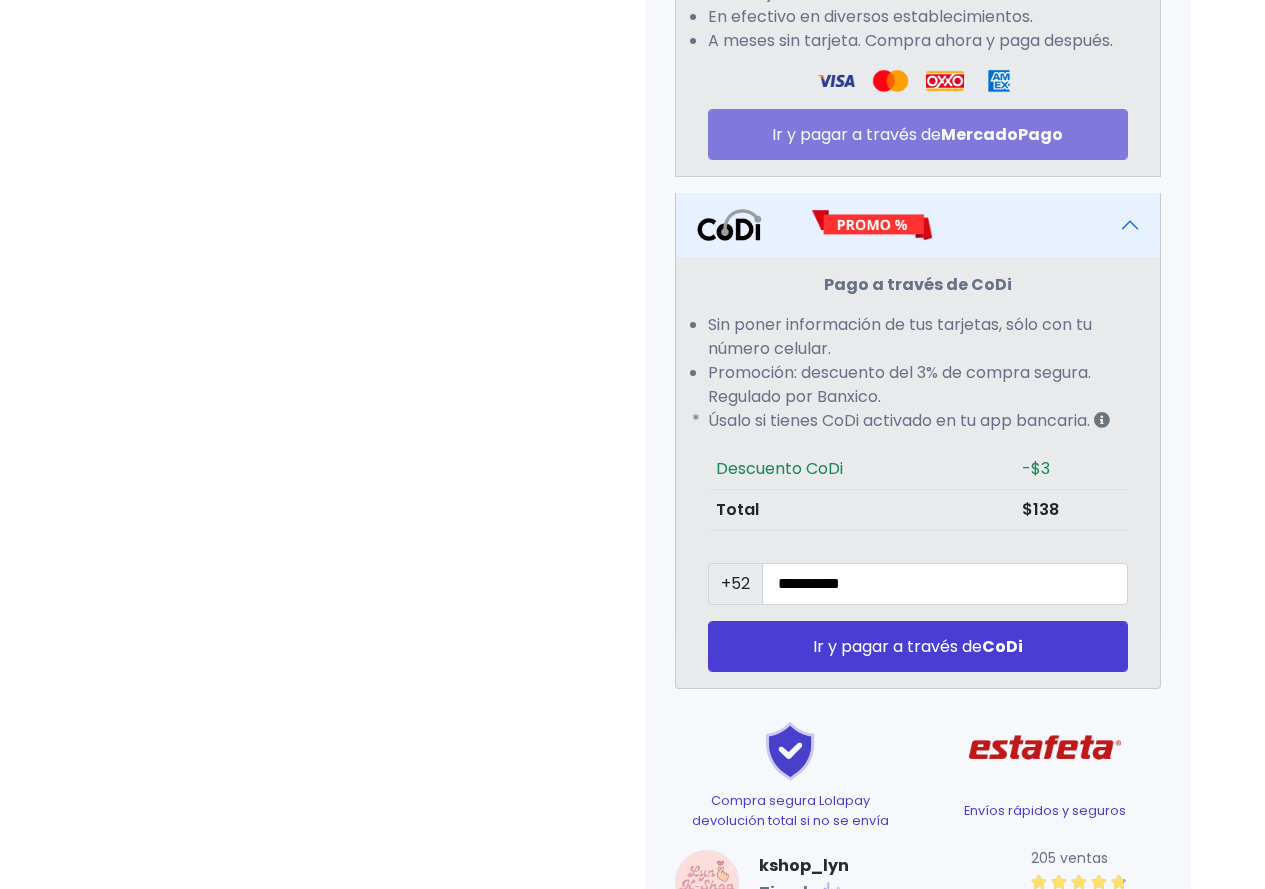 scroll, scrollTop: 943, scrollLeft: 0, axis: vertical 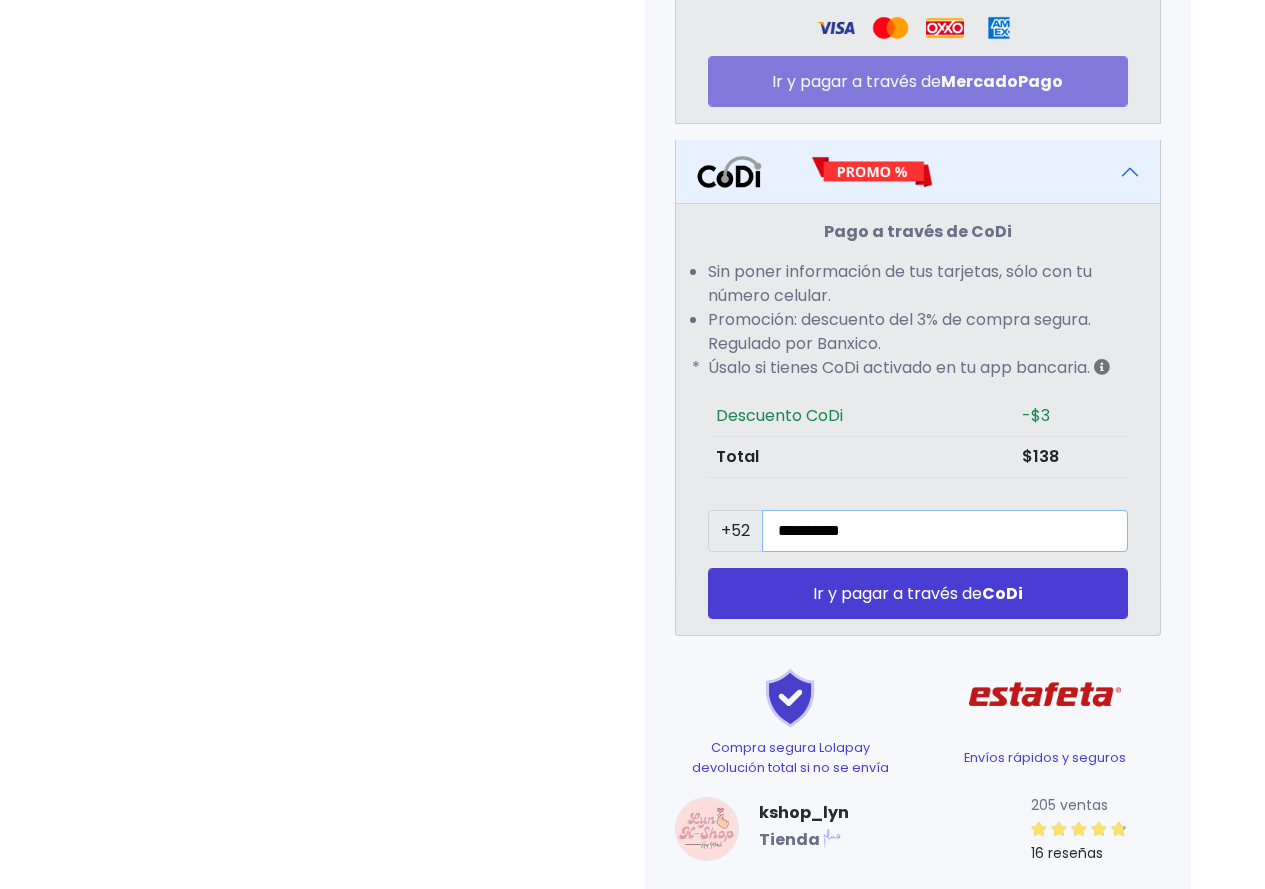 click on "**********" at bounding box center [945, 531] 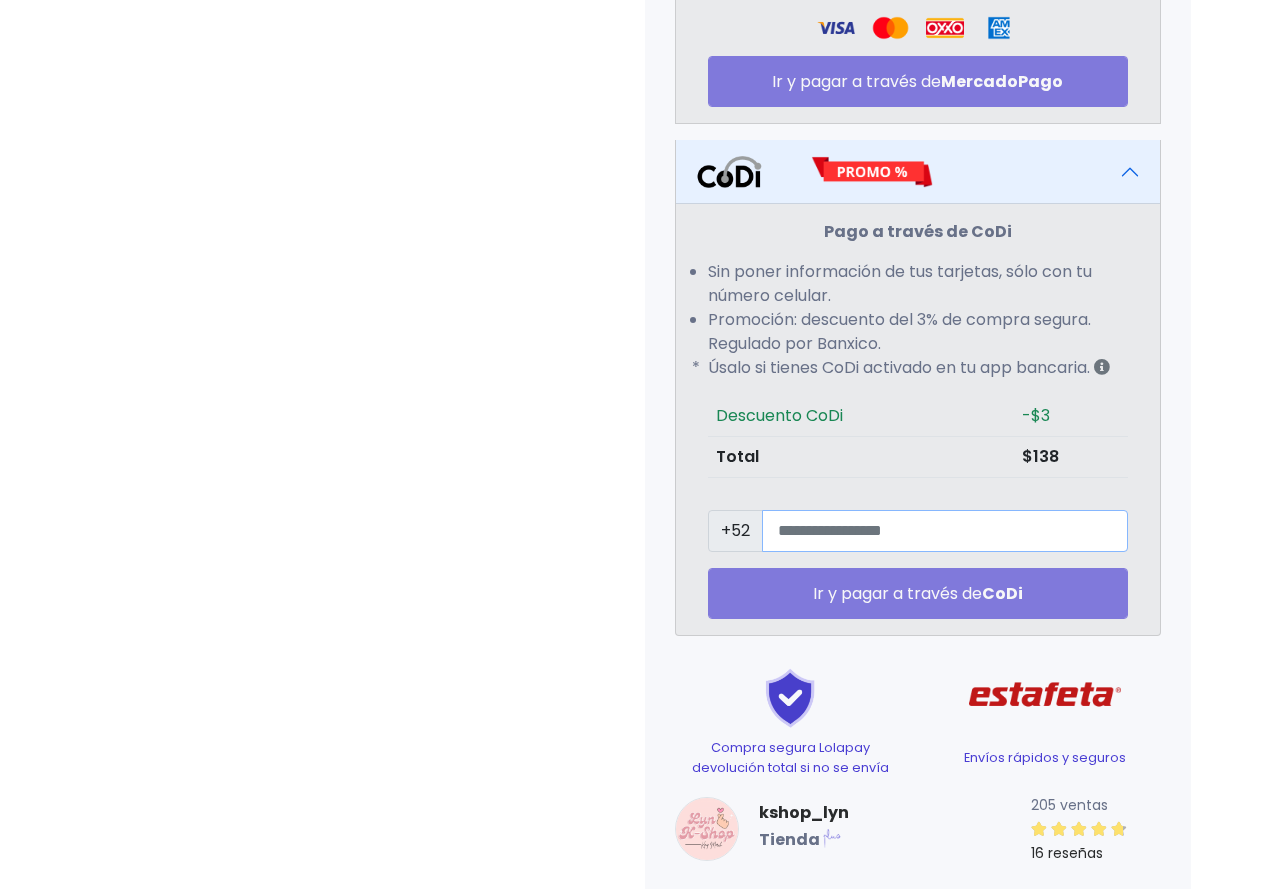 type 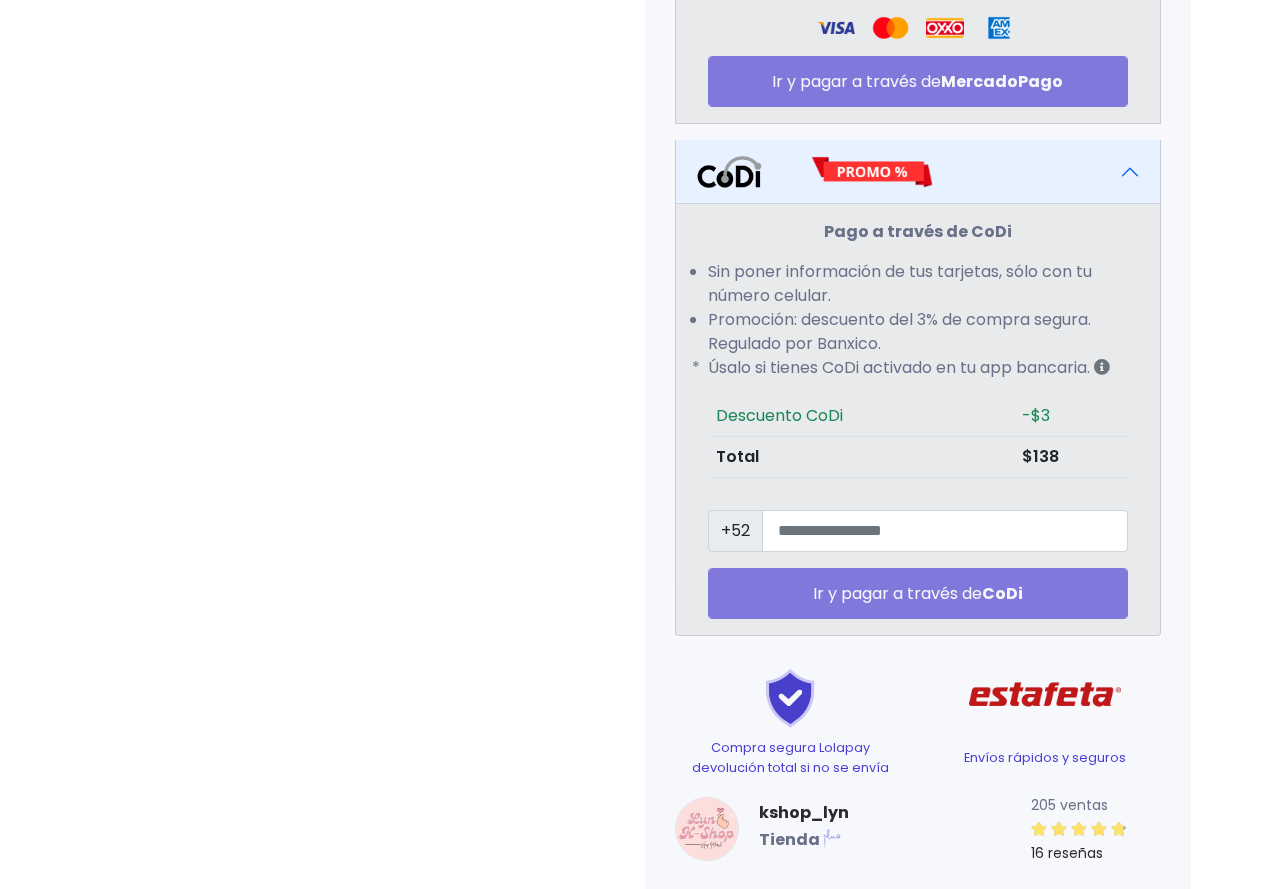 click on "Pago a través de CoDi
Sin poner información de tus tarjetas, sólo con tu número celular.
Promoción: descuento del 3% de compra segura. Regulado por Banxico.
Úsalo si tienes CoDi activado en tu app bancaria.
Descuento CoDi -$ 3 Total +52" at bounding box center (918, 419) 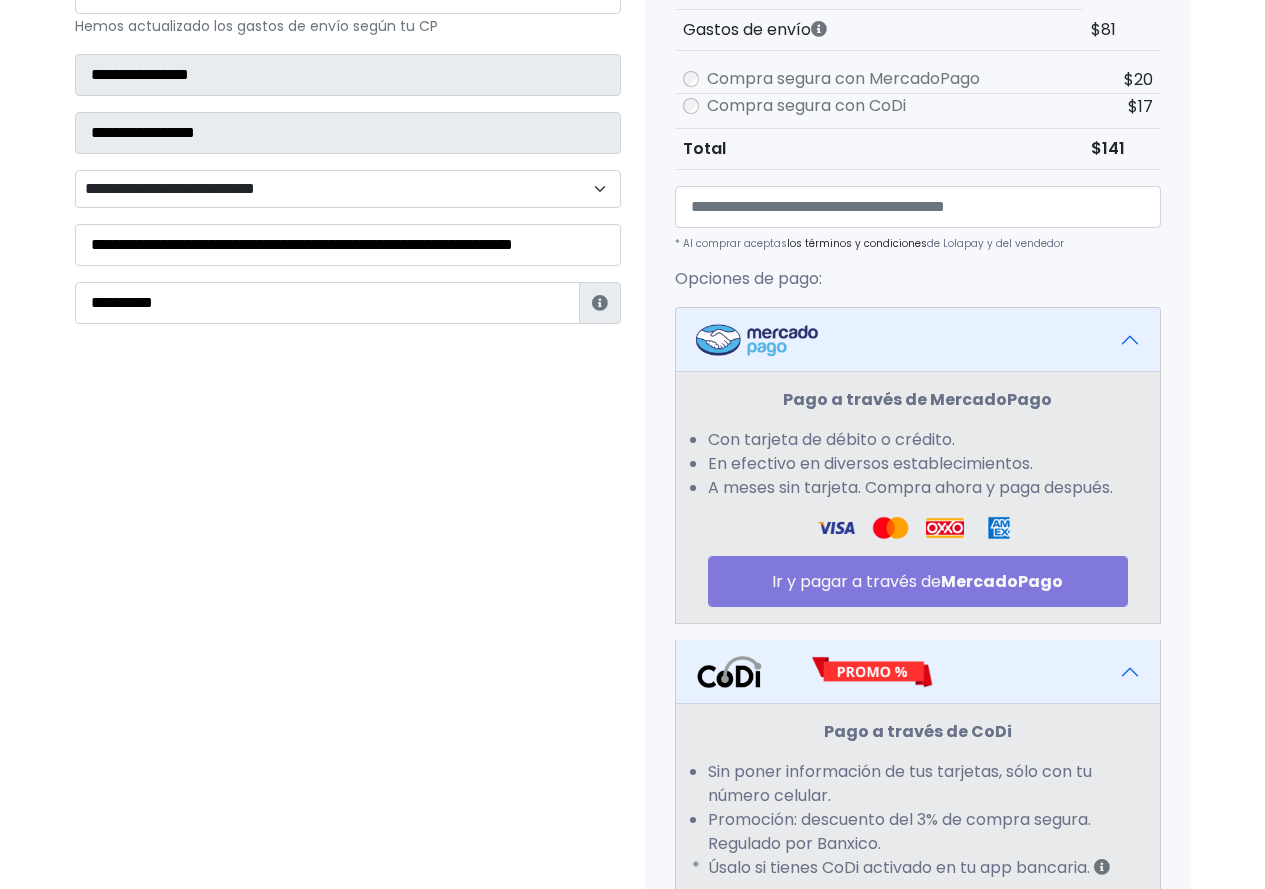 click on "Pago a través de MercadoPago
Con tarjeta de débito o crédito.
En efectivo en diversos establecimientos.
A meses sin tarjeta. Compra ahora y paga después.
Ir y pagar a través de  MercadoPago" at bounding box center [918, 497] 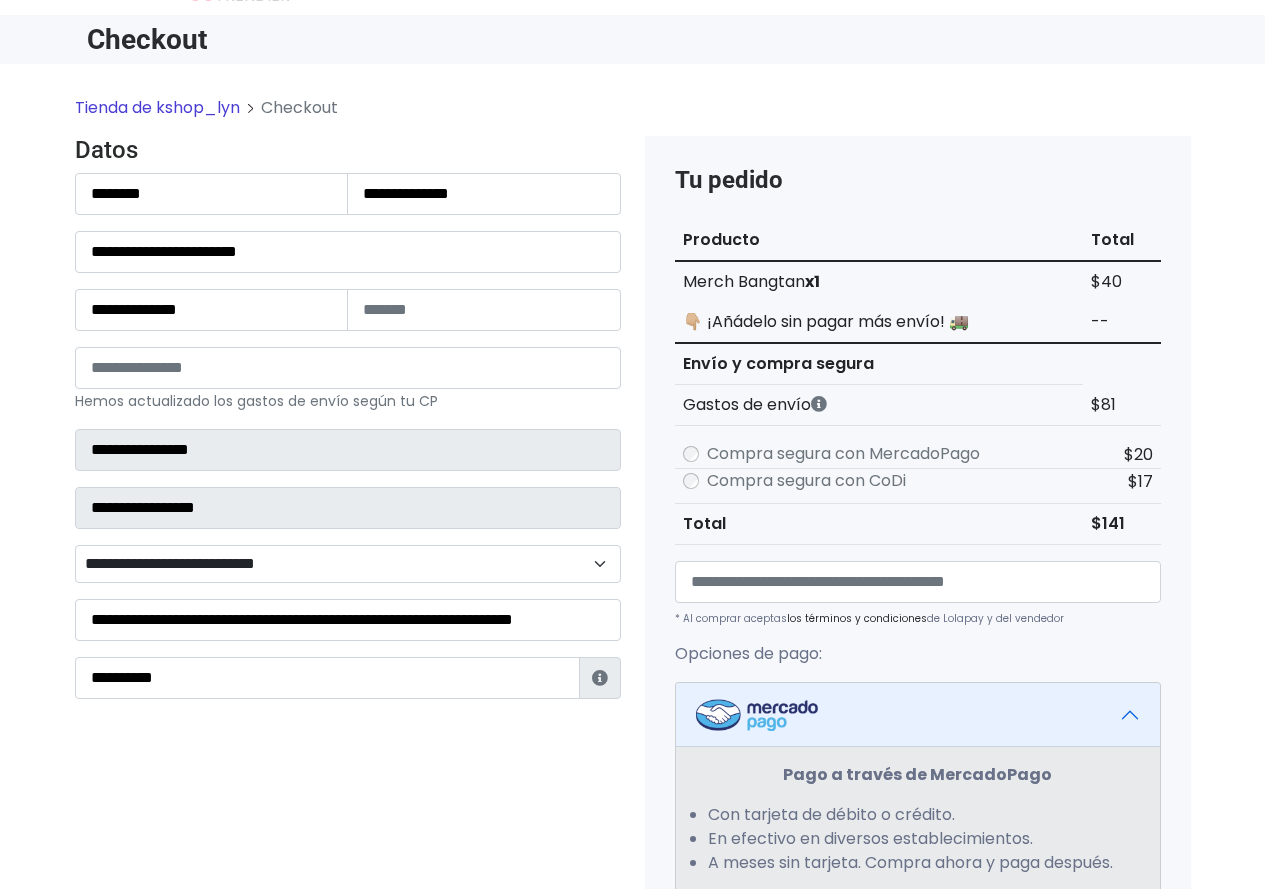 scroll, scrollTop: 0, scrollLeft: 0, axis: both 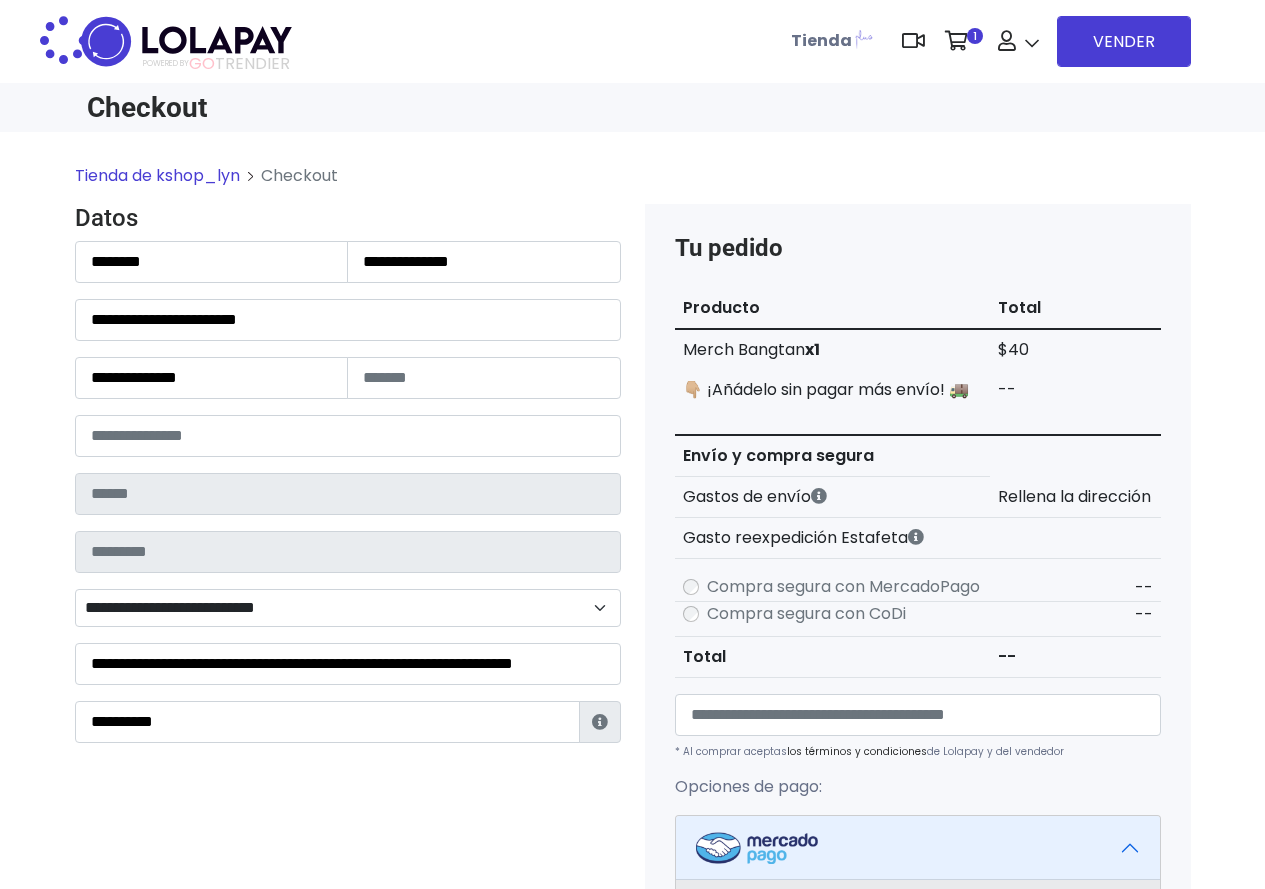 type on "**********" 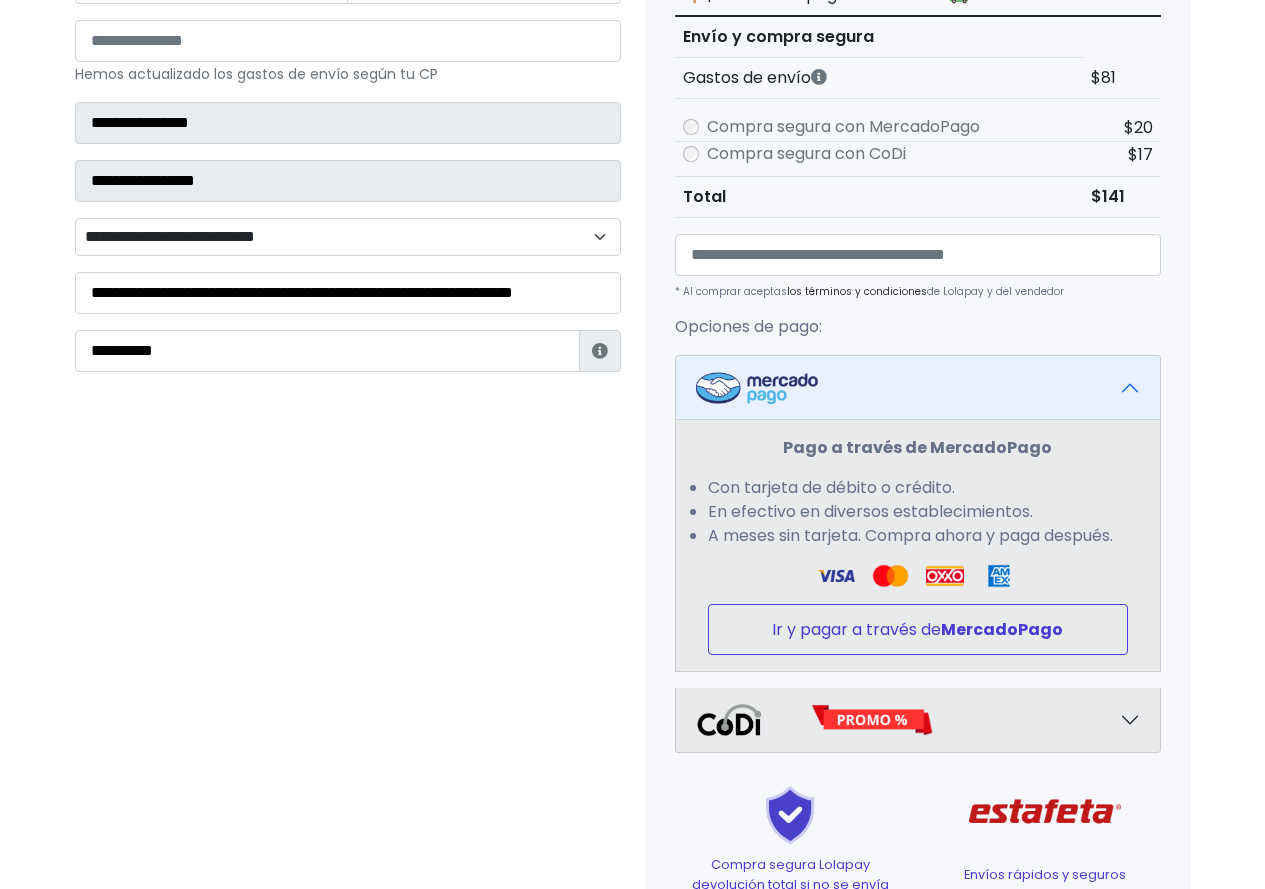 scroll, scrollTop: 400, scrollLeft: 0, axis: vertical 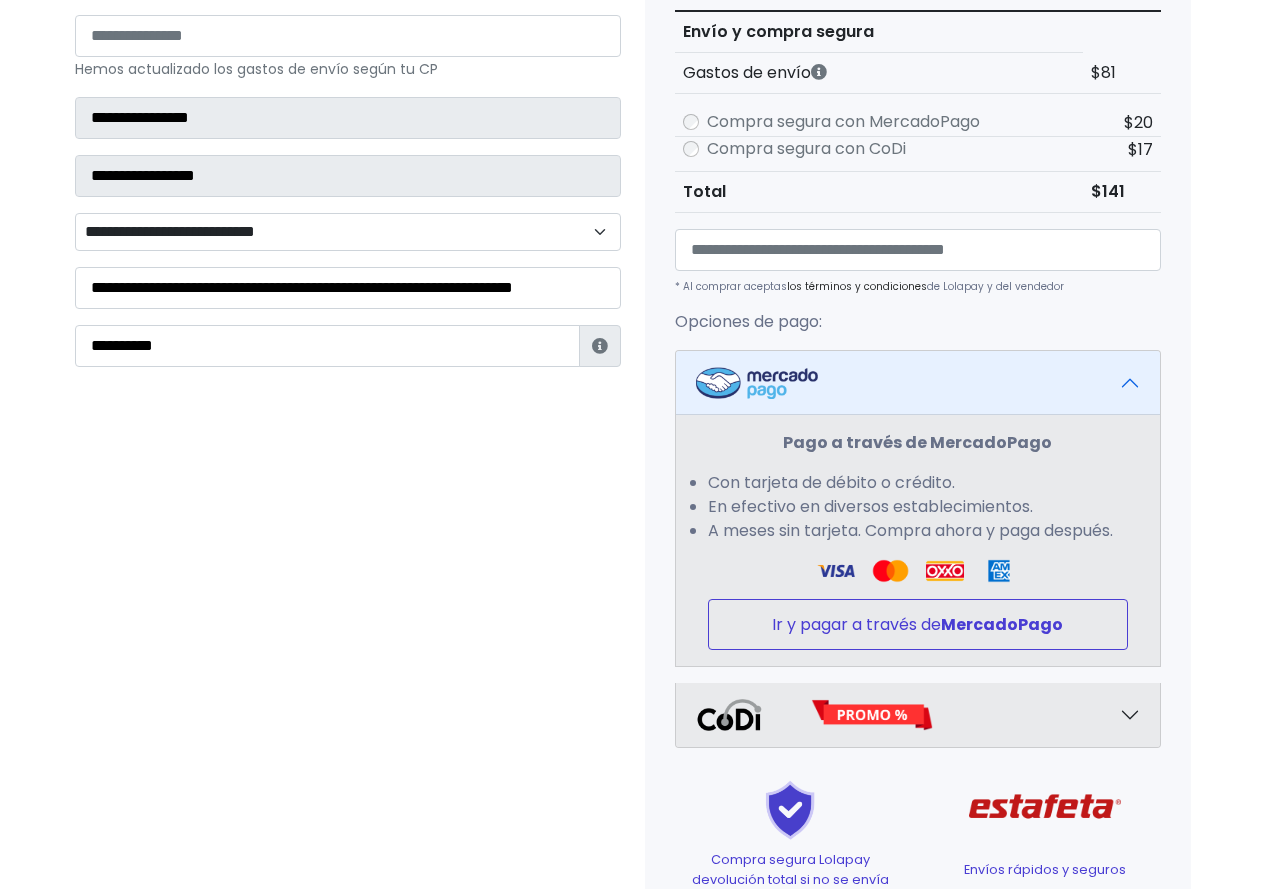 click on "Ir y pagar a través de  MercadoPago" at bounding box center [918, 624] 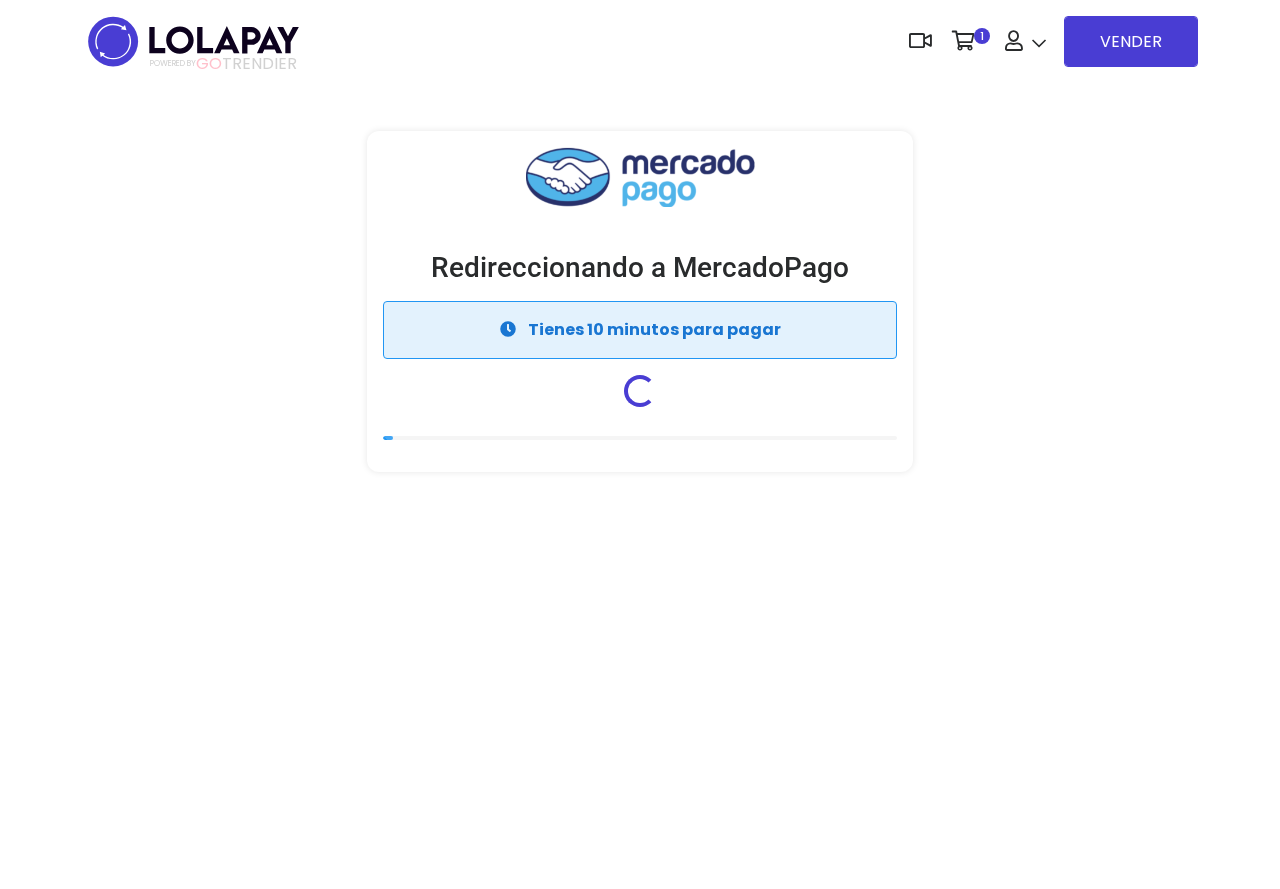 scroll, scrollTop: 0, scrollLeft: 0, axis: both 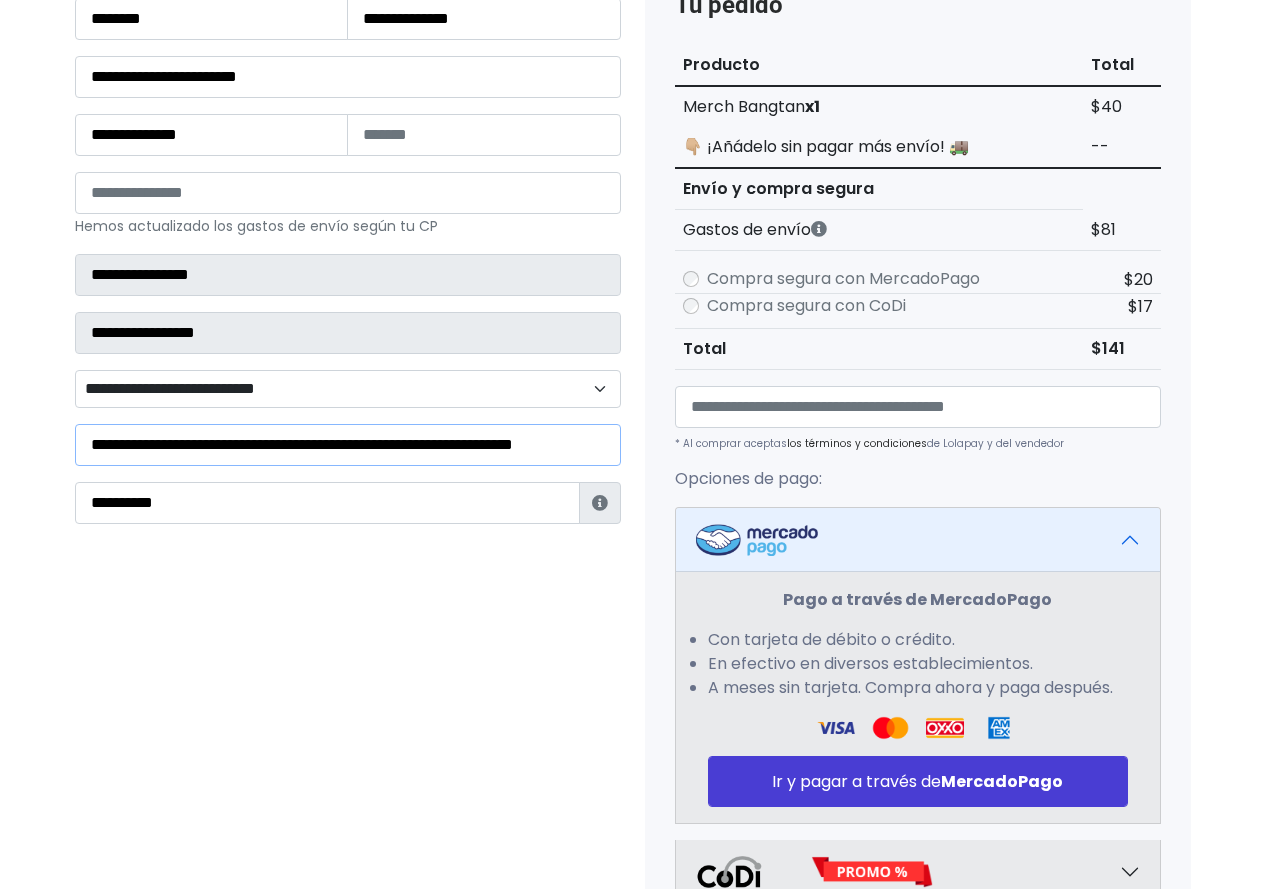 click on "**********" at bounding box center [348, 445] 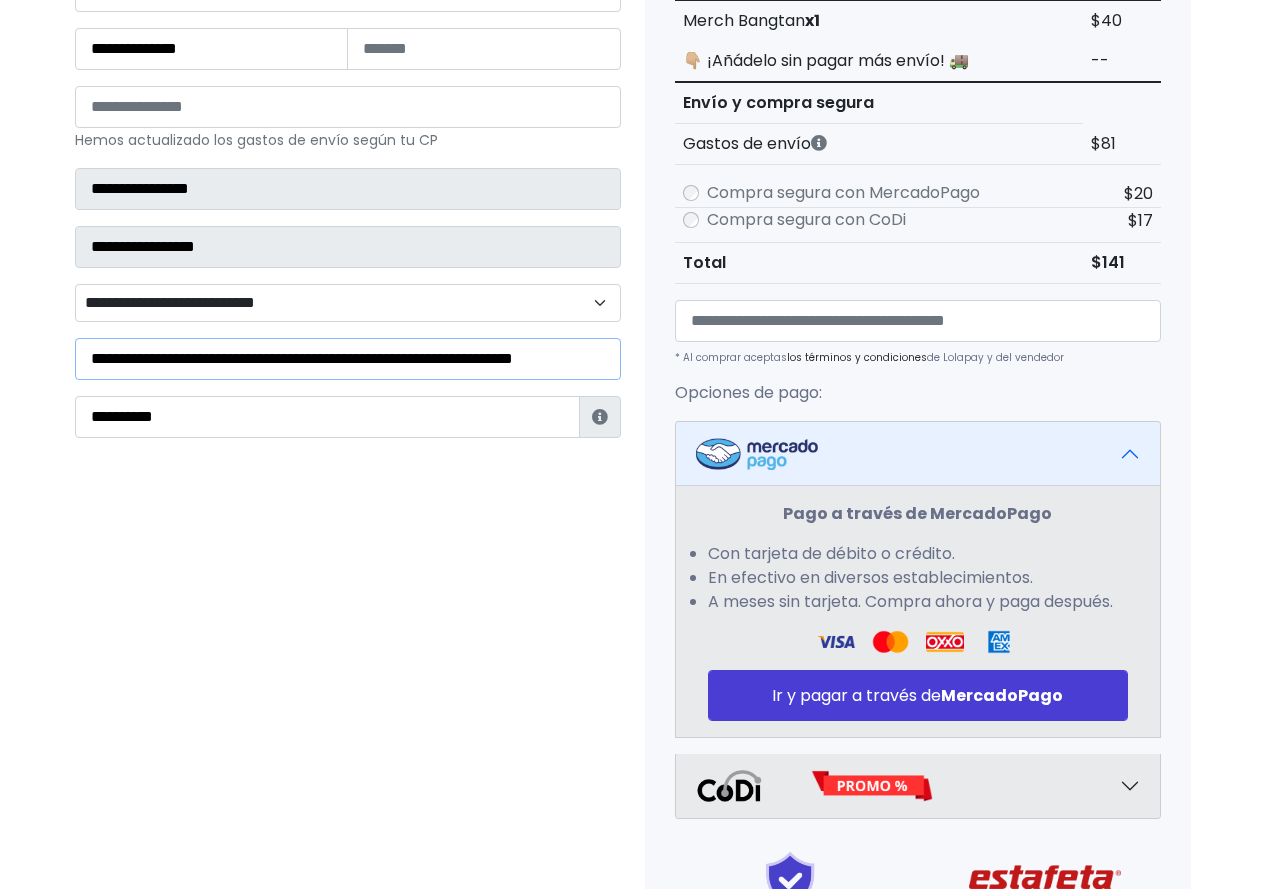 scroll, scrollTop: 443, scrollLeft: 0, axis: vertical 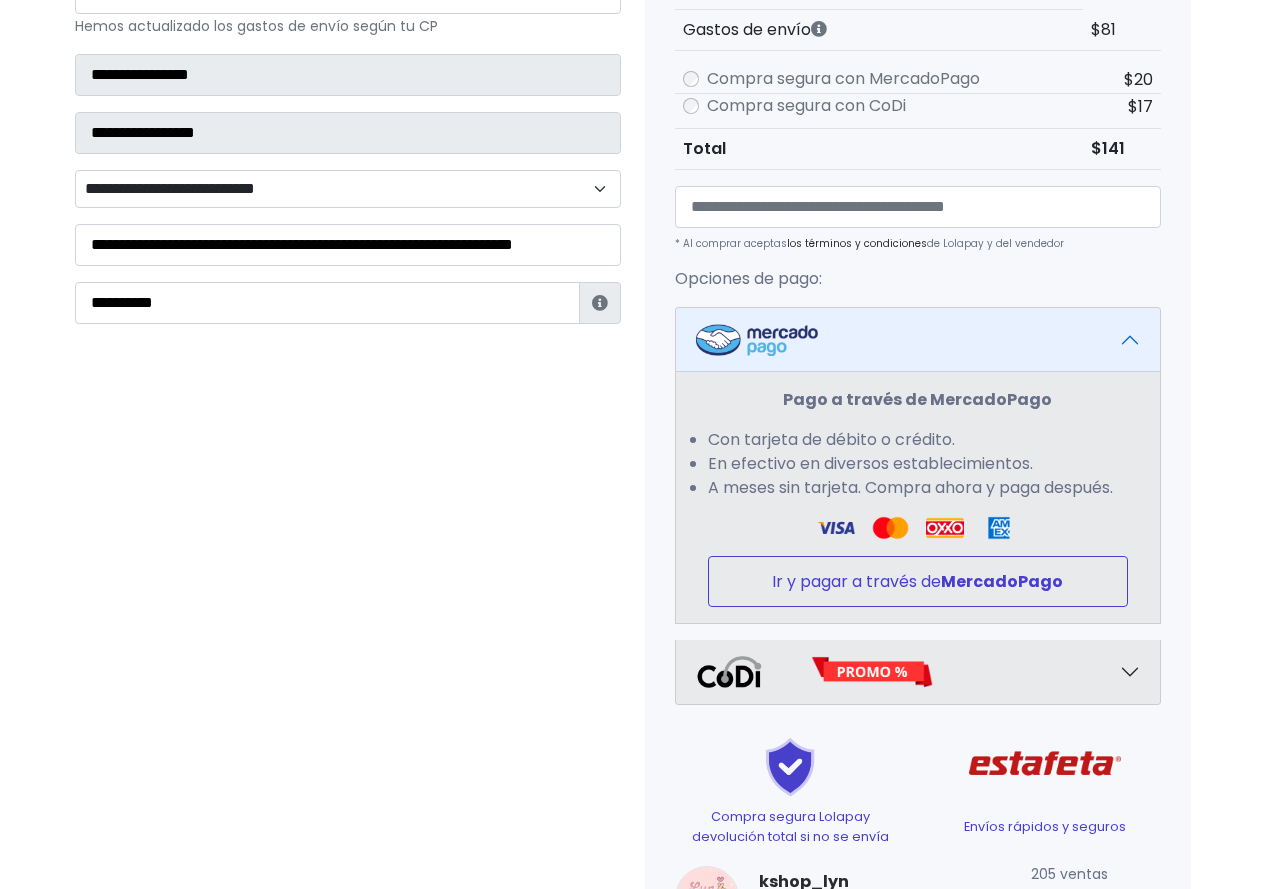 click on "Ir y pagar a través de  MercadoPago" at bounding box center [918, 581] 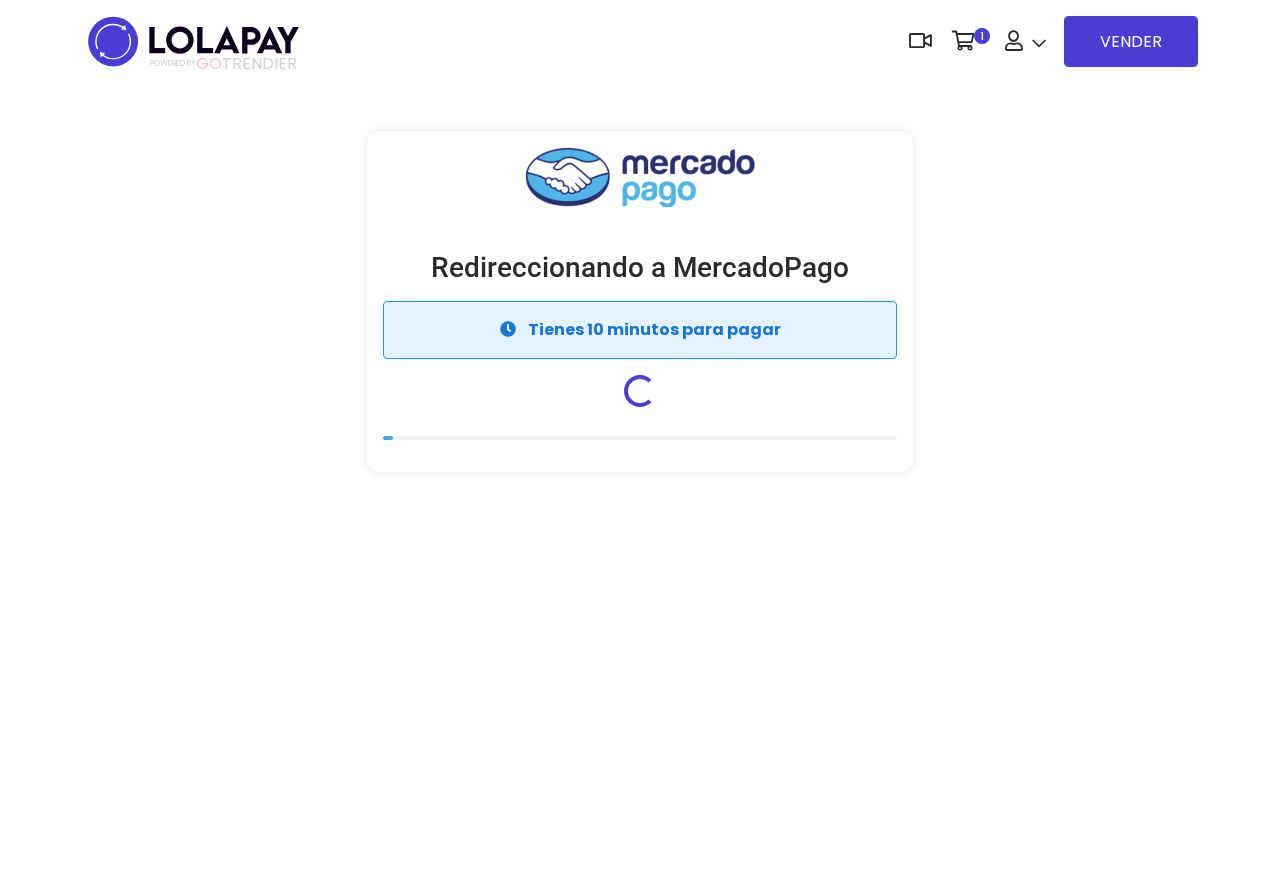 scroll, scrollTop: 0, scrollLeft: 0, axis: both 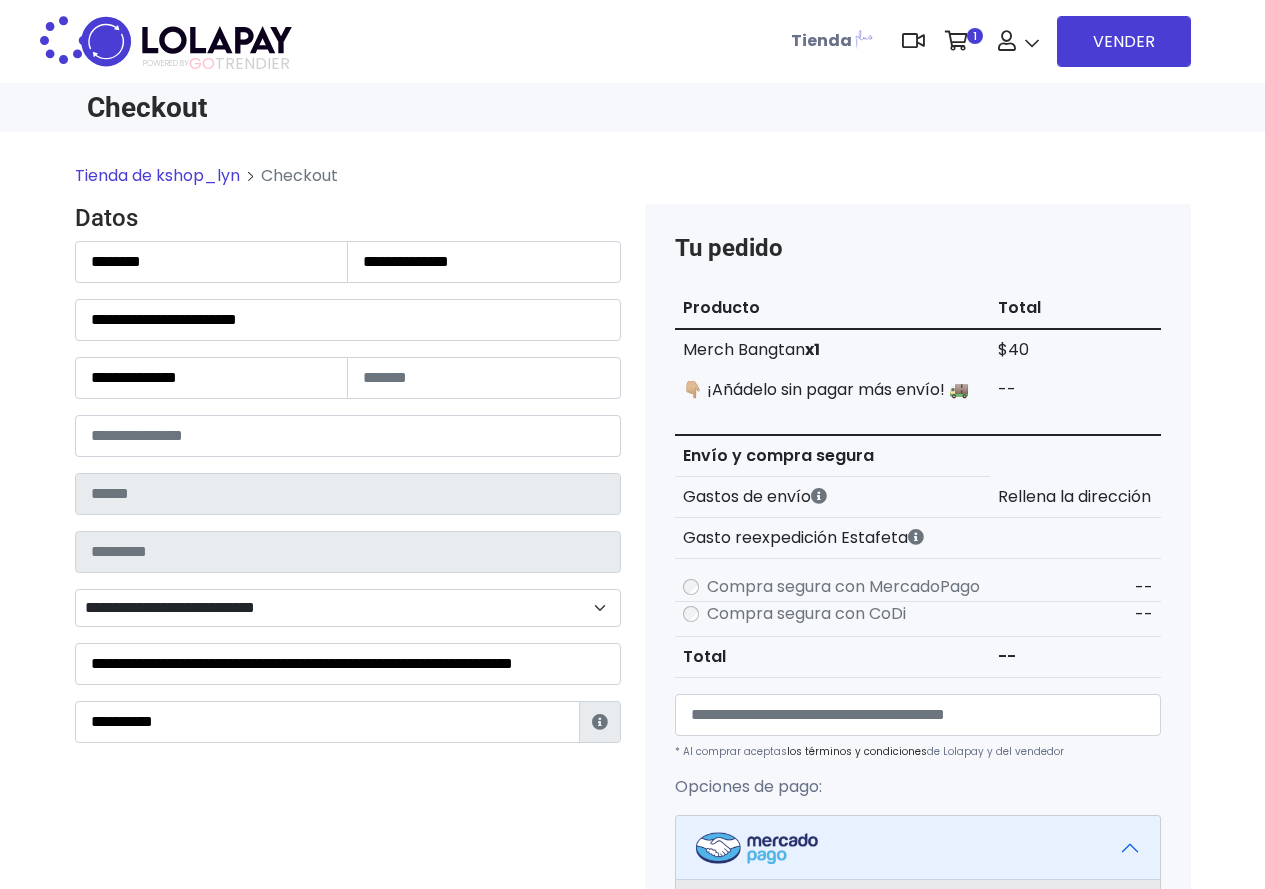 type on "**********" 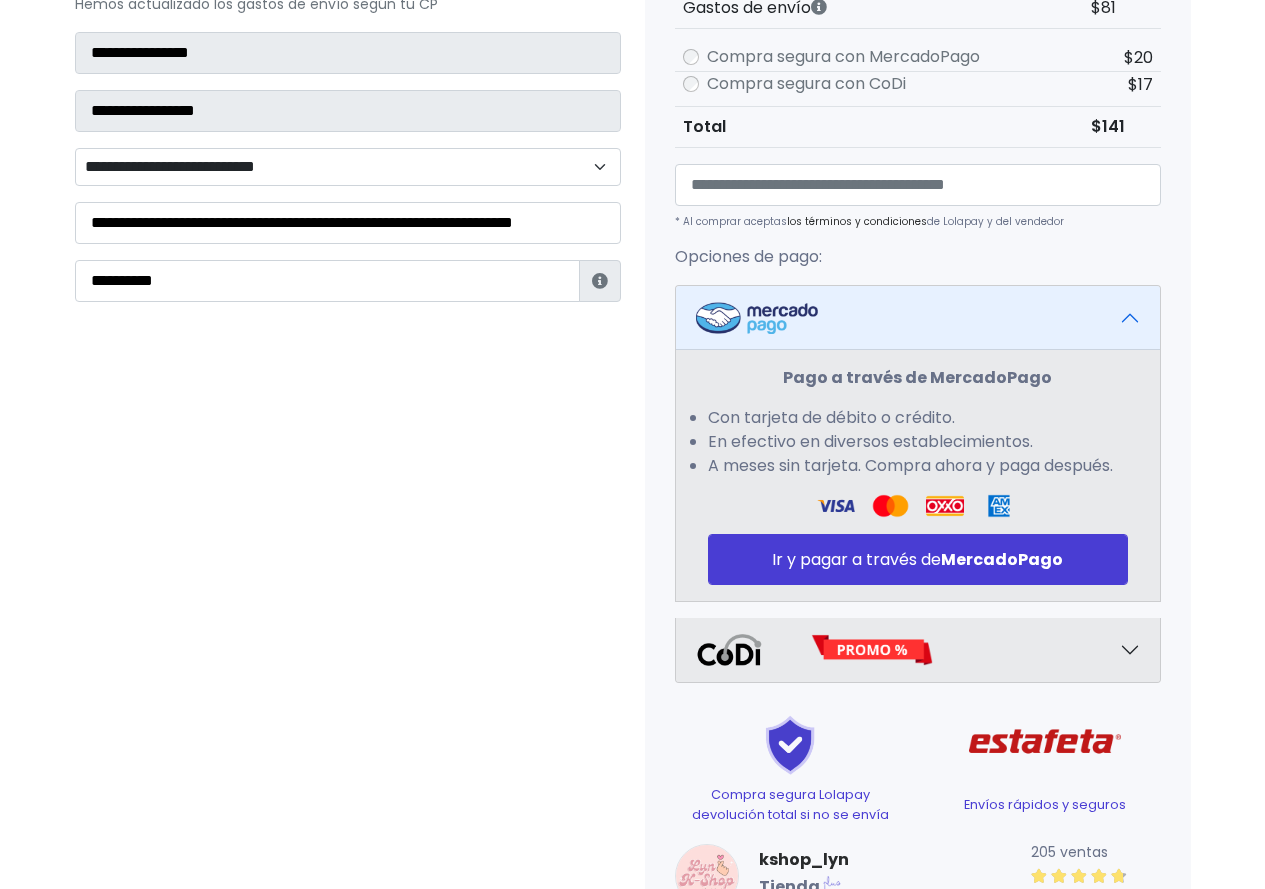 scroll, scrollTop: 543, scrollLeft: 0, axis: vertical 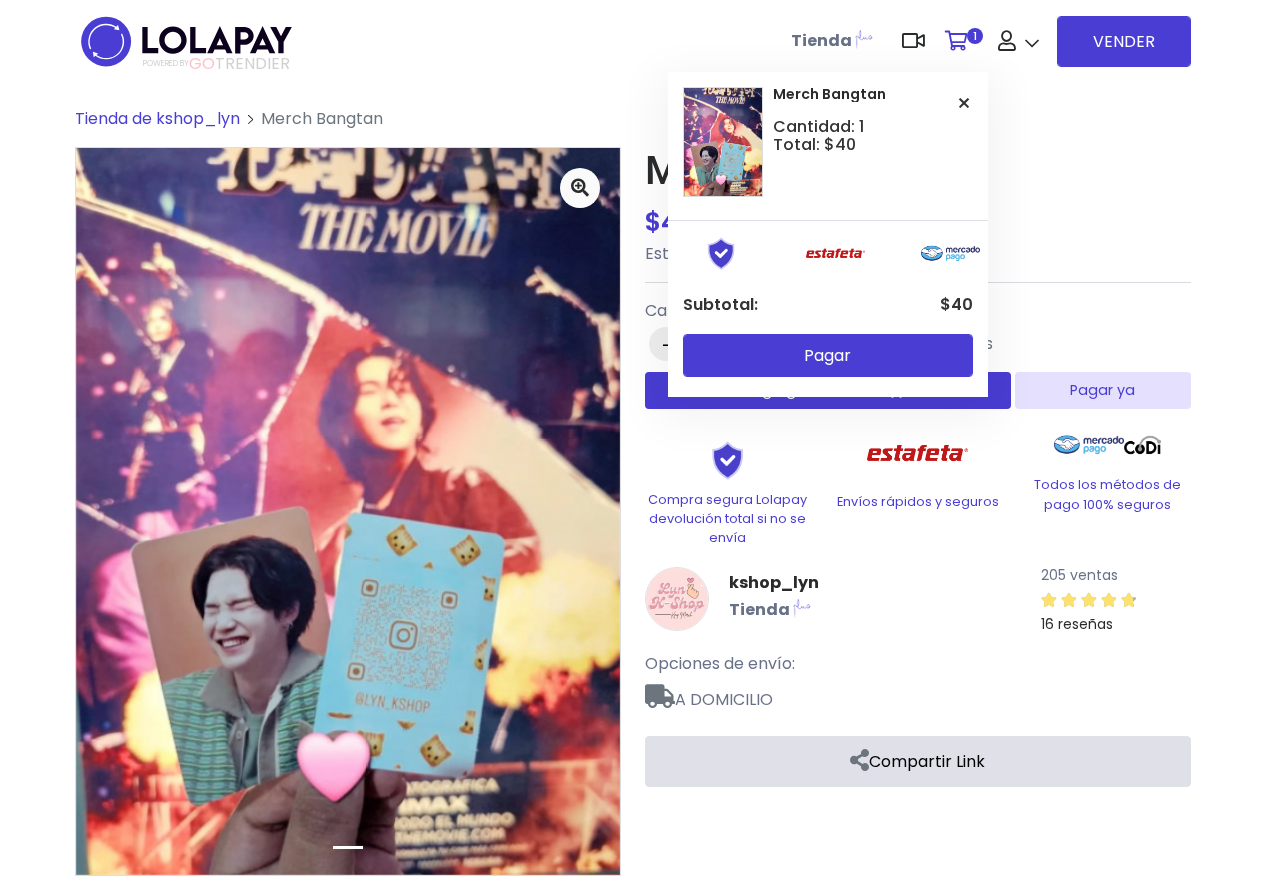 click at bounding box center (956, 41) 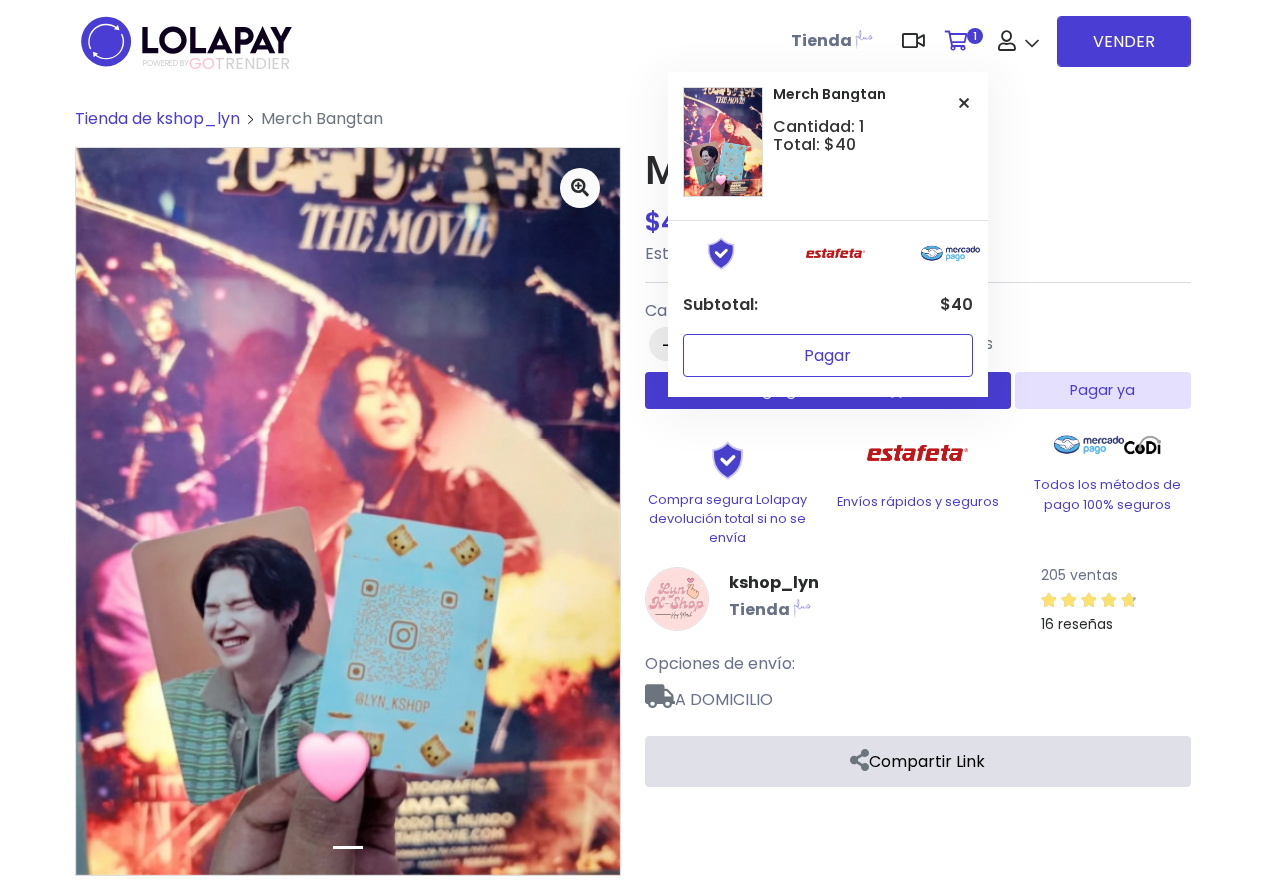 click on "Pagar" at bounding box center [828, 355] 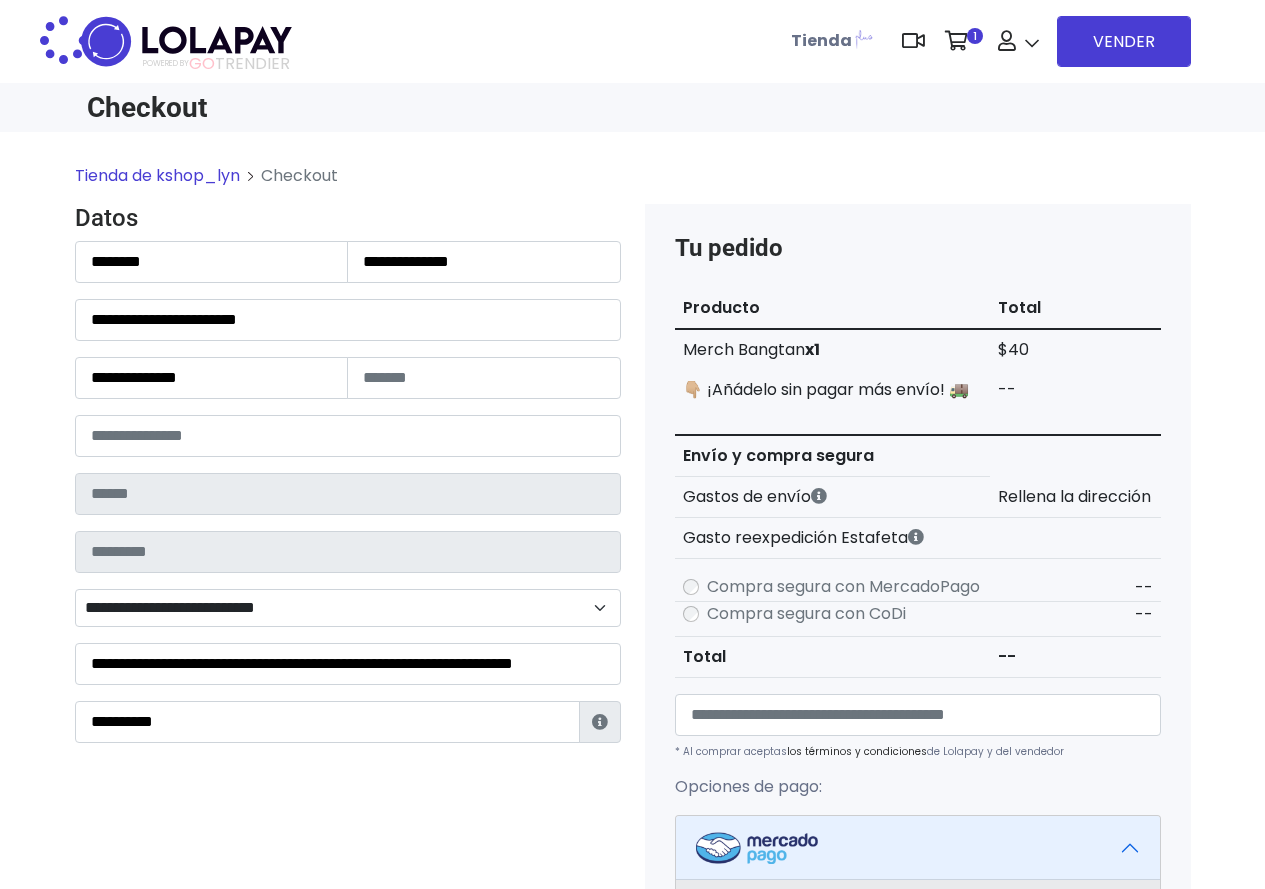 scroll, scrollTop: 0, scrollLeft: 0, axis: both 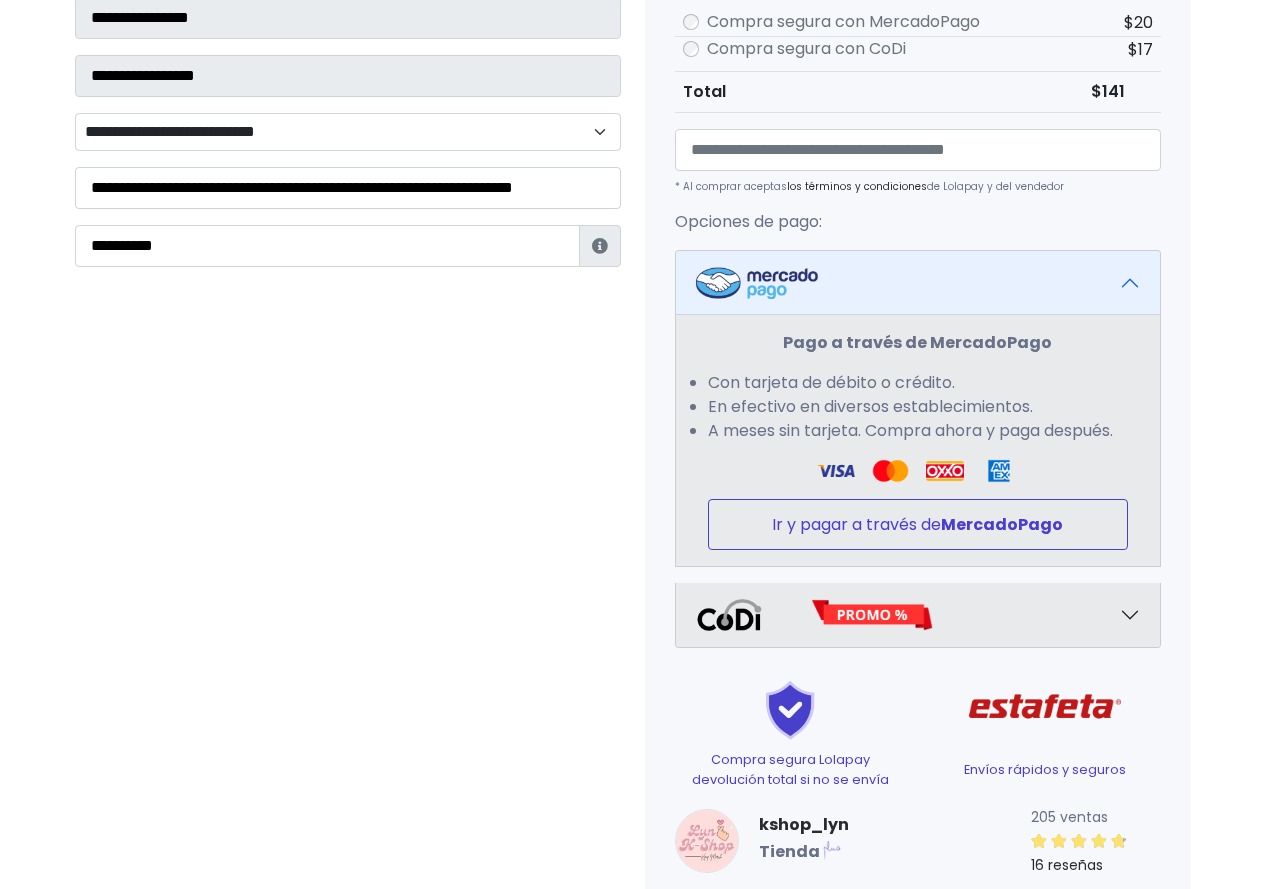 click on "Ir y pagar a través de  MercadoPago" at bounding box center (918, 524) 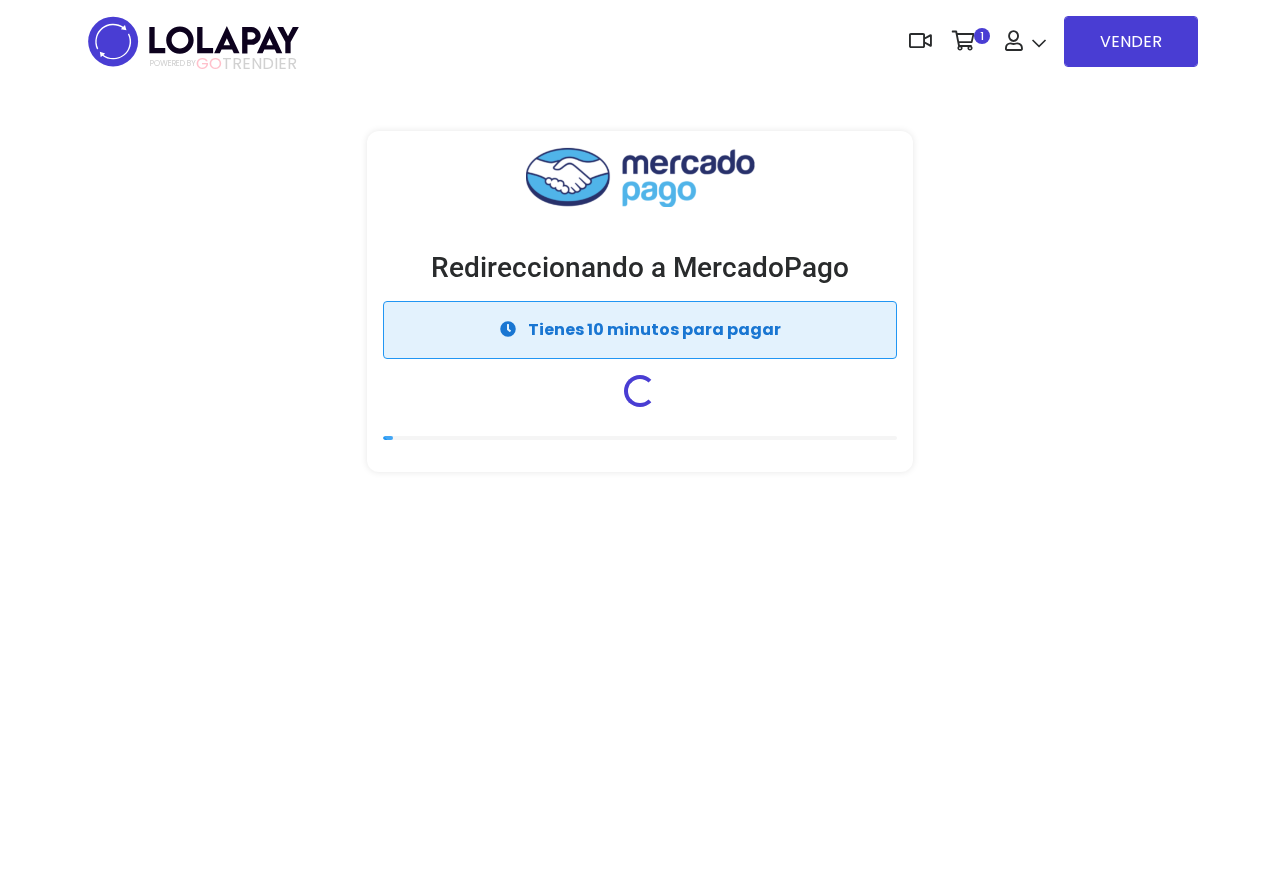 scroll, scrollTop: 0, scrollLeft: 0, axis: both 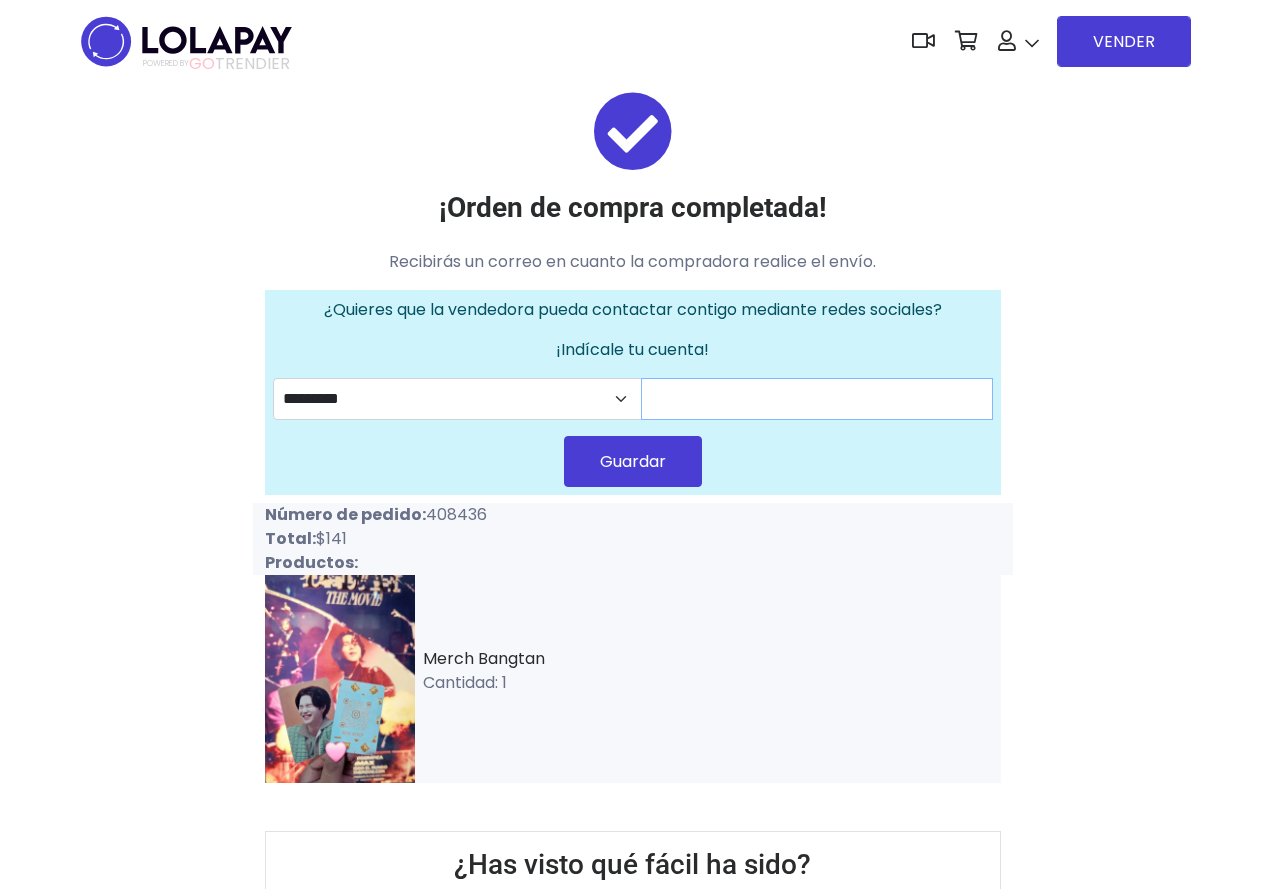click at bounding box center (817, 399) 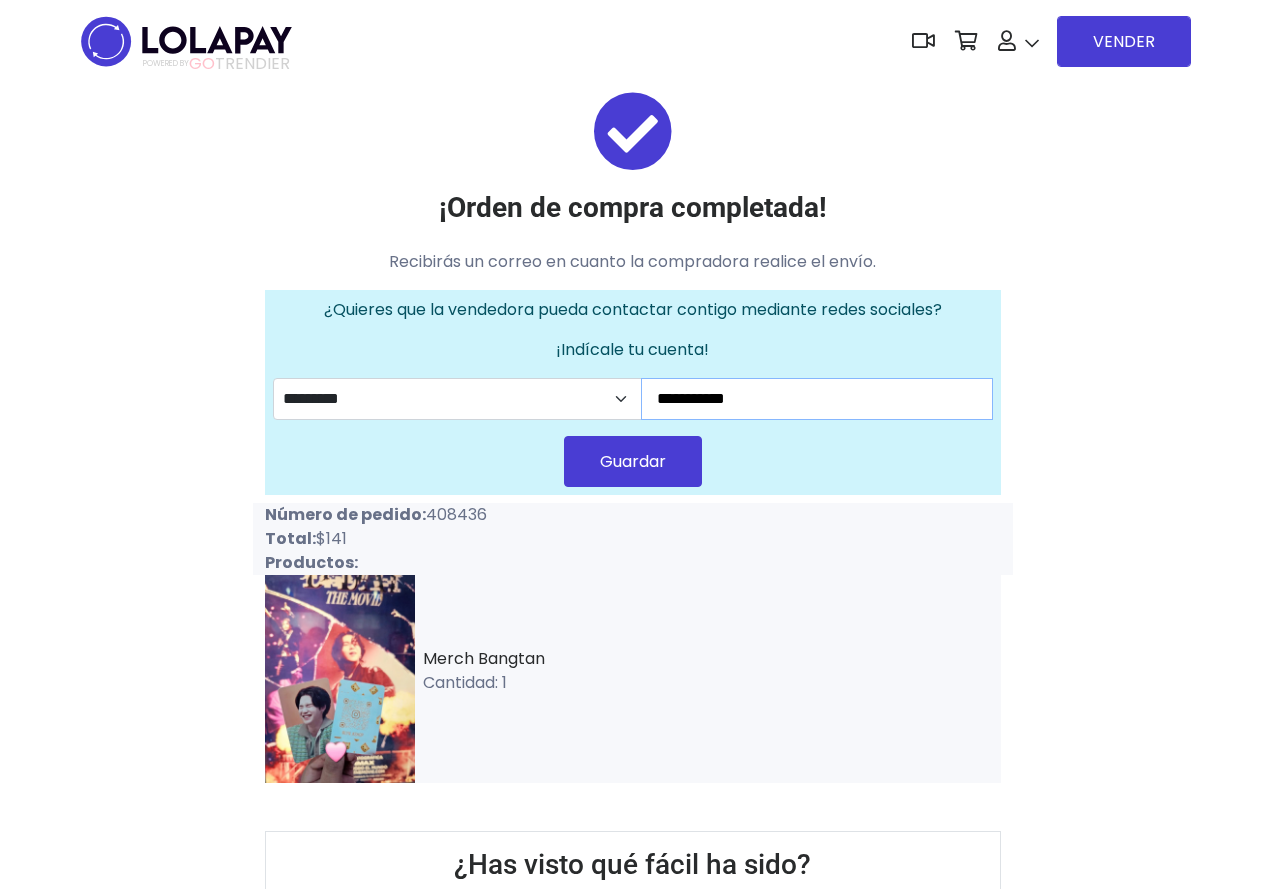 type on "**********" 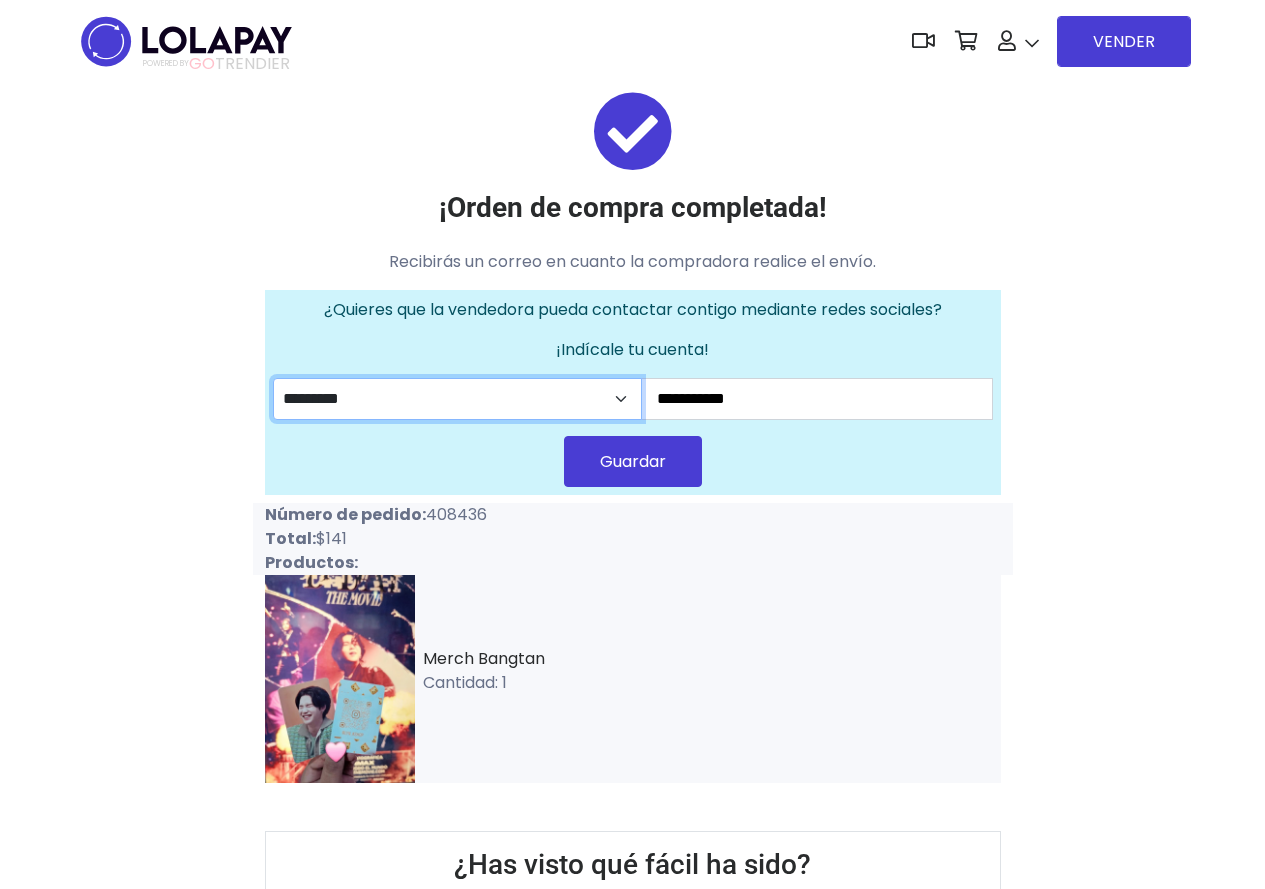 click on "*********
********" at bounding box center (458, 399) 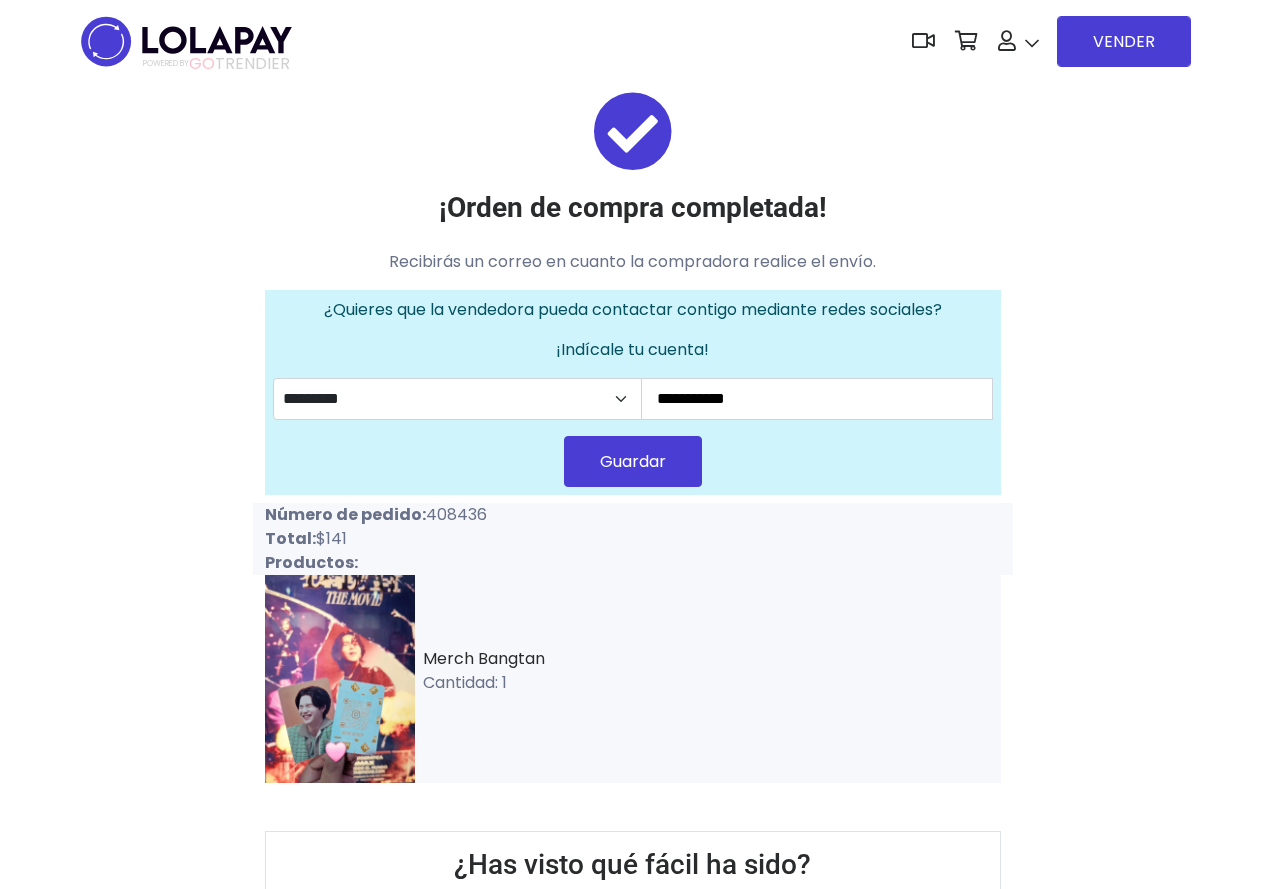 click on "Guardar" at bounding box center [633, 461] 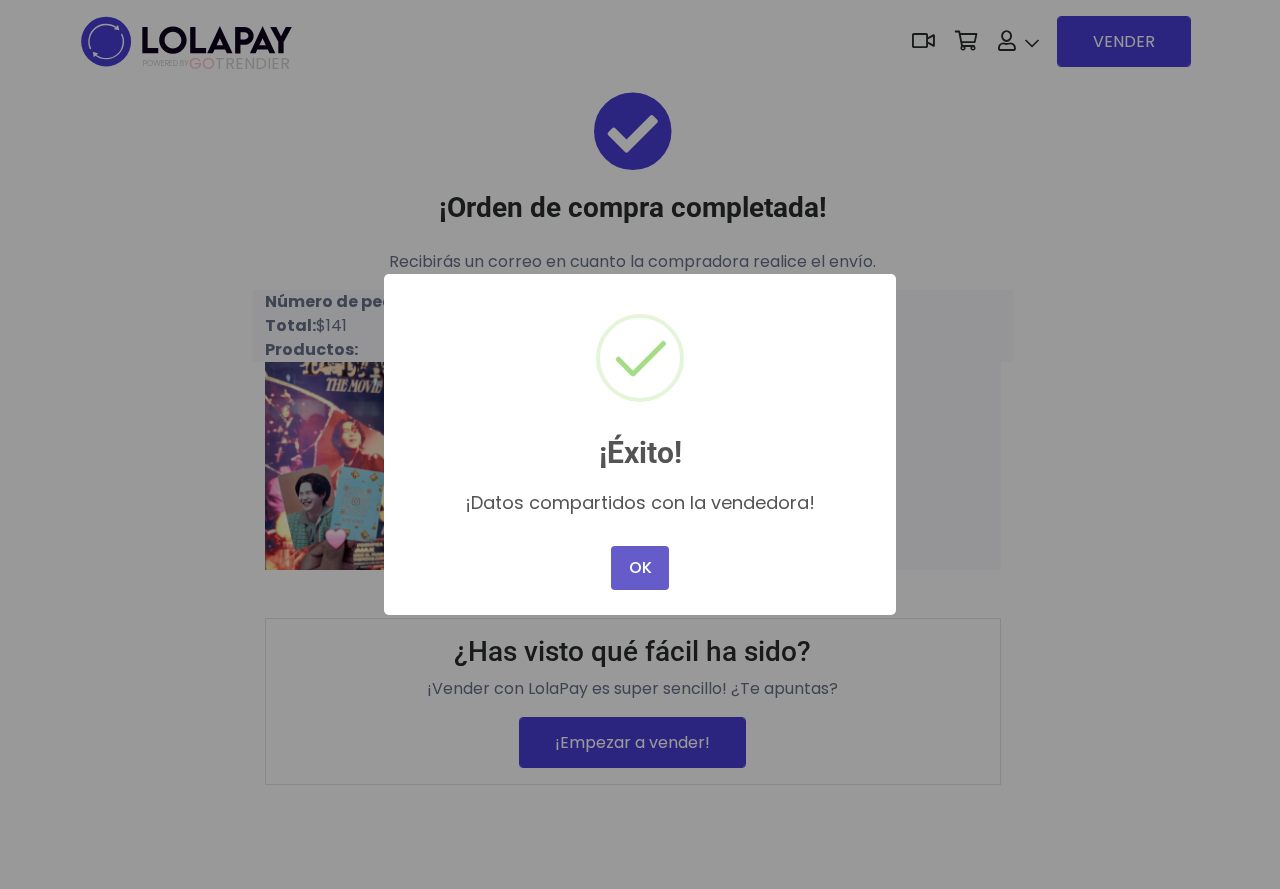 click on "OK" at bounding box center (640, 568) 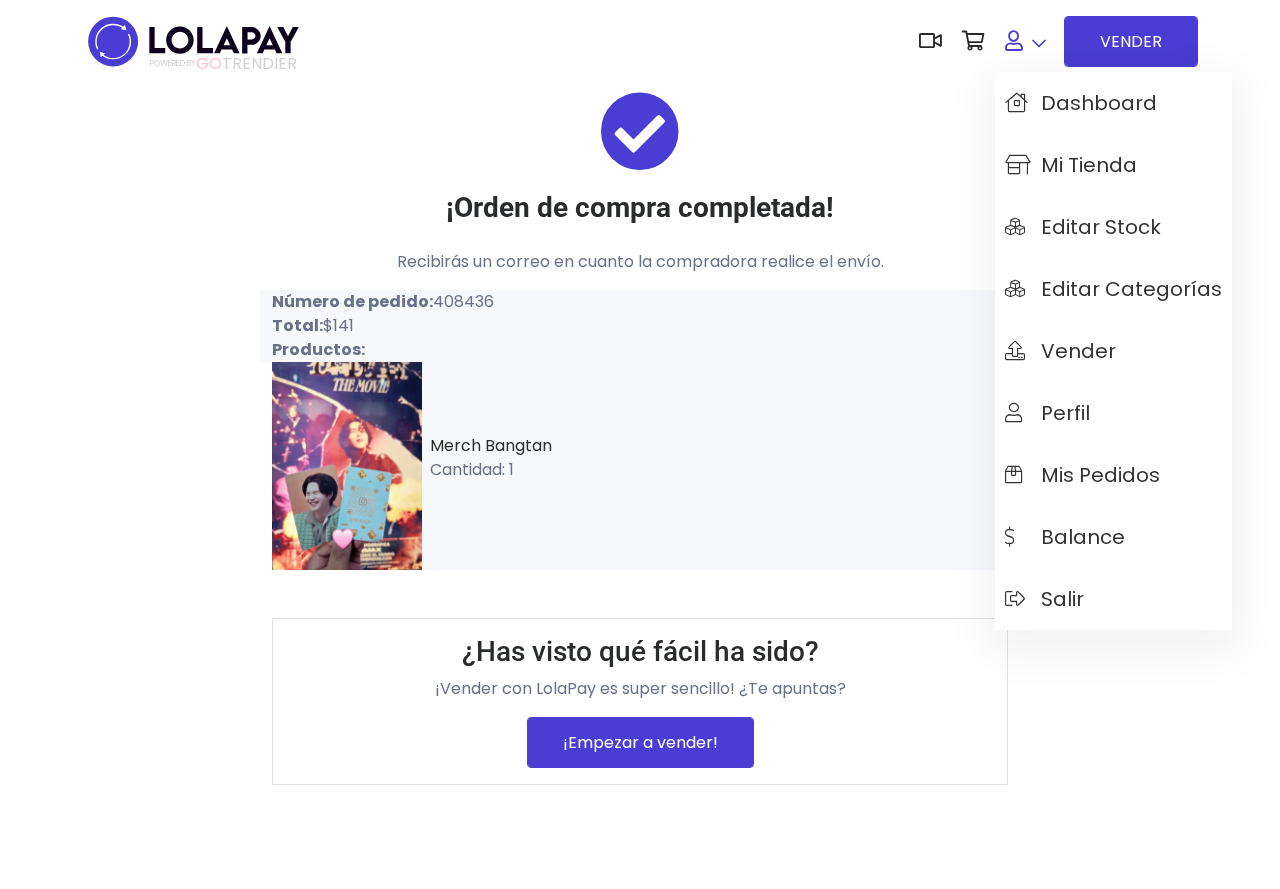click at bounding box center [1025, 41] 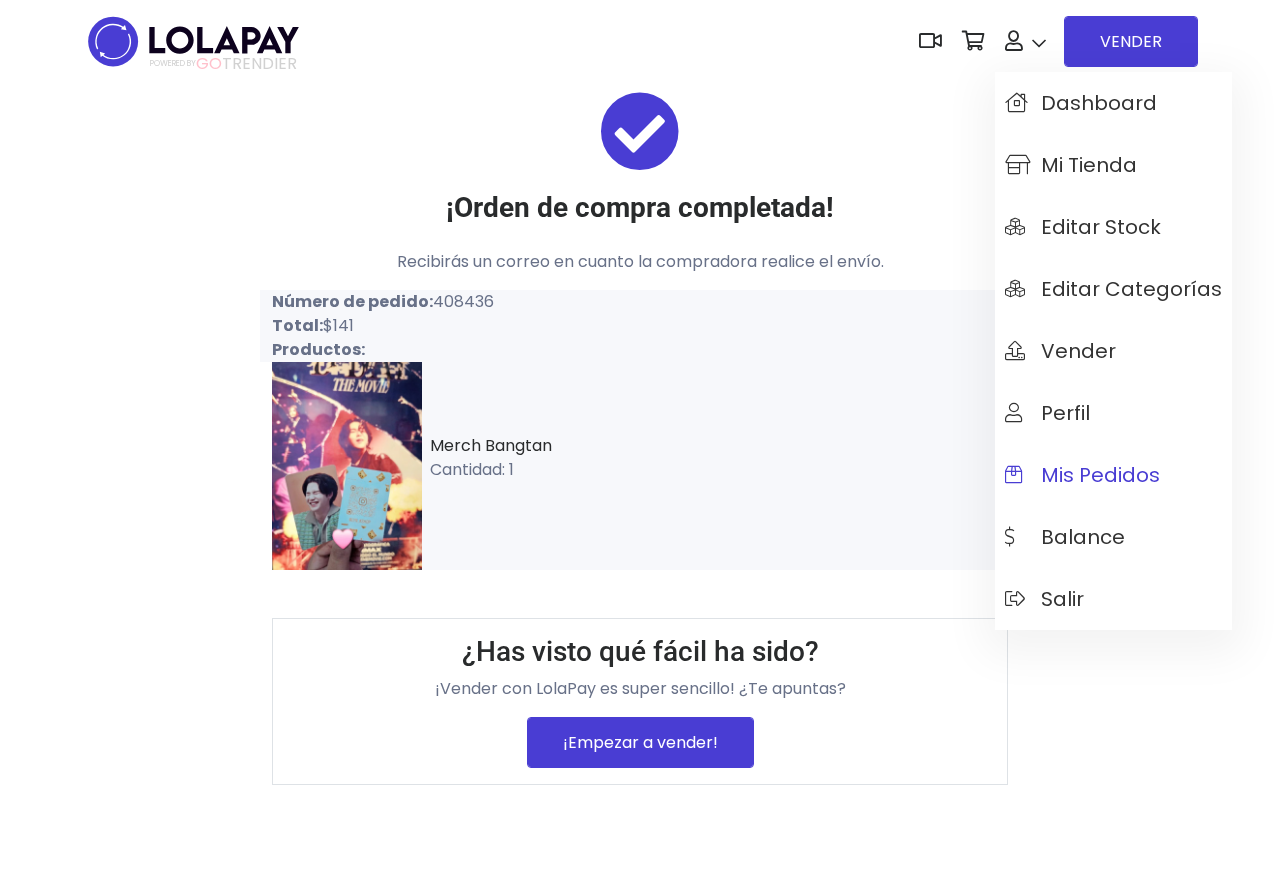 click on "Mis pedidos" at bounding box center (1082, 475) 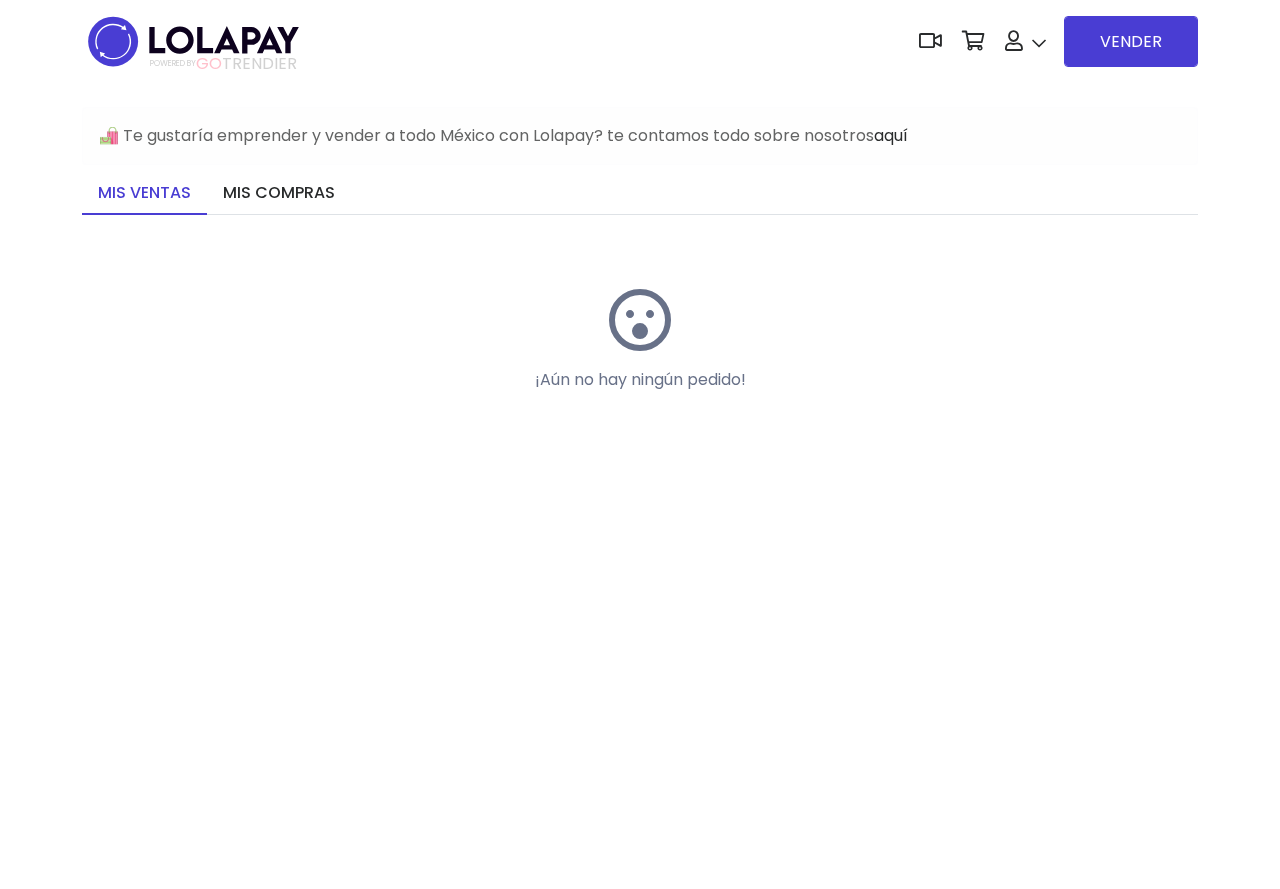 scroll, scrollTop: 0, scrollLeft: 0, axis: both 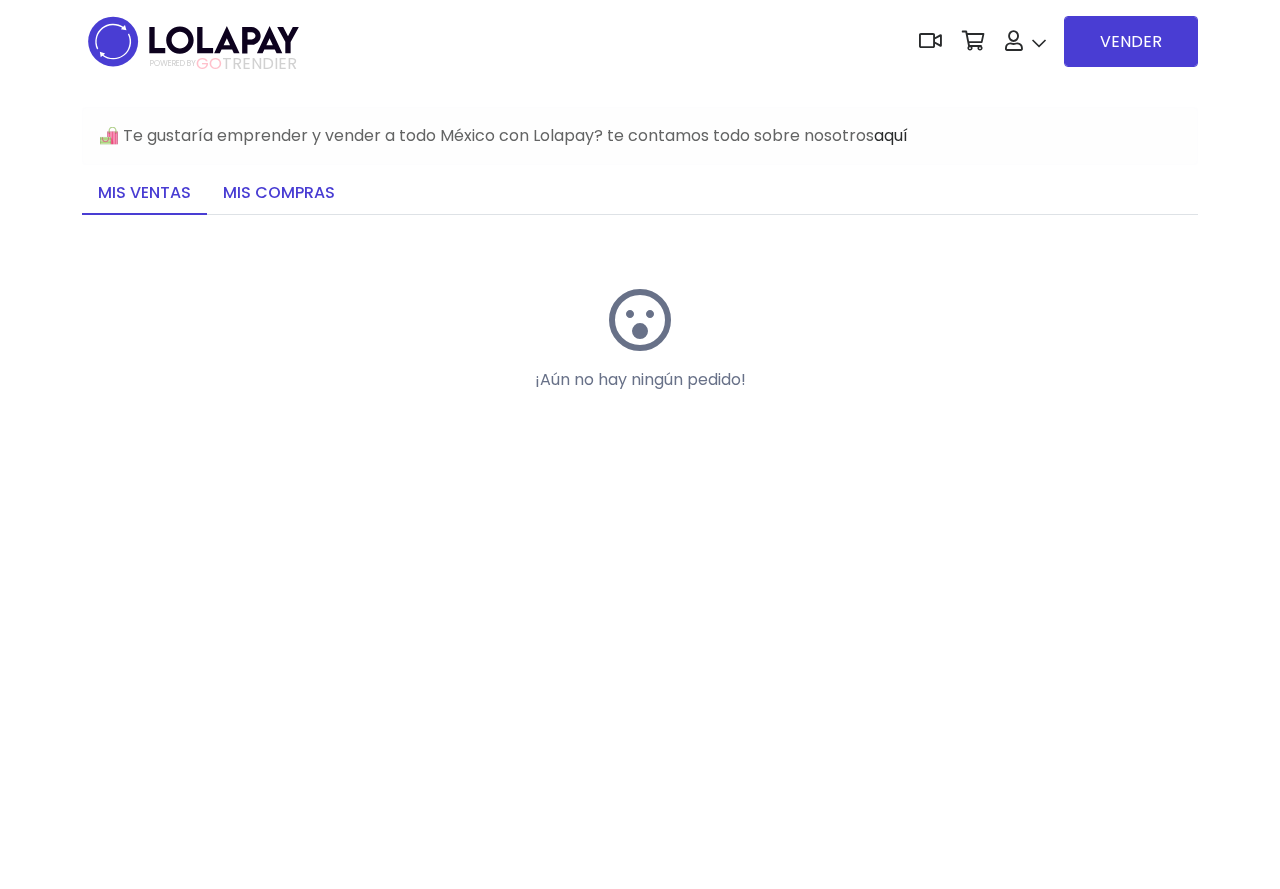 click on "Mis compras" at bounding box center [279, 194] 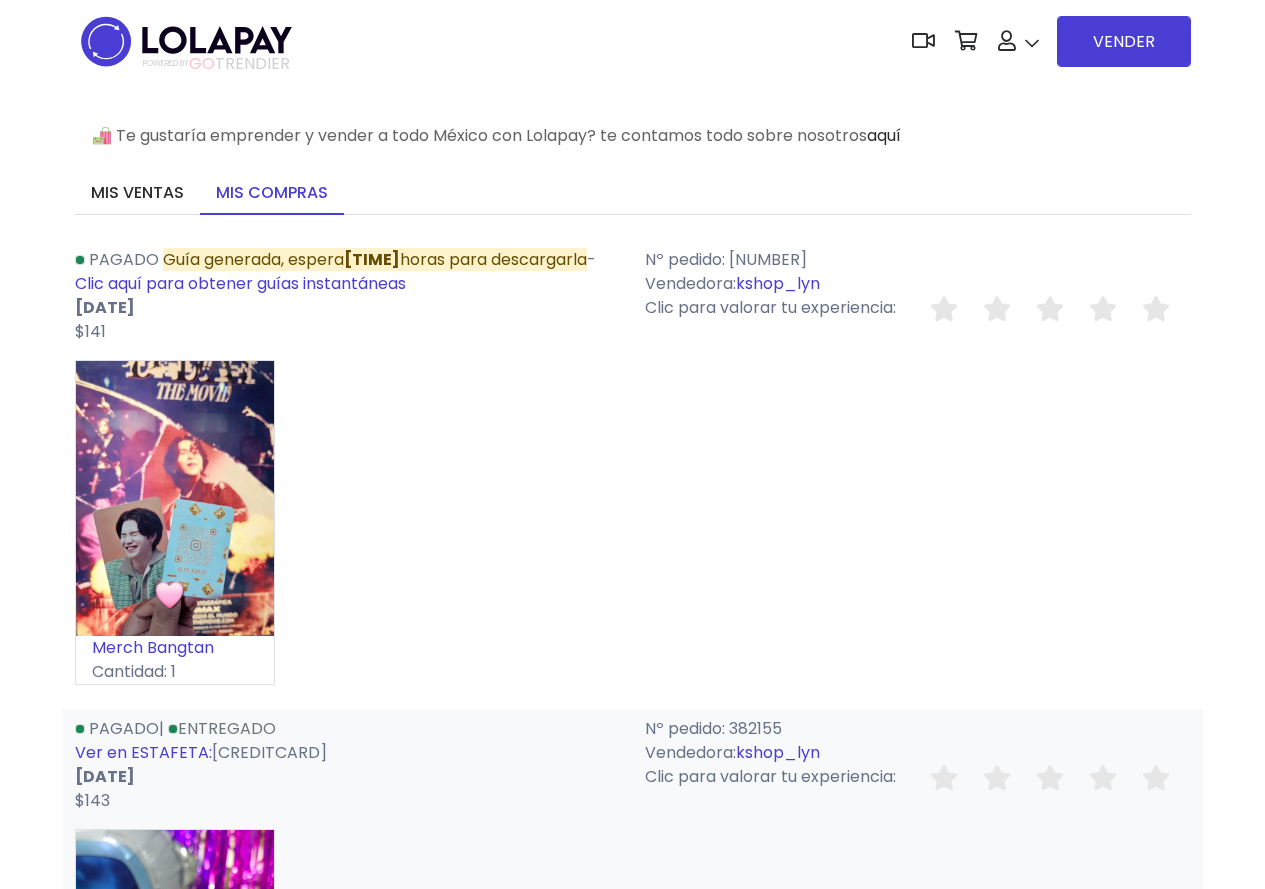 scroll, scrollTop: 0, scrollLeft: 0, axis: both 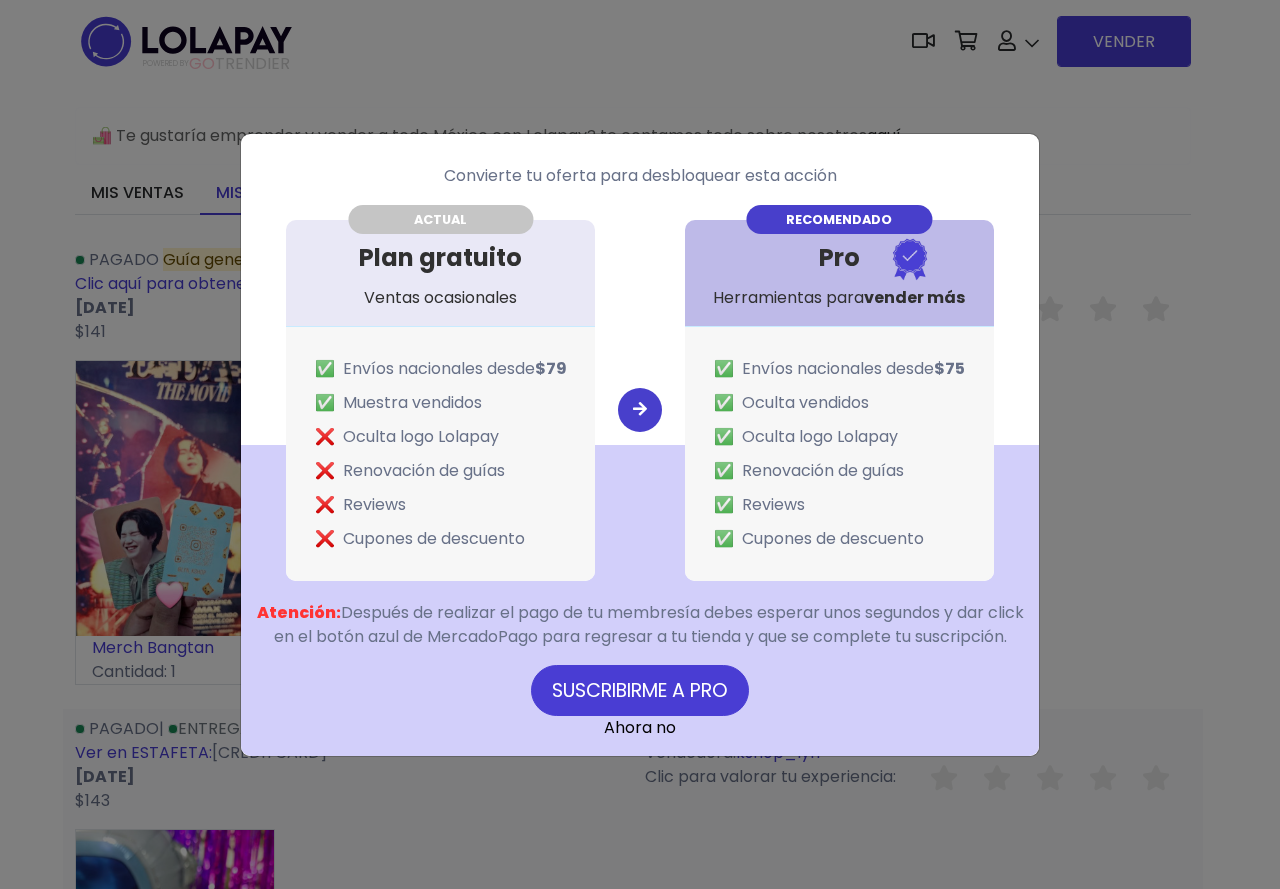 click on "Convierte tu oferta para desbloquear esta acción
ACTUAL
Plan gratuito
Ventas ocasionales
✅  Envíos nacionales desde  $79
✅  Muestra vendidos
❌  Oculta logo Lolapay
❌  Renovación de guías
❌  Reviews
❌  Cupones de descuento" at bounding box center [640, 444] 